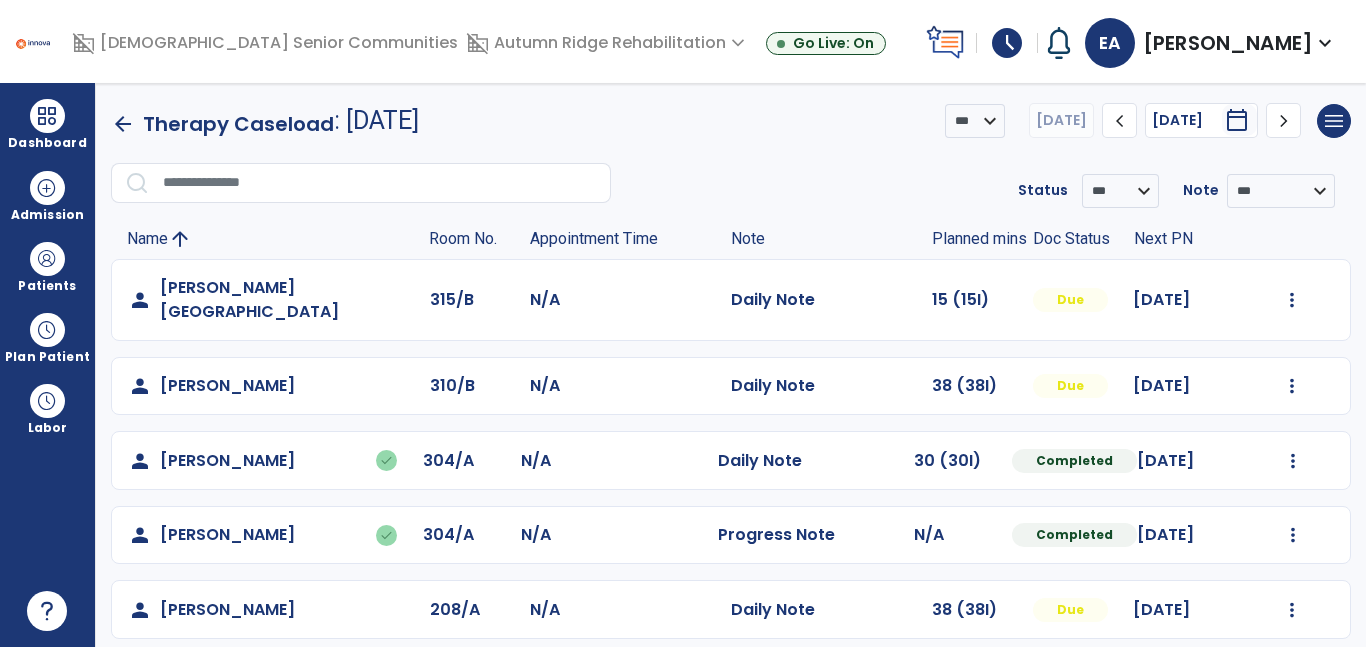 scroll, scrollTop: 0, scrollLeft: 0, axis: both 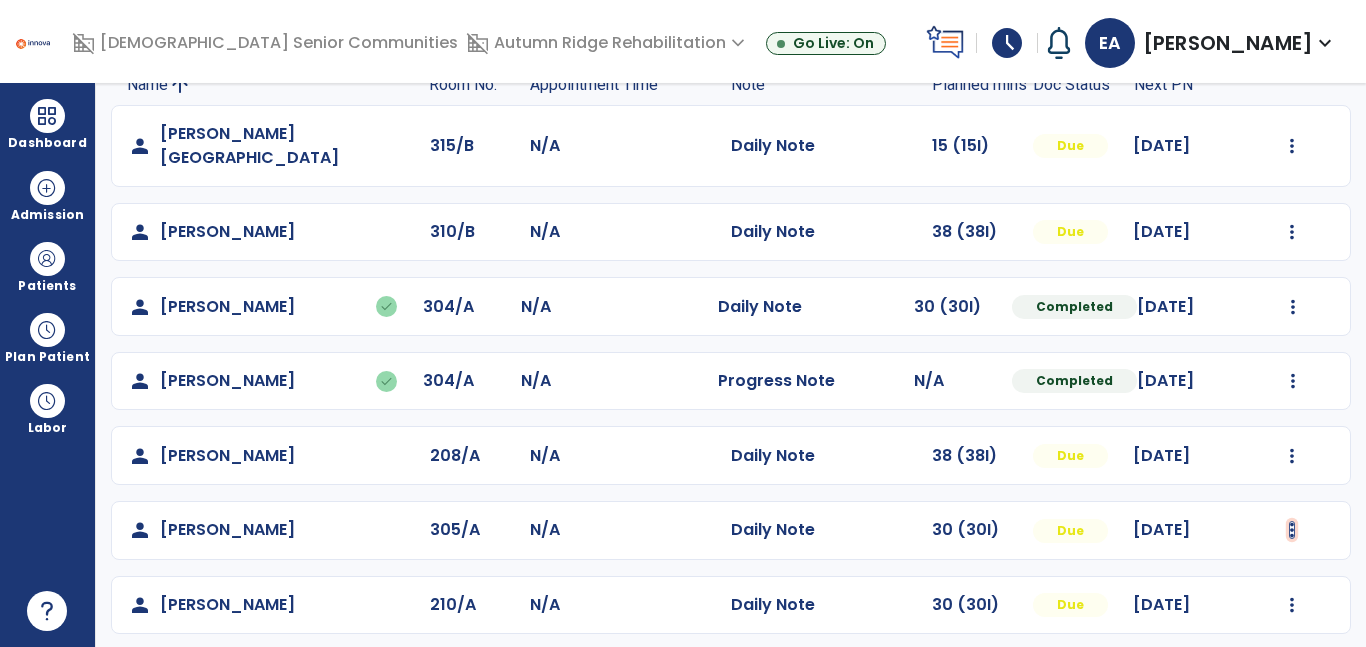 click at bounding box center [1292, 146] 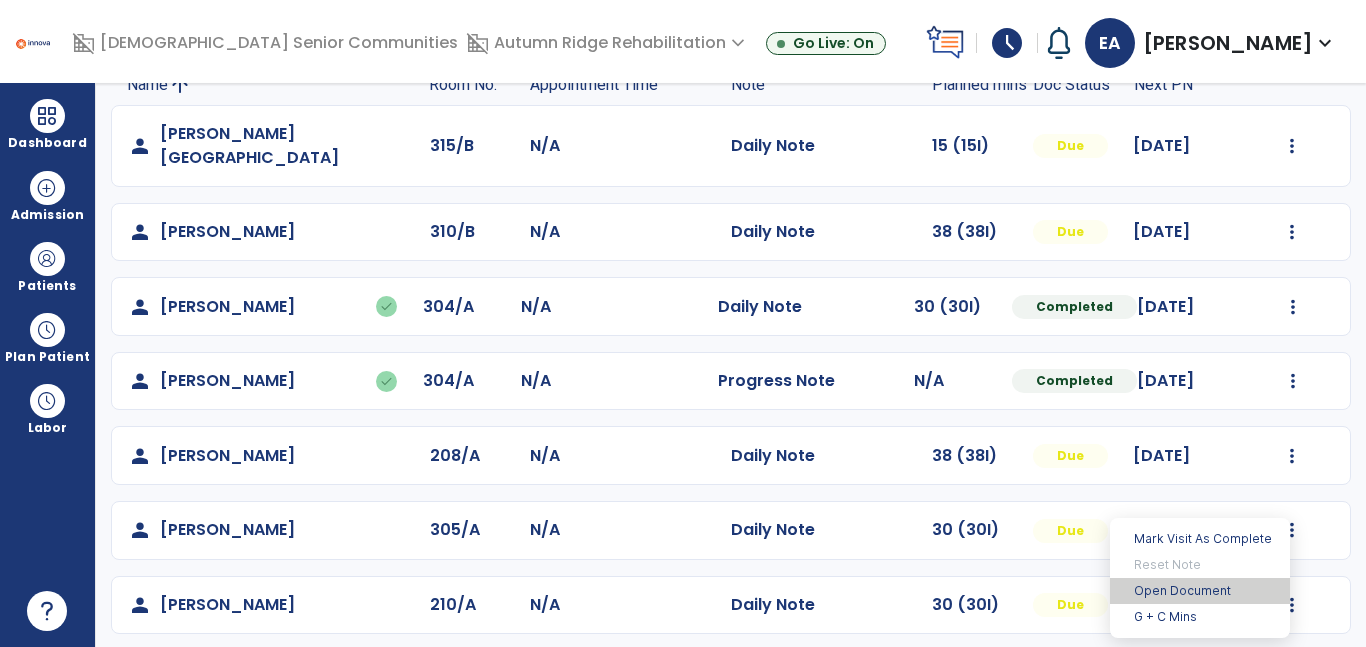 click on "Open Document" at bounding box center [1200, 591] 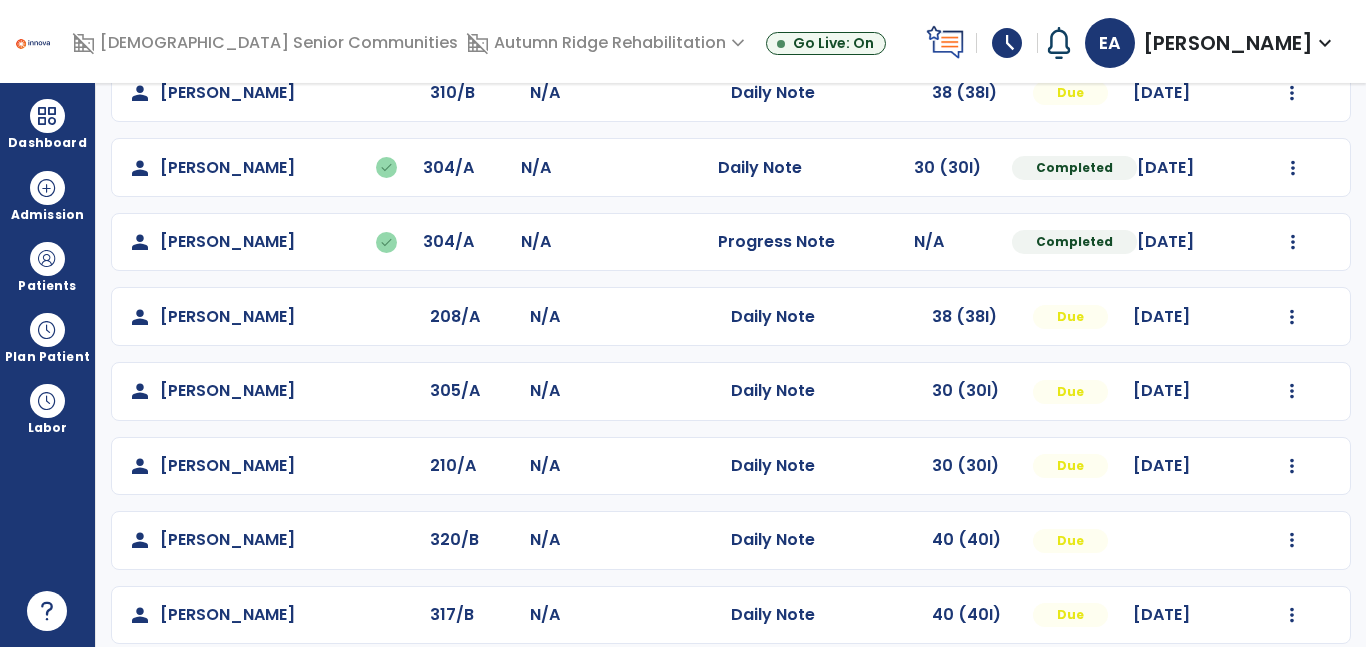 scroll, scrollTop: 365, scrollLeft: 0, axis: vertical 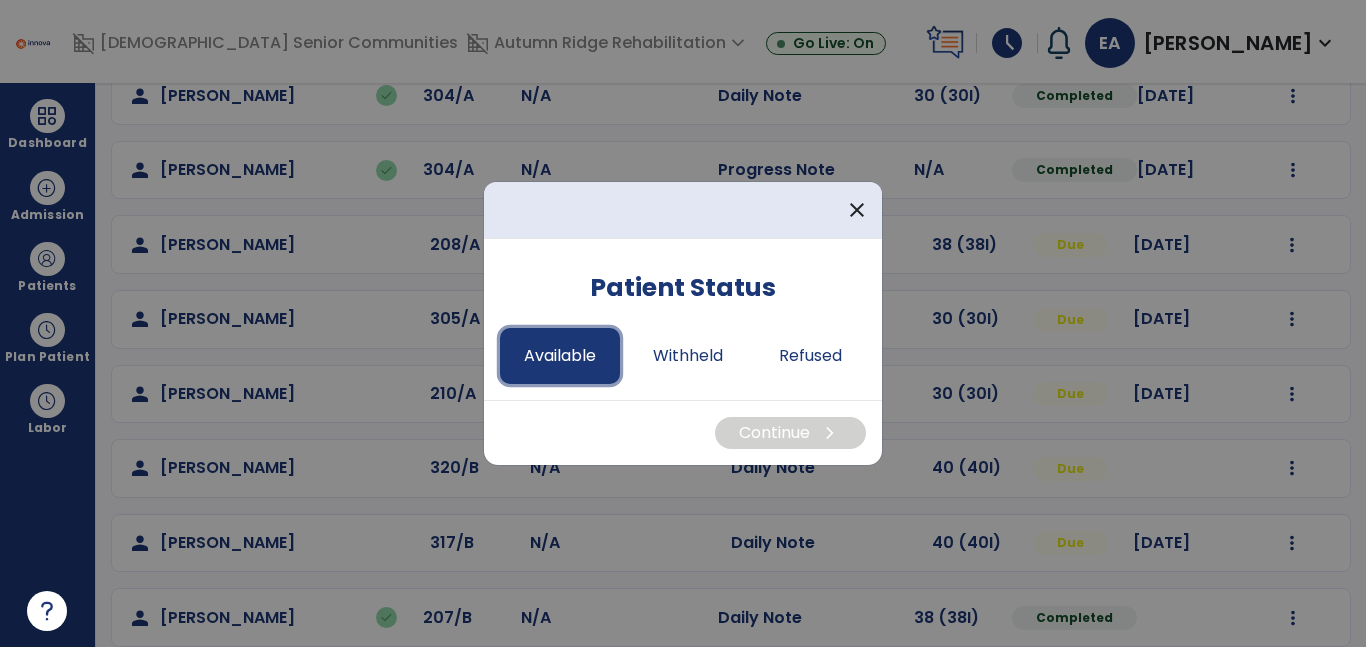 click on "Available" at bounding box center (560, 356) 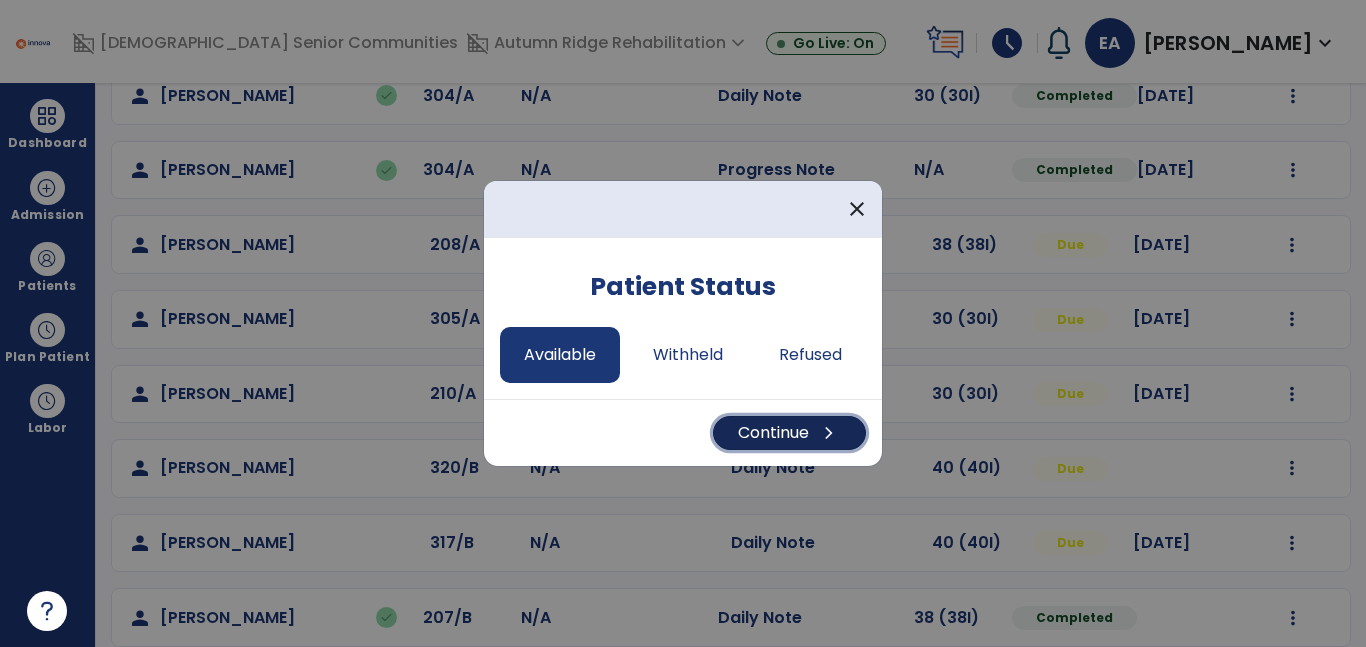 click on "Continue   chevron_right" at bounding box center (789, 433) 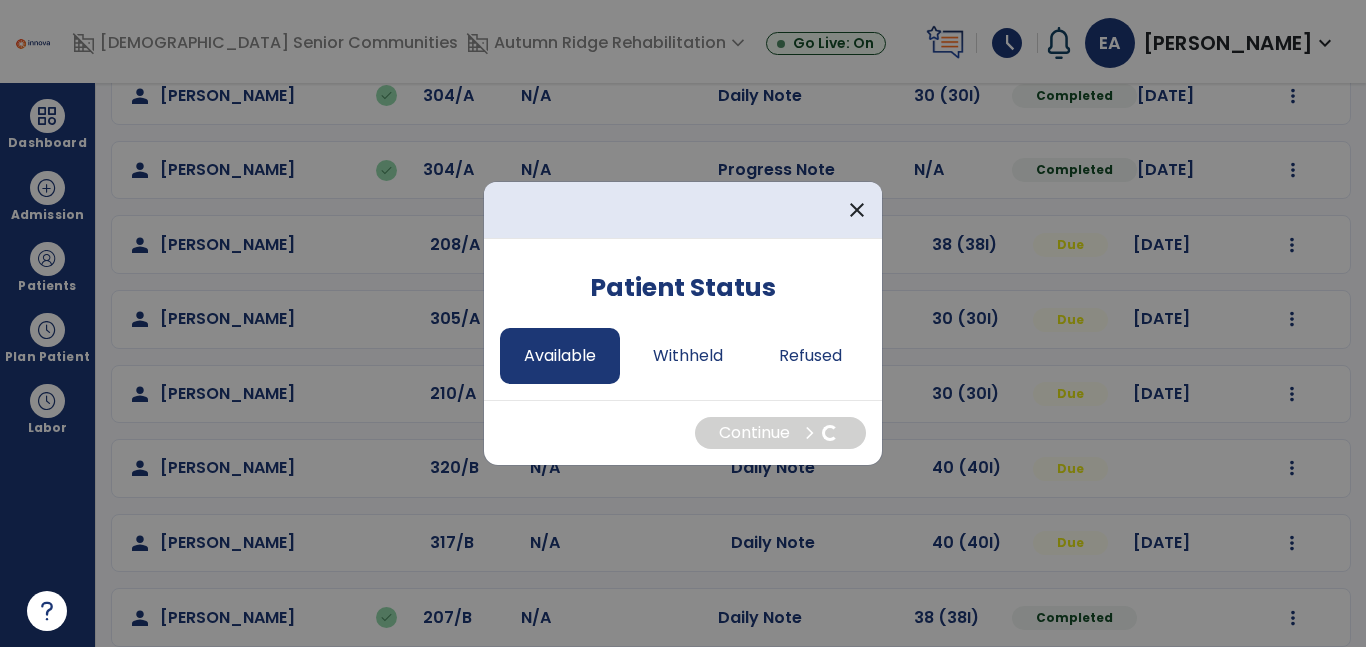 select on "*" 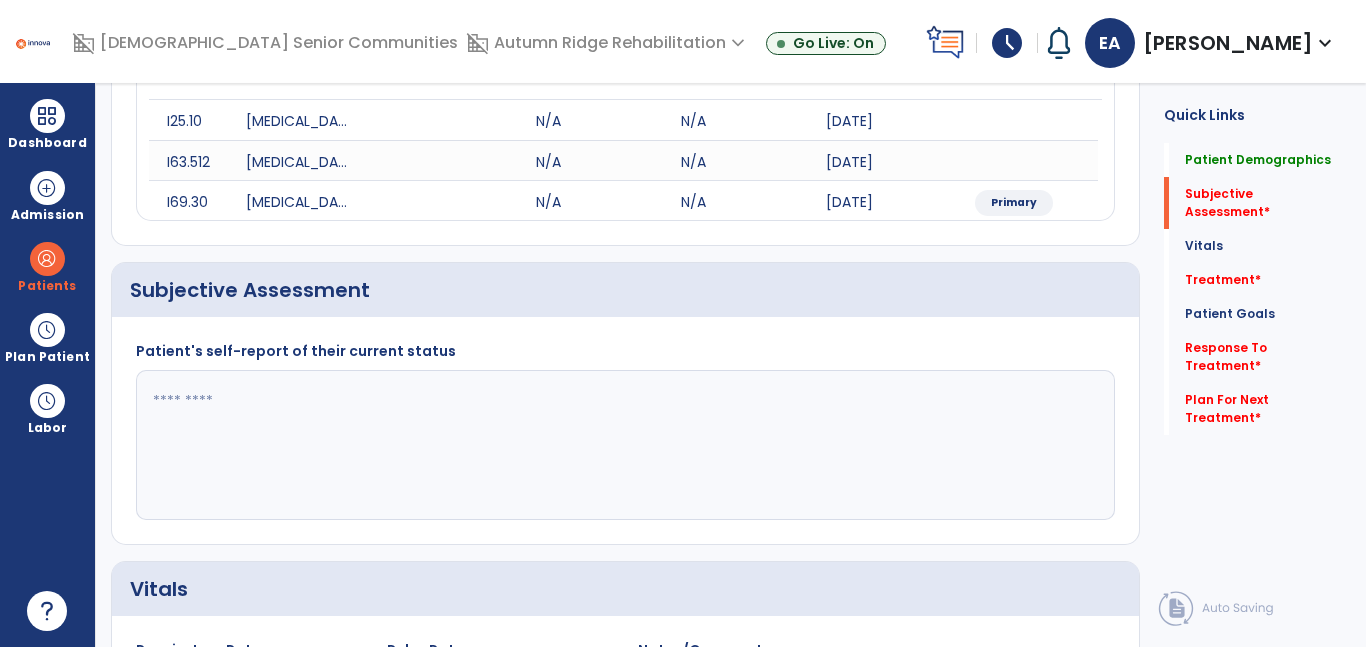 click 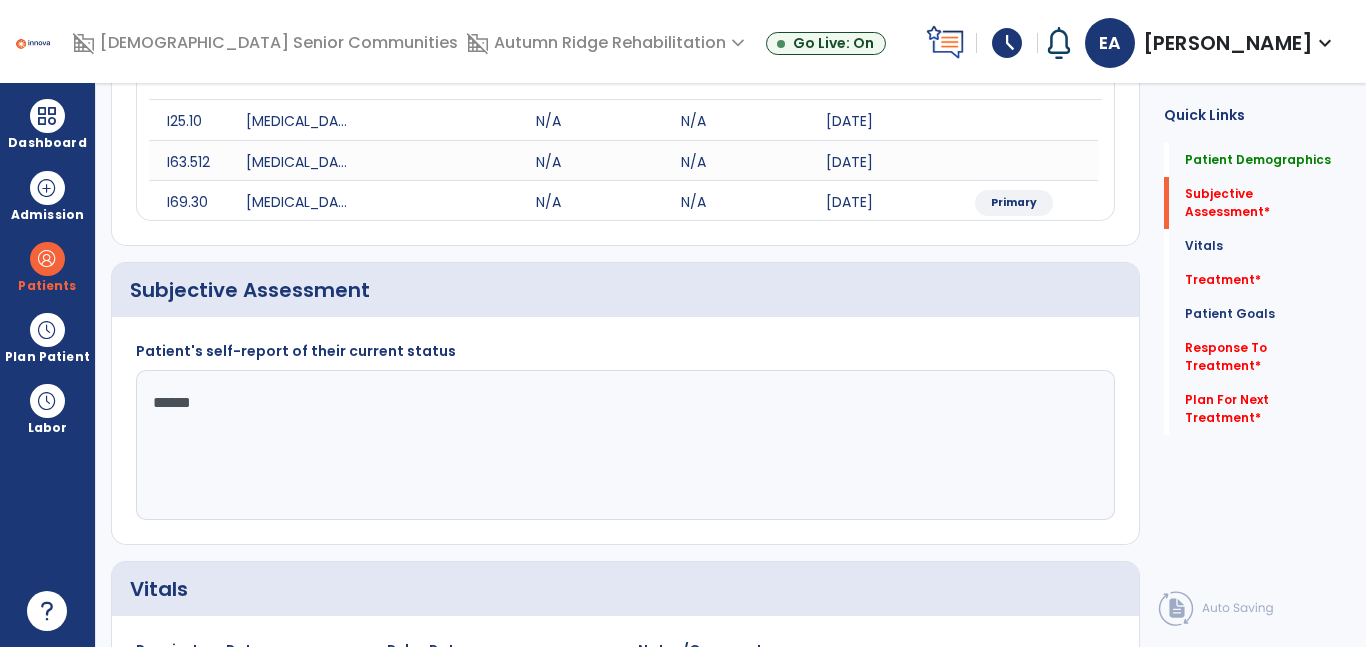 type on "*******" 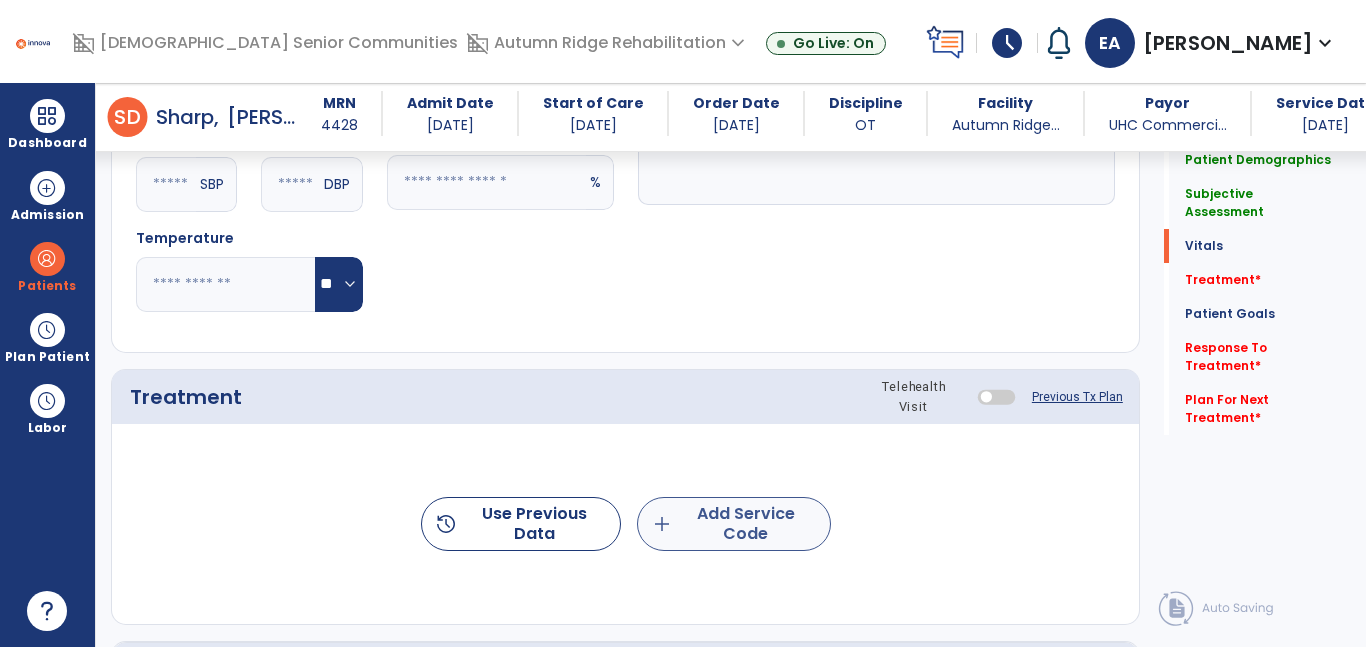 type on "**********" 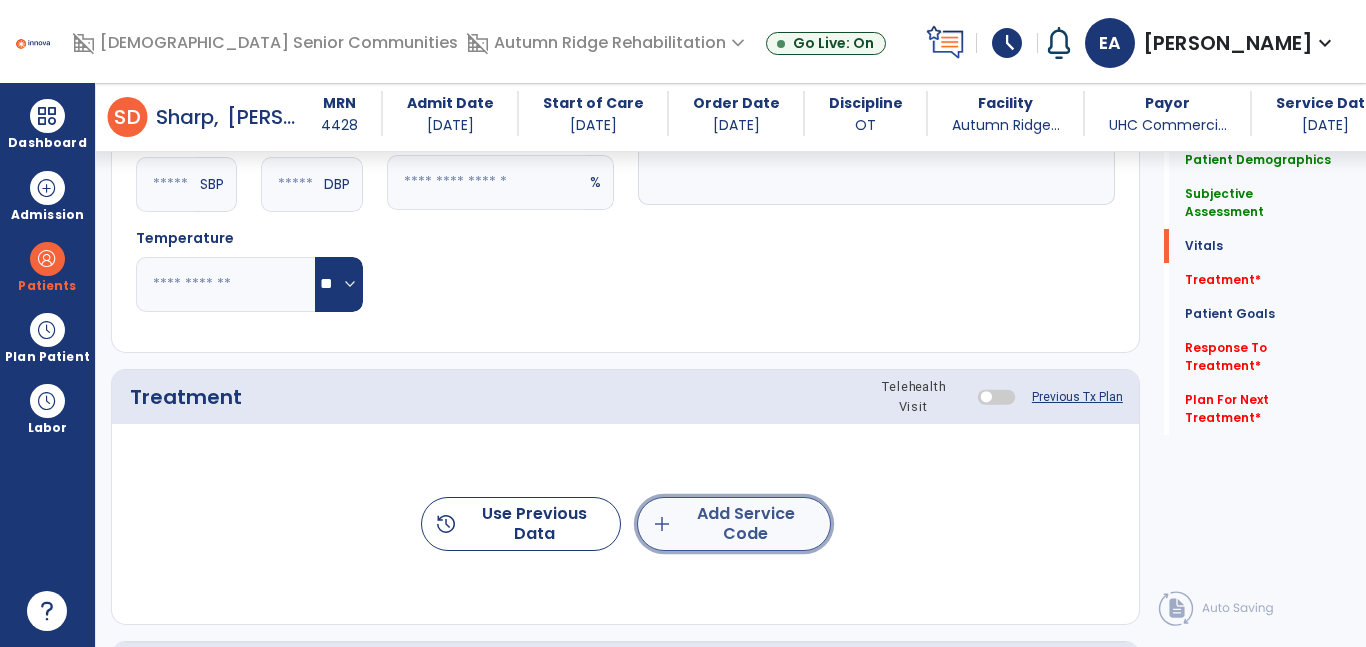 click on "add  Add Service Code" 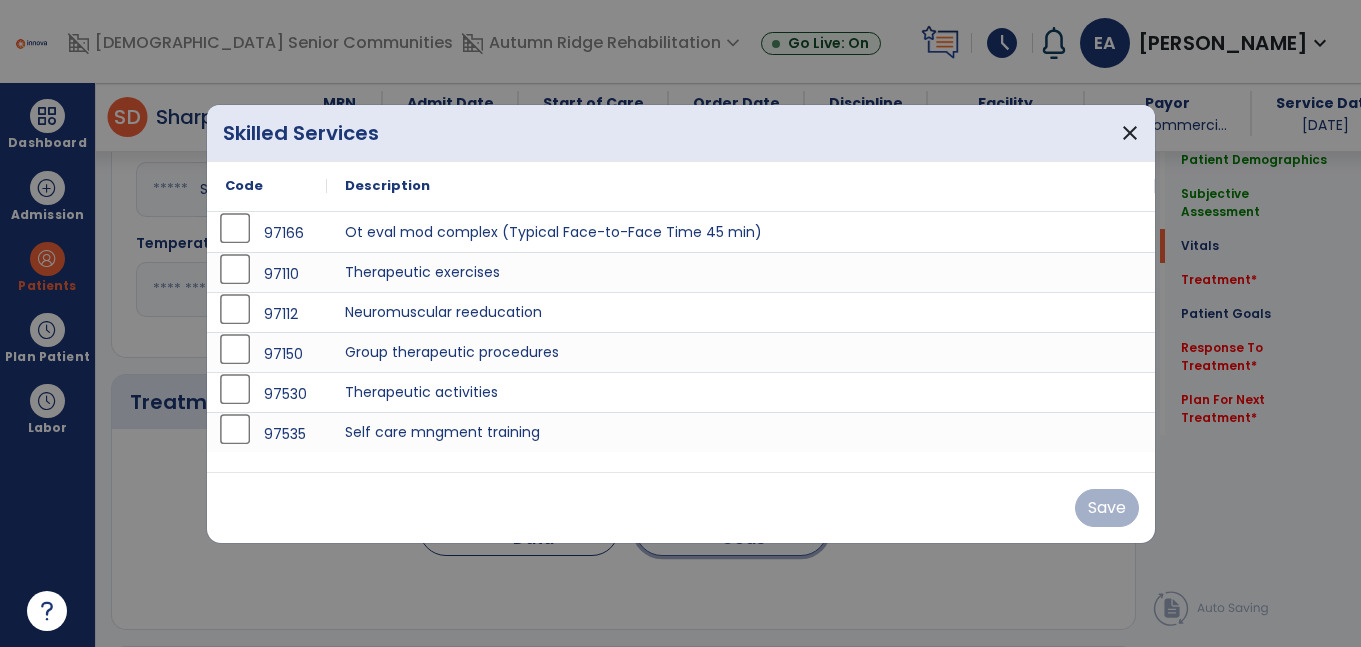 scroll, scrollTop: 960, scrollLeft: 0, axis: vertical 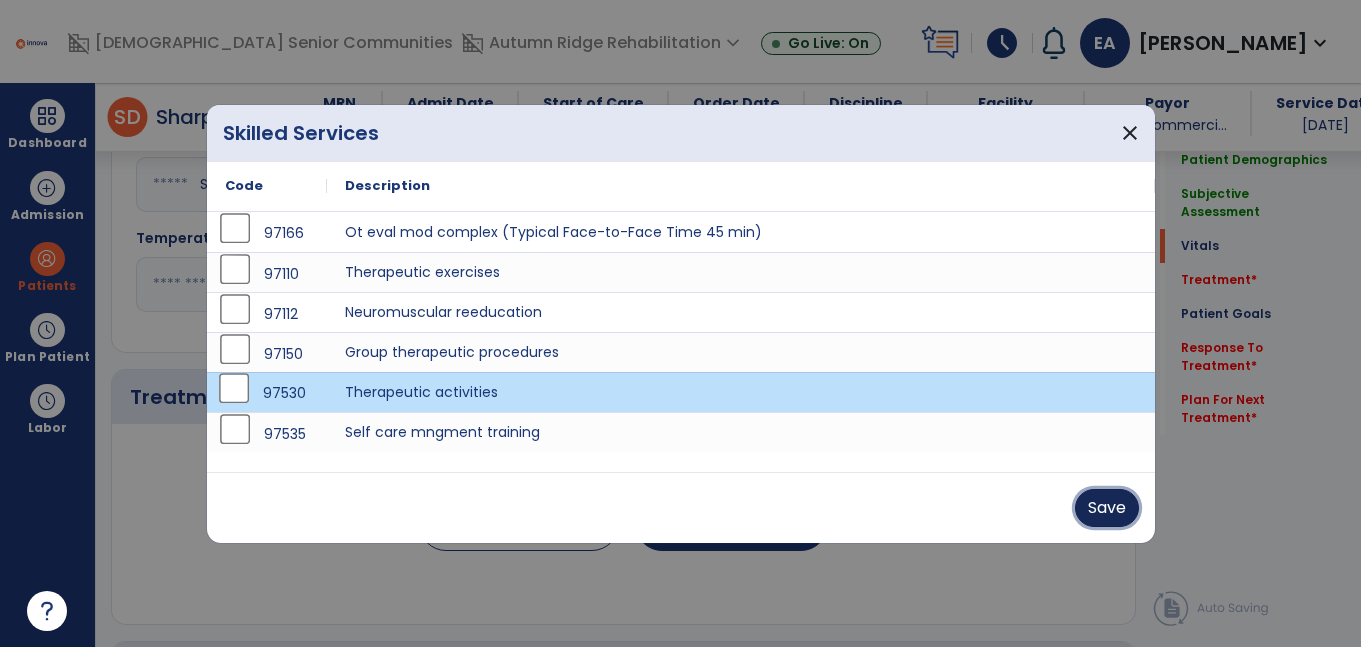 click on "Save" at bounding box center [1107, 508] 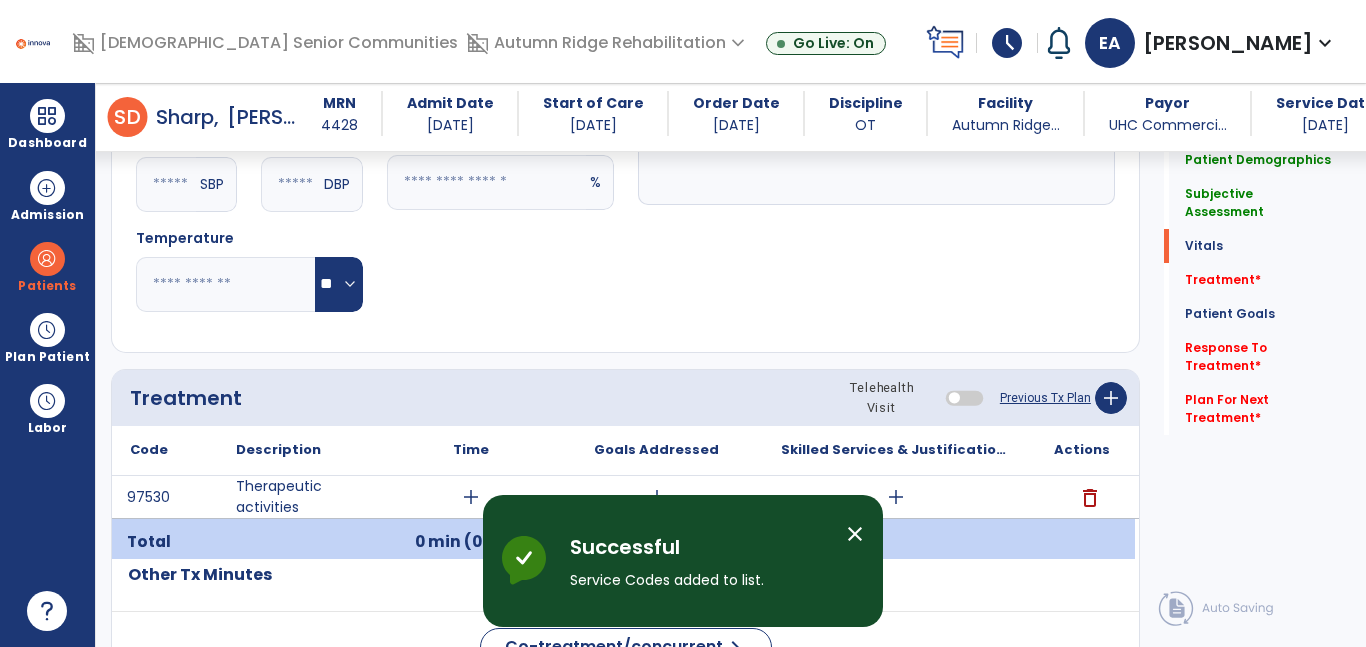 click on "add" at bounding box center [471, 497] 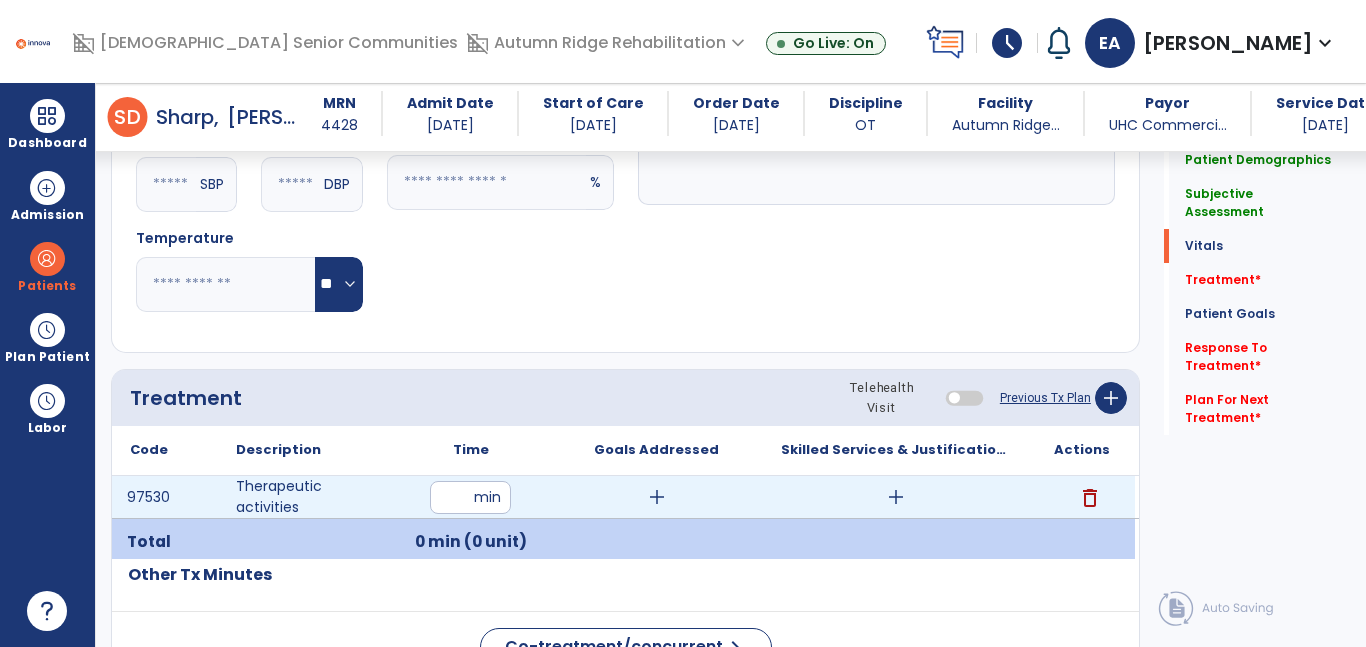 type on "**" 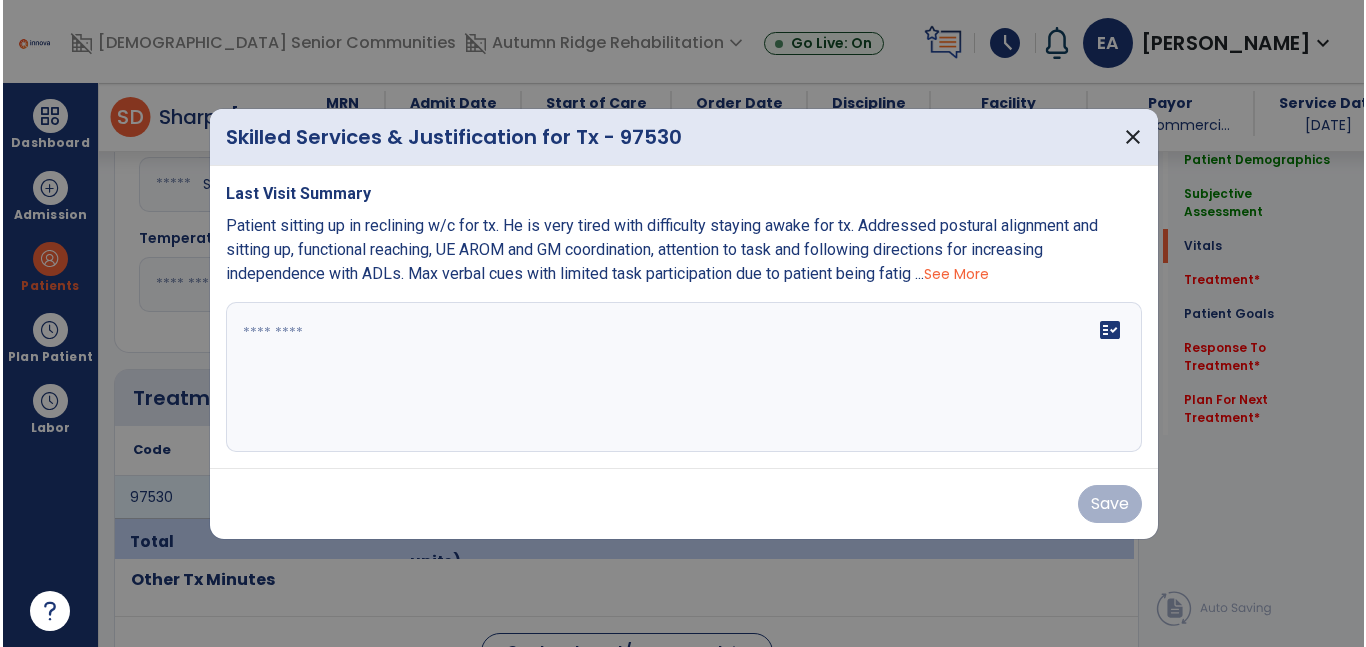 scroll, scrollTop: 960, scrollLeft: 0, axis: vertical 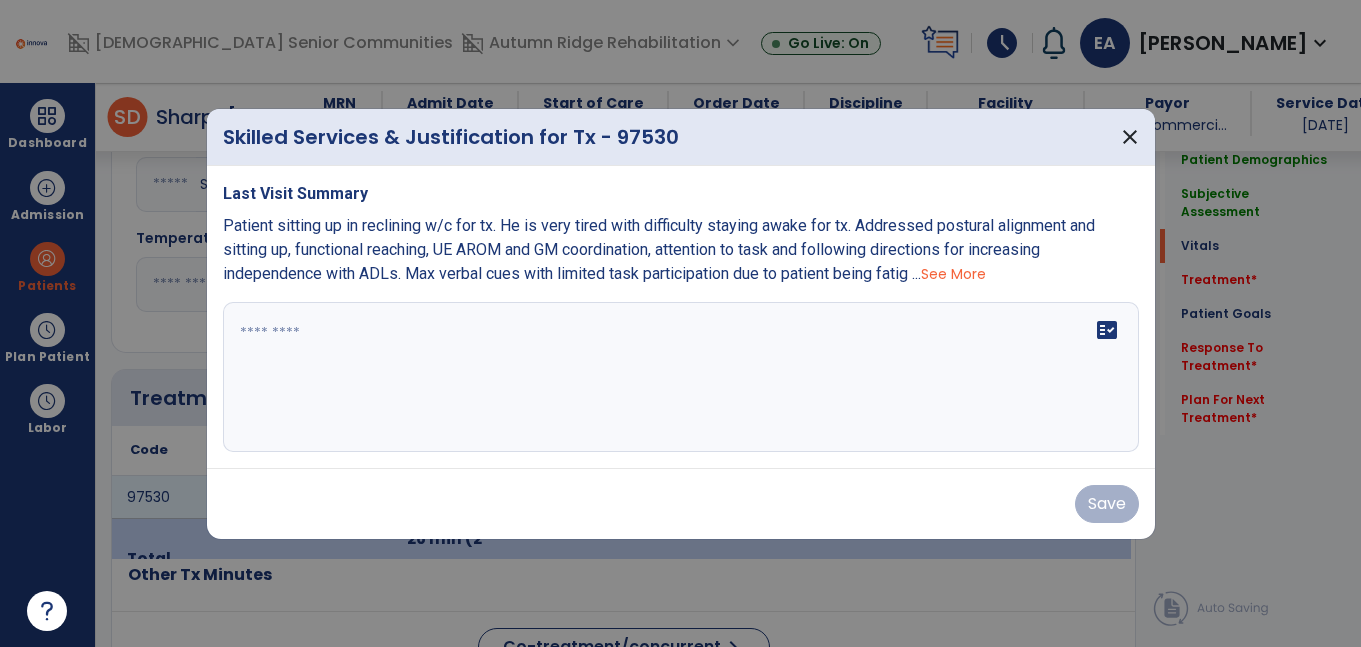 click at bounding box center [681, 377] 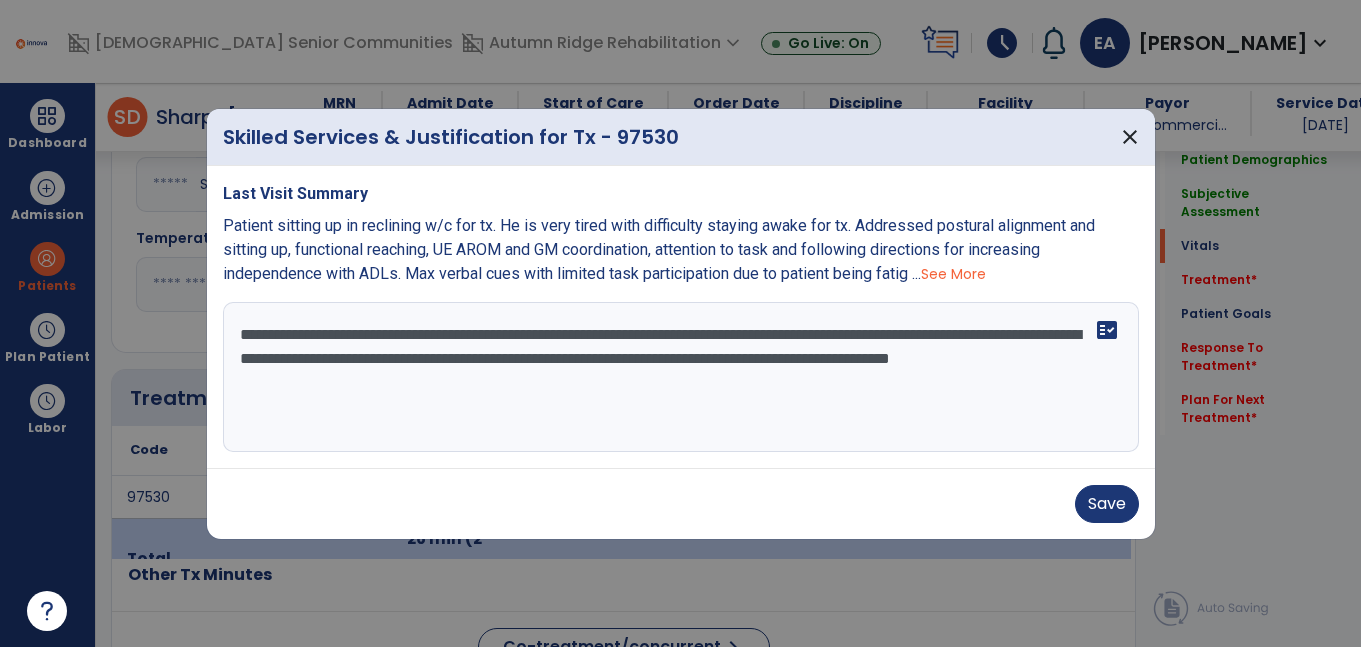 click at bounding box center [680, 323] 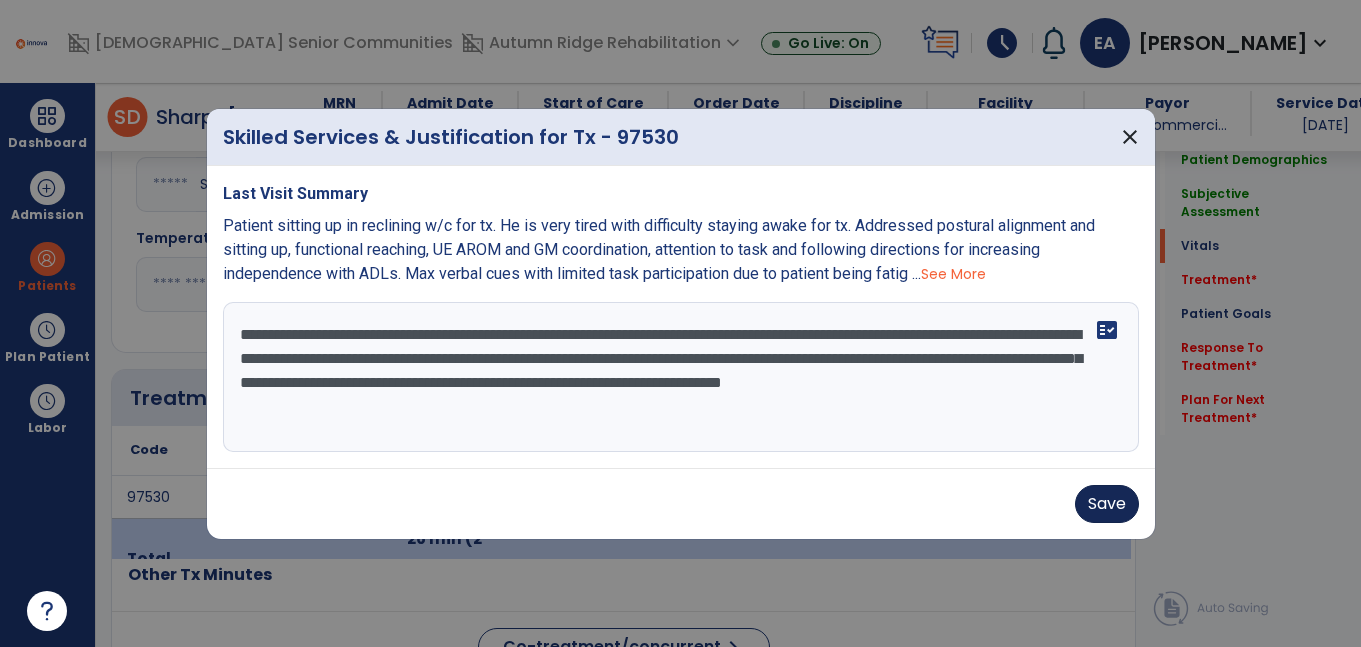 type on "**********" 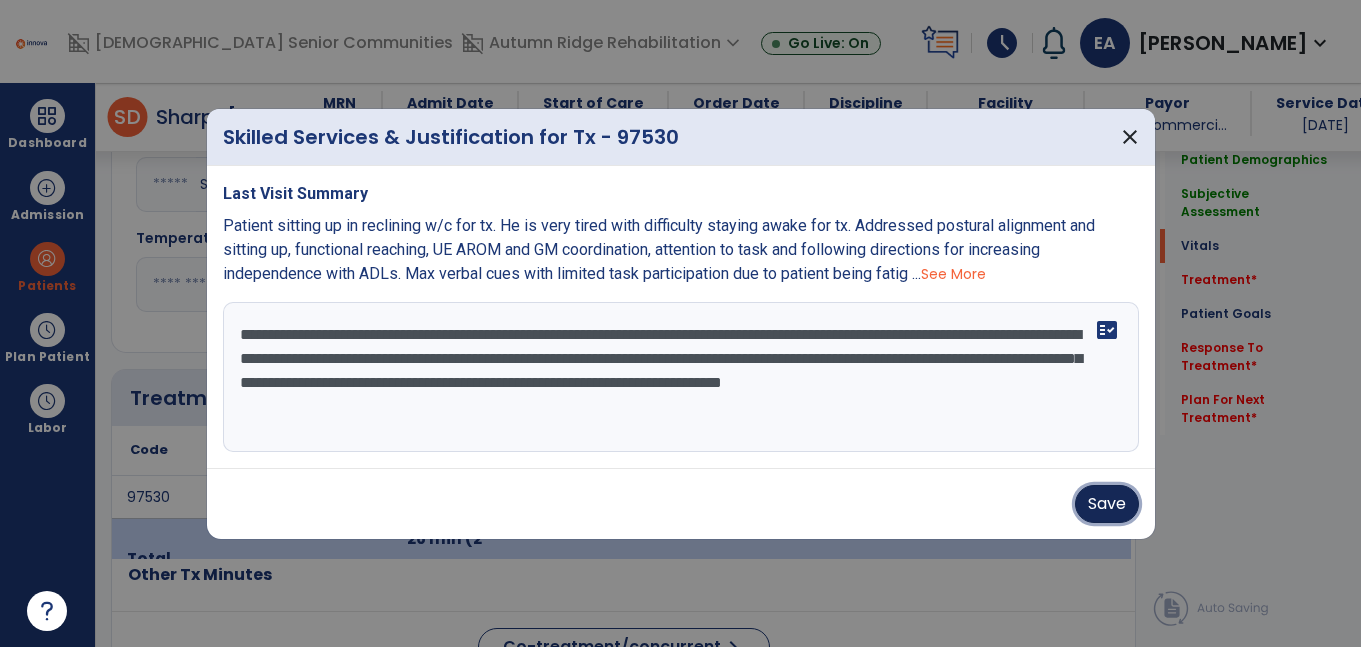 click on "Save" at bounding box center (1107, 504) 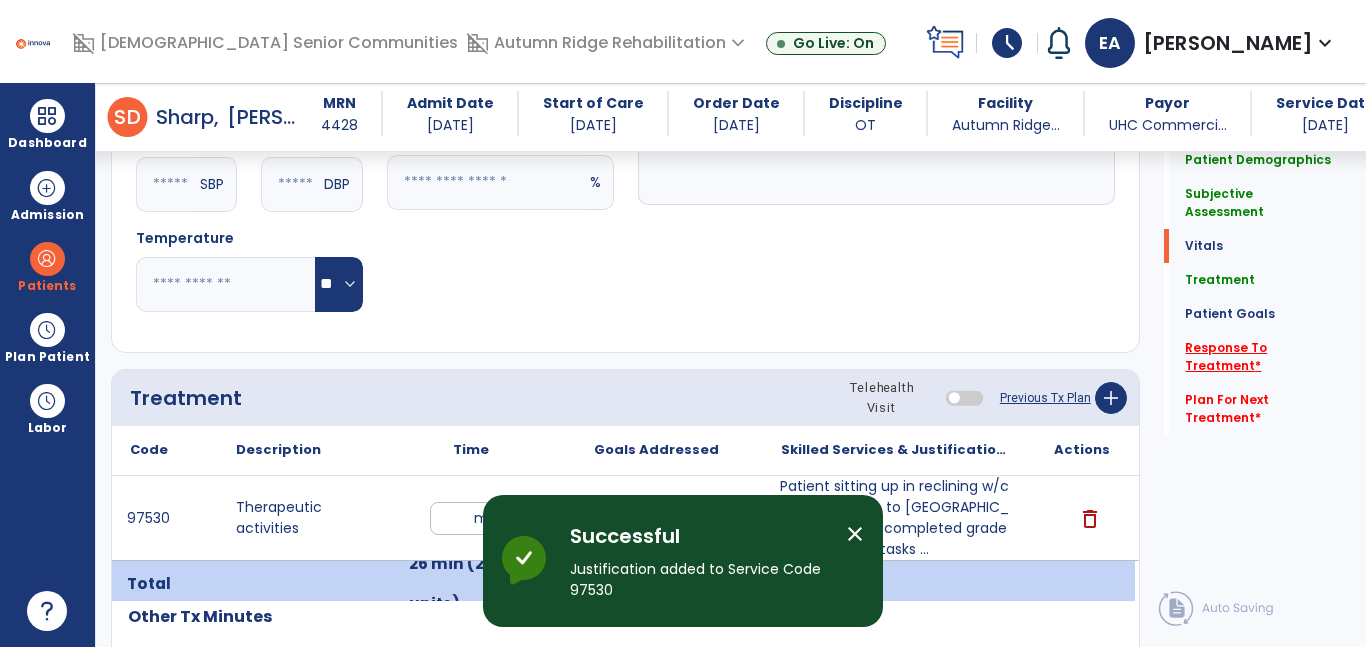 click on "Response To Treatment   *" 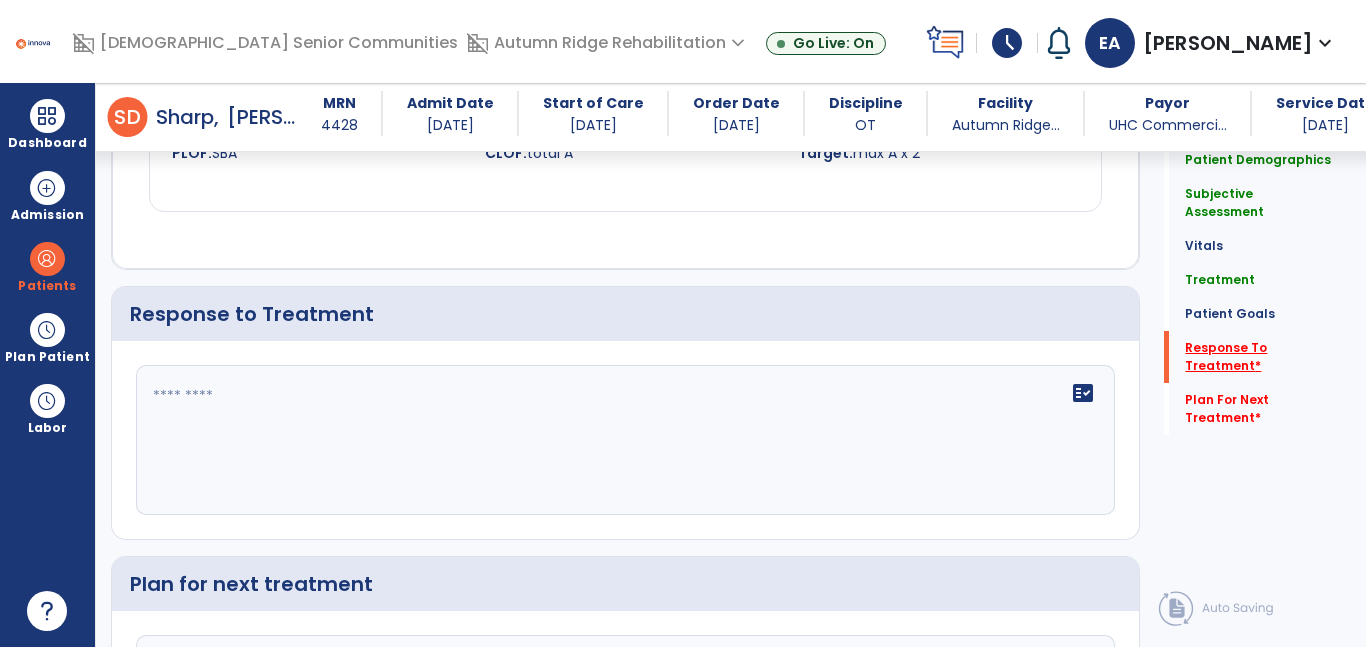 scroll, scrollTop: 3670, scrollLeft: 0, axis: vertical 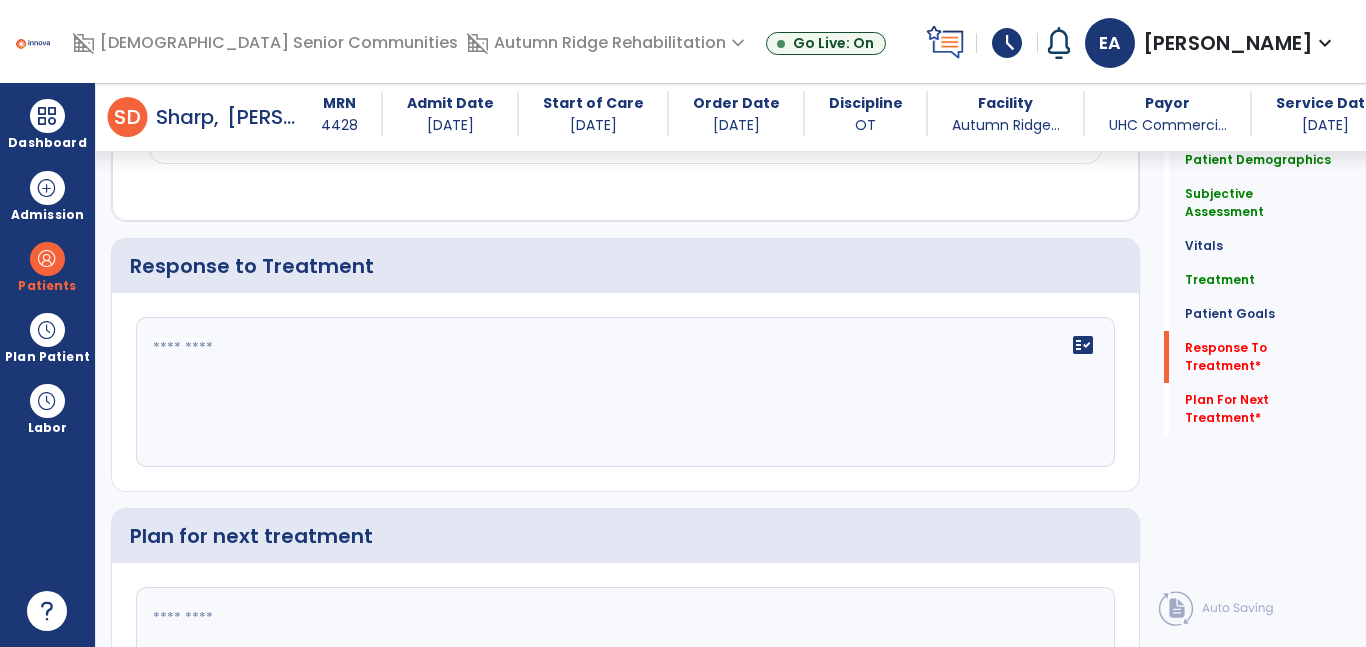click 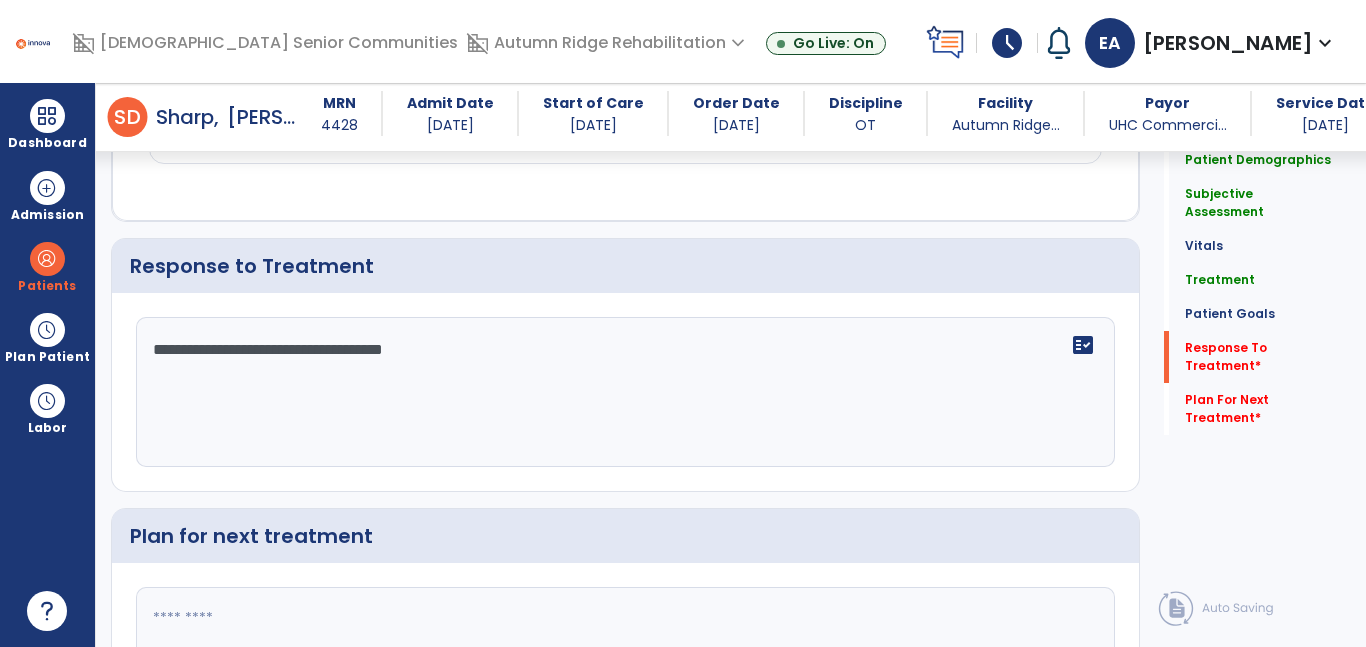 scroll, scrollTop: 3851, scrollLeft: 0, axis: vertical 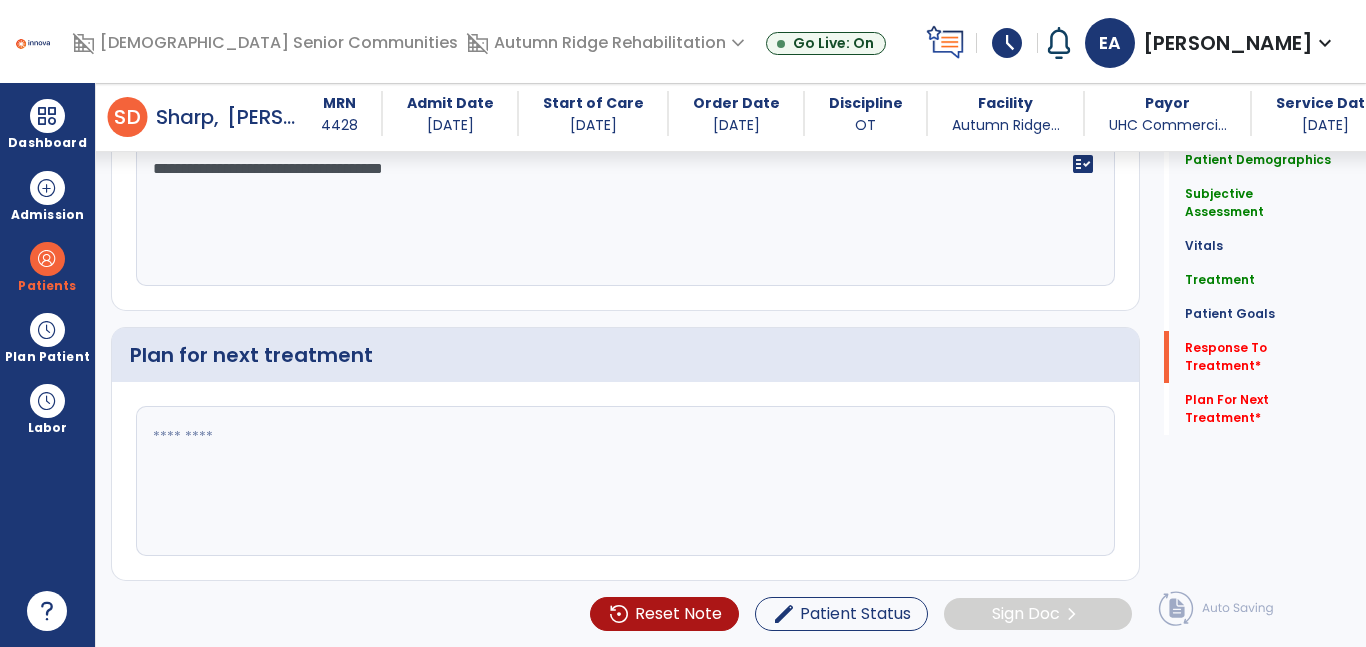 type on "**********" 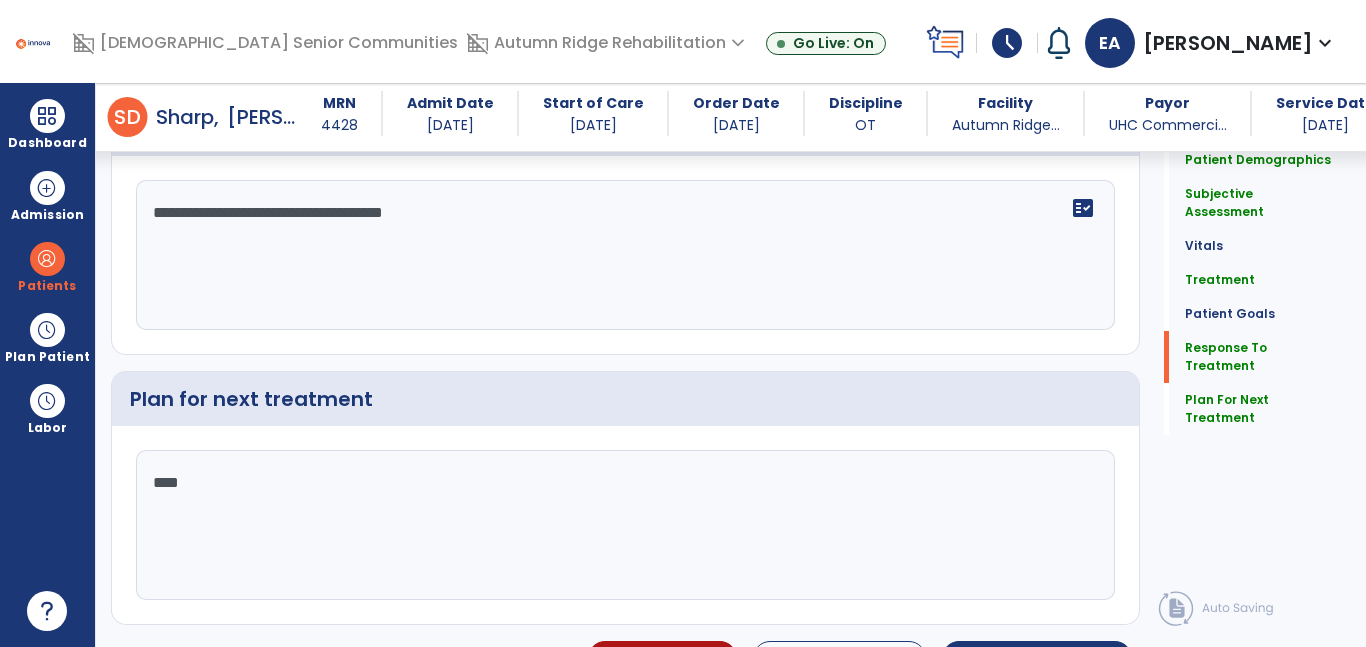 scroll, scrollTop: 3851, scrollLeft: 0, axis: vertical 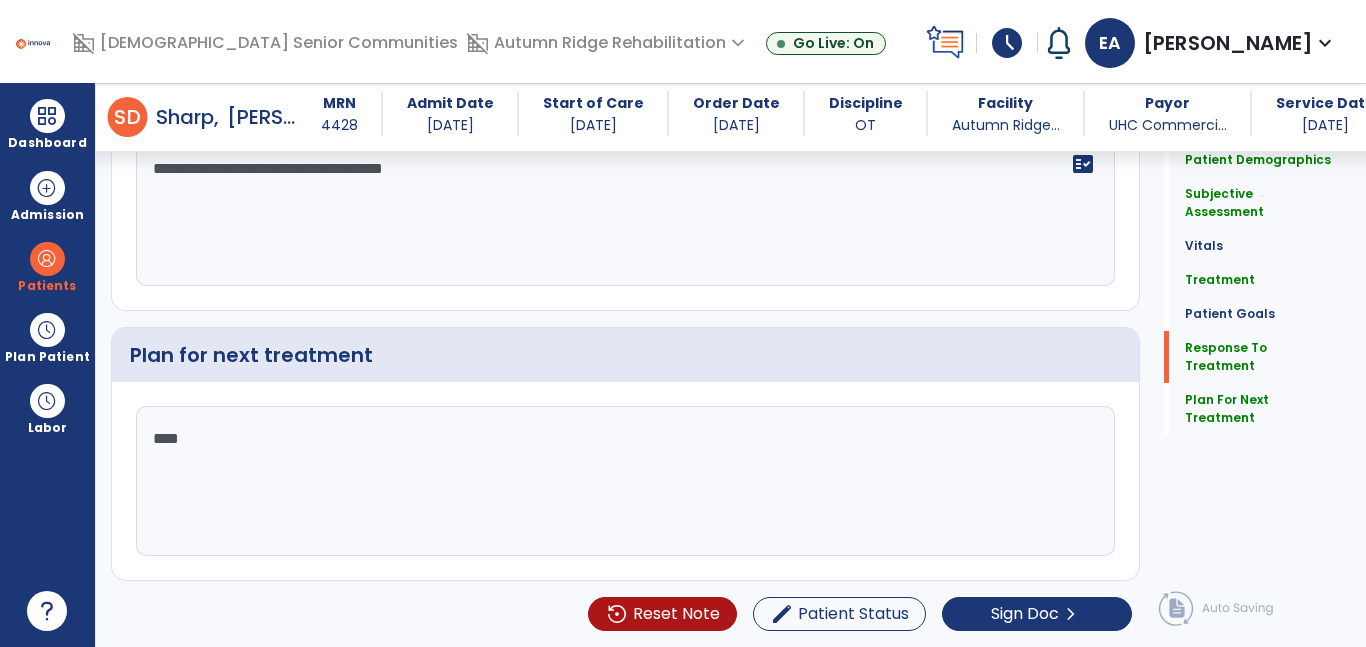 type on "****" 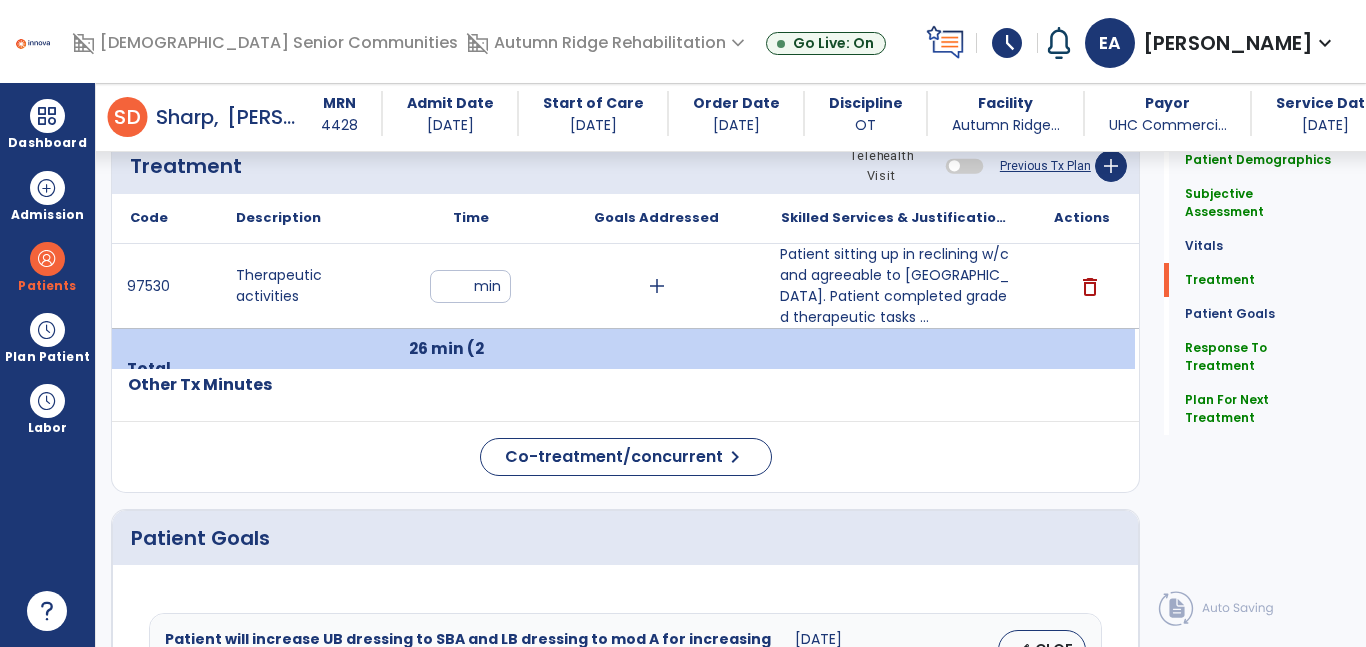 scroll, scrollTop: 1187, scrollLeft: 0, axis: vertical 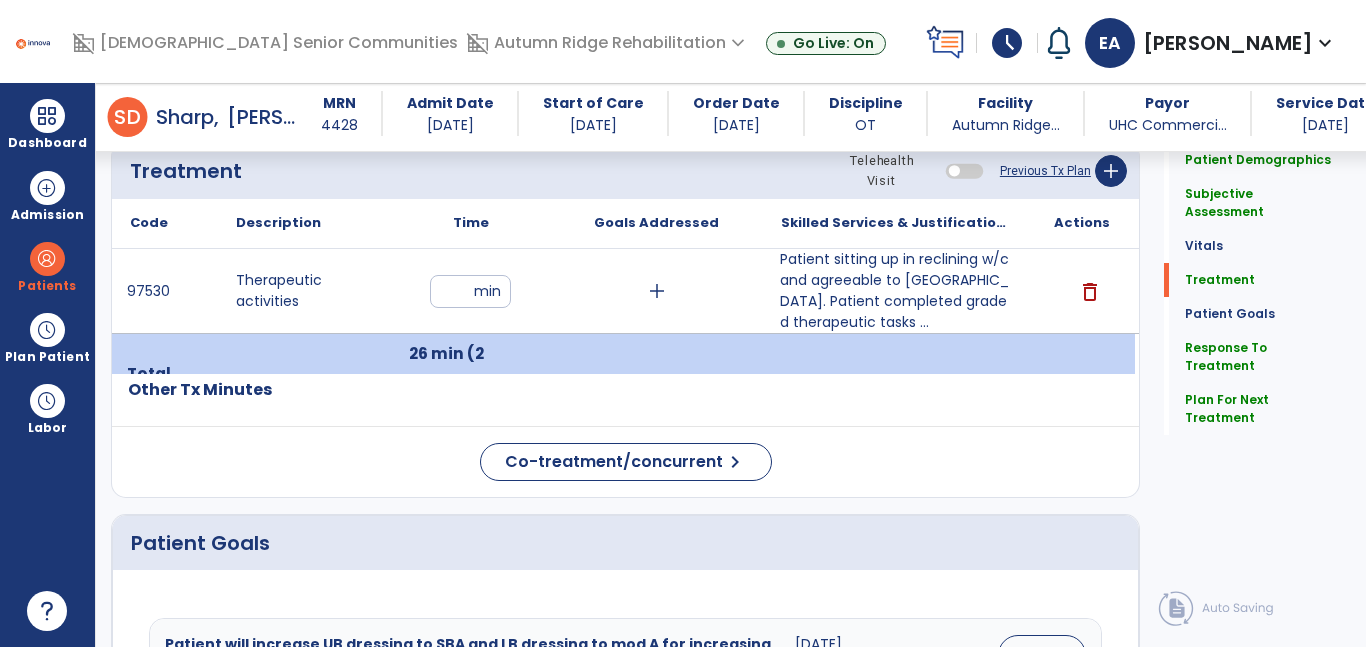 click on "**" at bounding box center (470, 291) 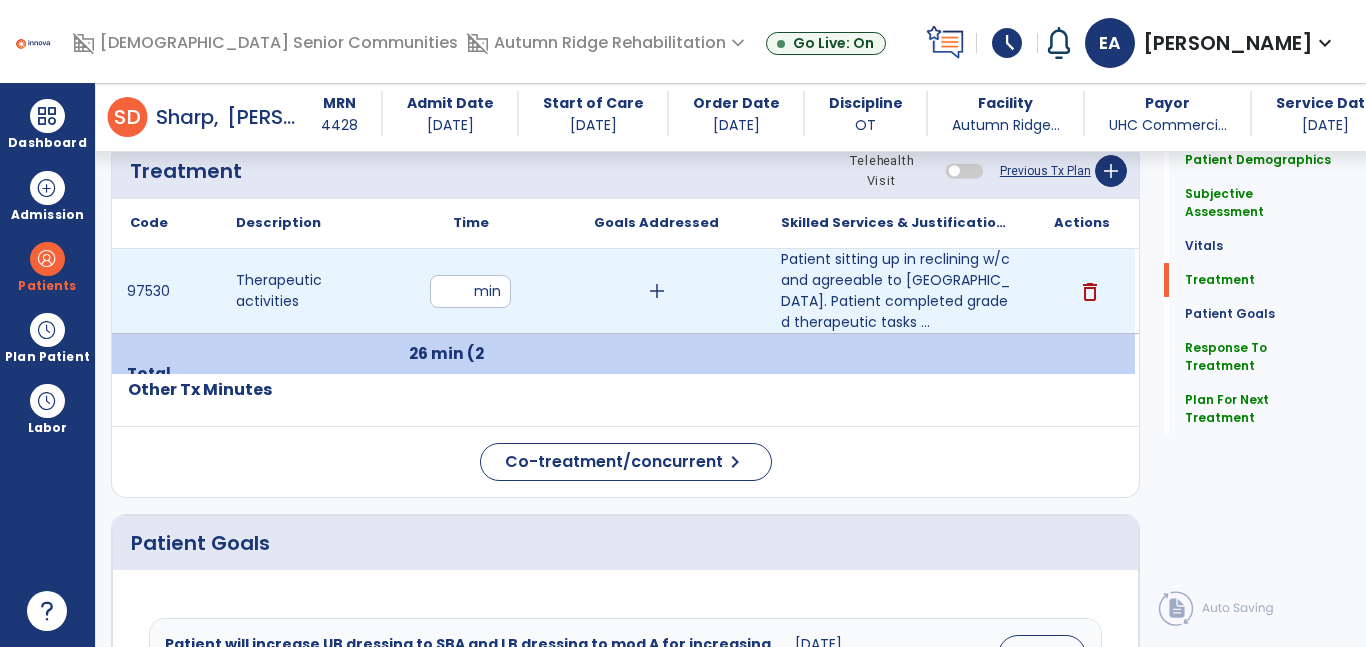 type on "*" 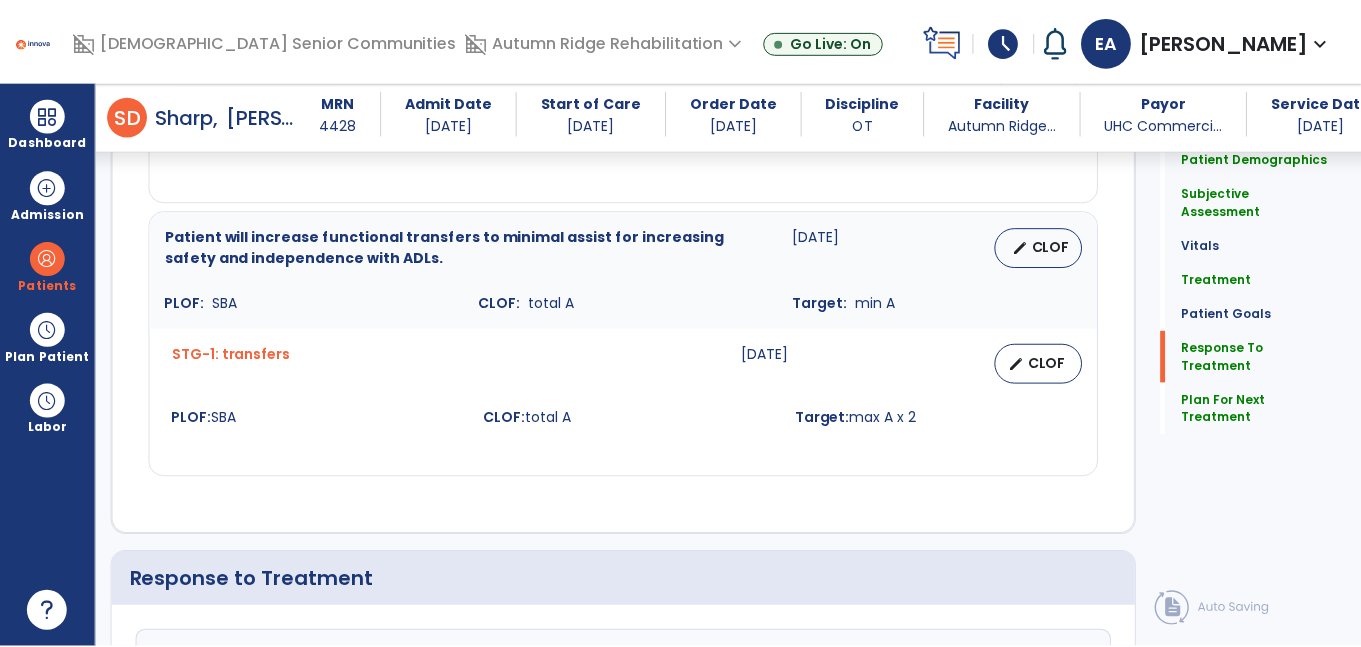 scroll, scrollTop: 3851, scrollLeft: 0, axis: vertical 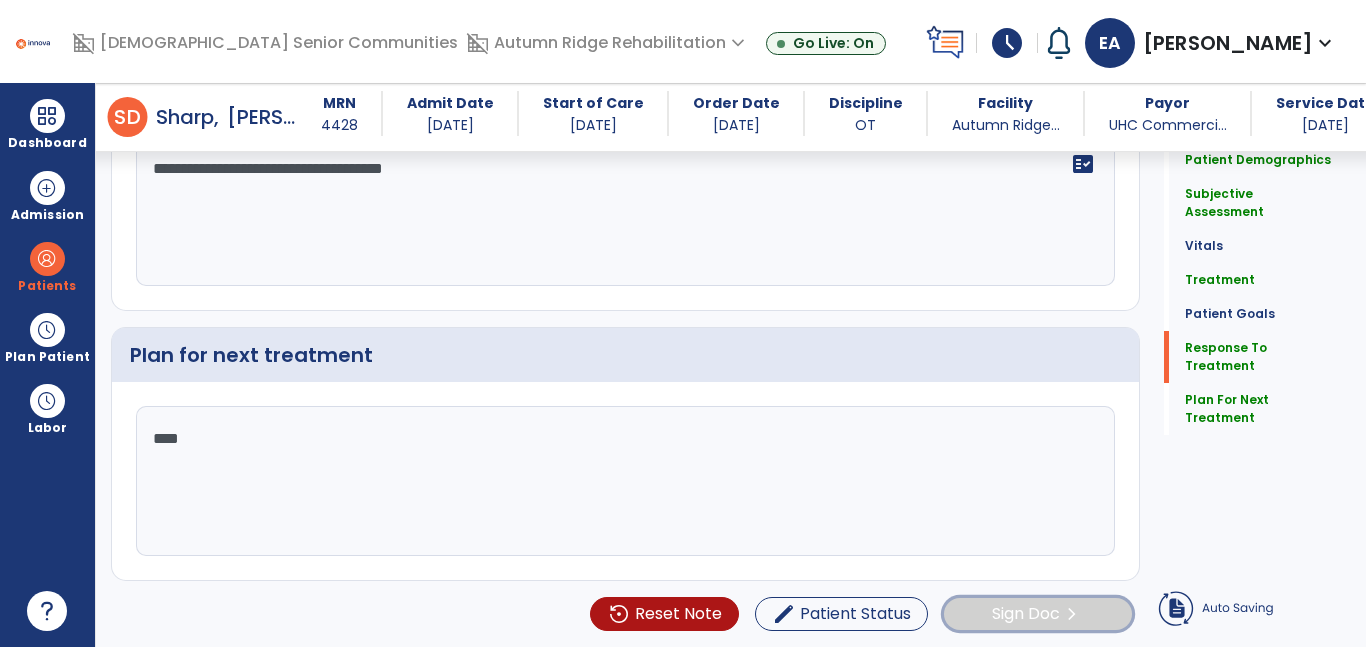 click on "chevron_right" 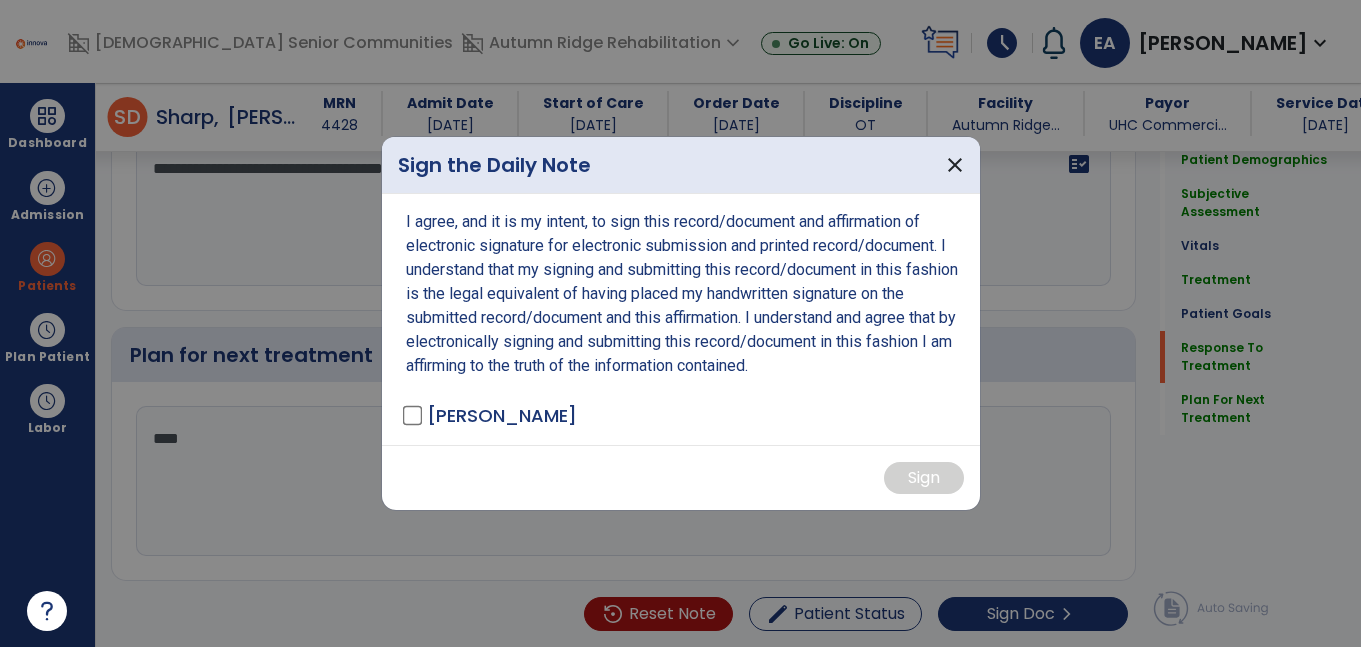 click on "I agree, and it is my intent, to sign this record/document and affirmation of electronic signature for electronic submission and printed record/document. I understand that my signing and submitting this record/document in this fashion is the legal equivalent of having placed my handwritten signature on the submitted record/document and this affirmation. I understand and agree that by electronically signing and submitting this record/document in this fashion I am affirming to the truth of the information contained.  [PERSON_NAME]" at bounding box center (681, 319) 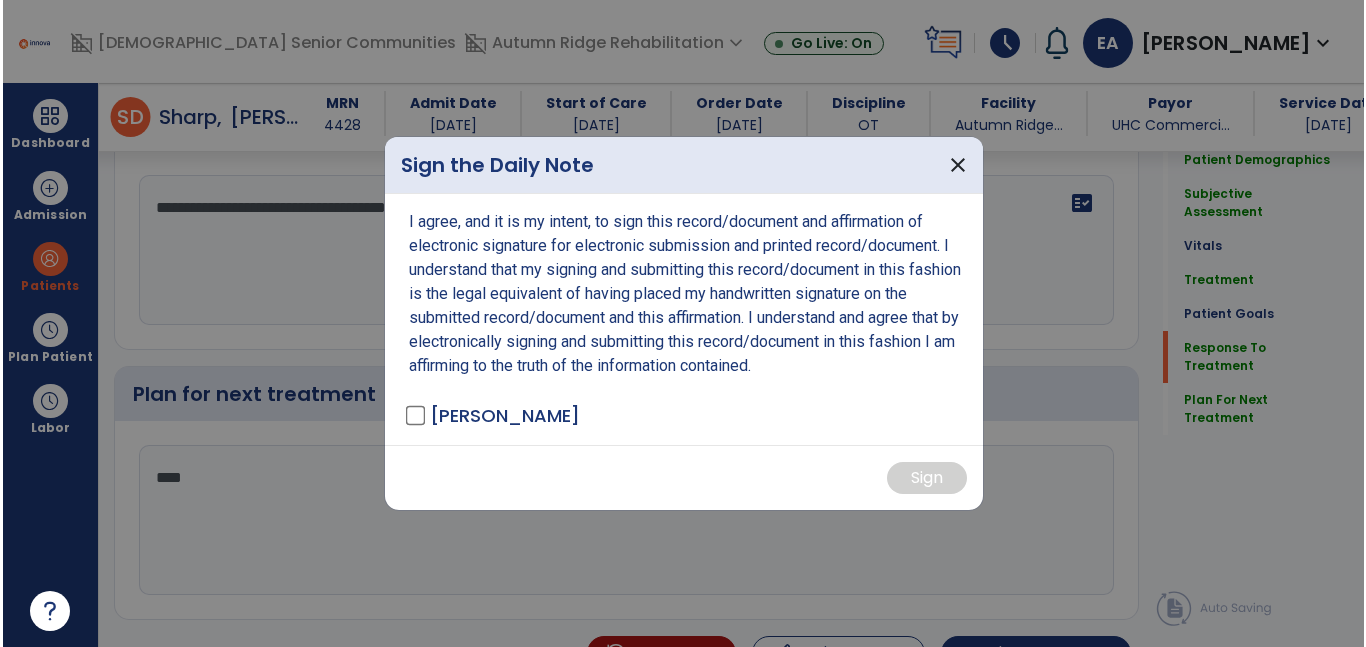 scroll, scrollTop: 3851, scrollLeft: 0, axis: vertical 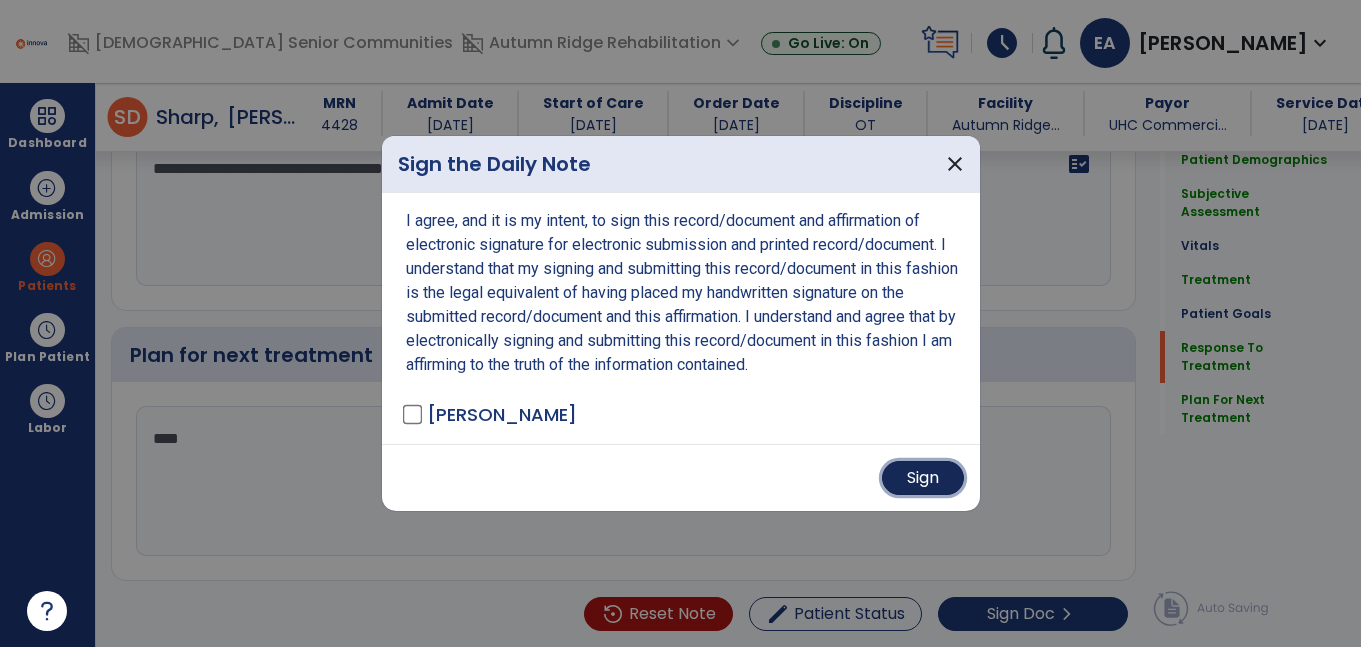 click on "Sign" at bounding box center [923, 478] 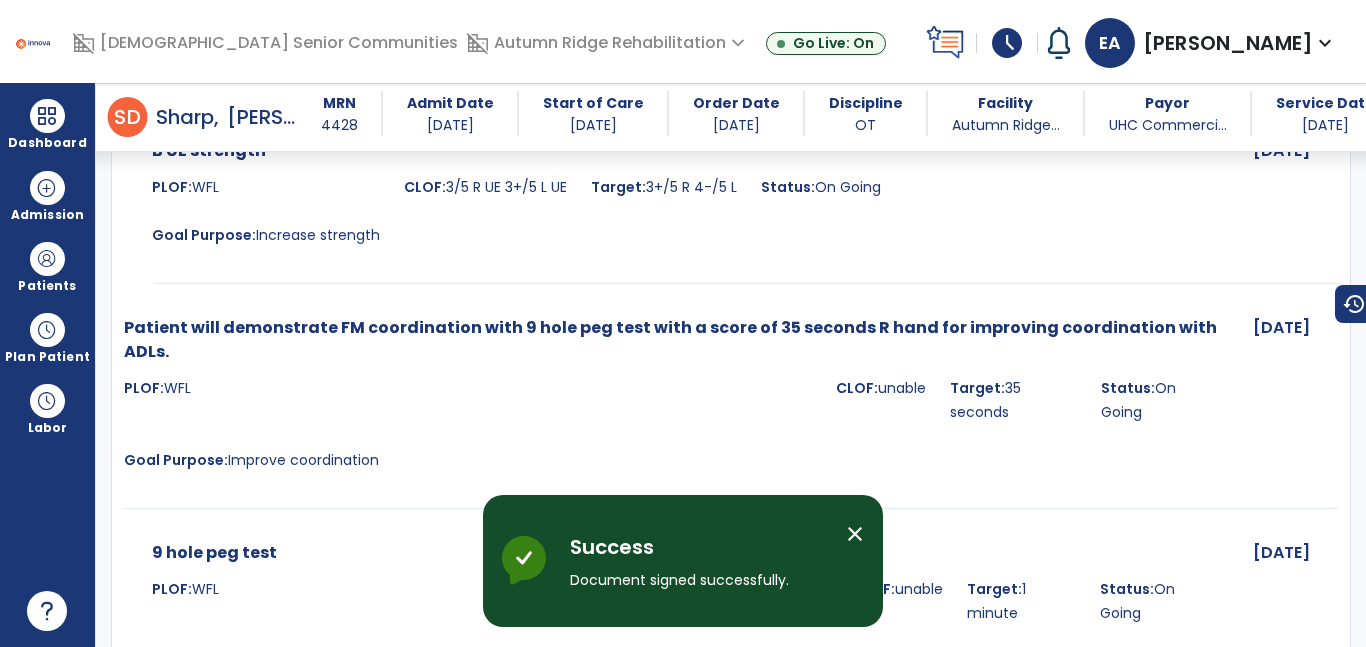click on "[DATE]" at bounding box center [905, -3309] 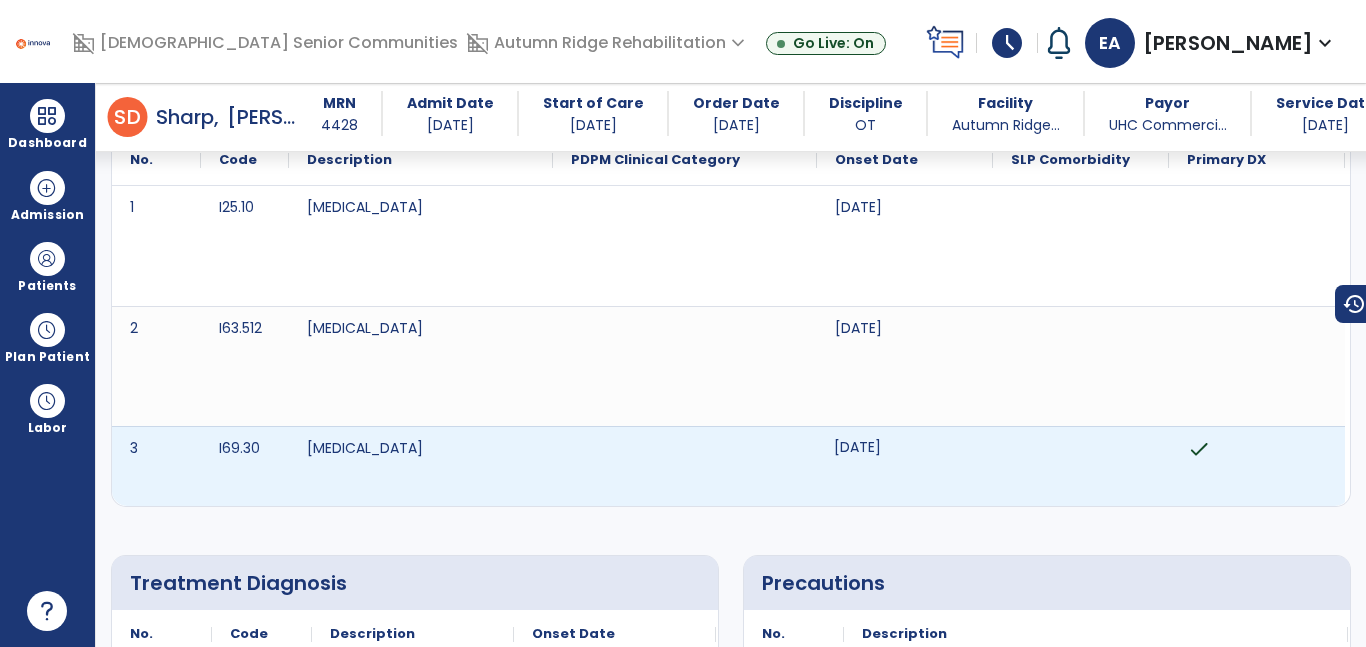 scroll, scrollTop: 0, scrollLeft: 0, axis: both 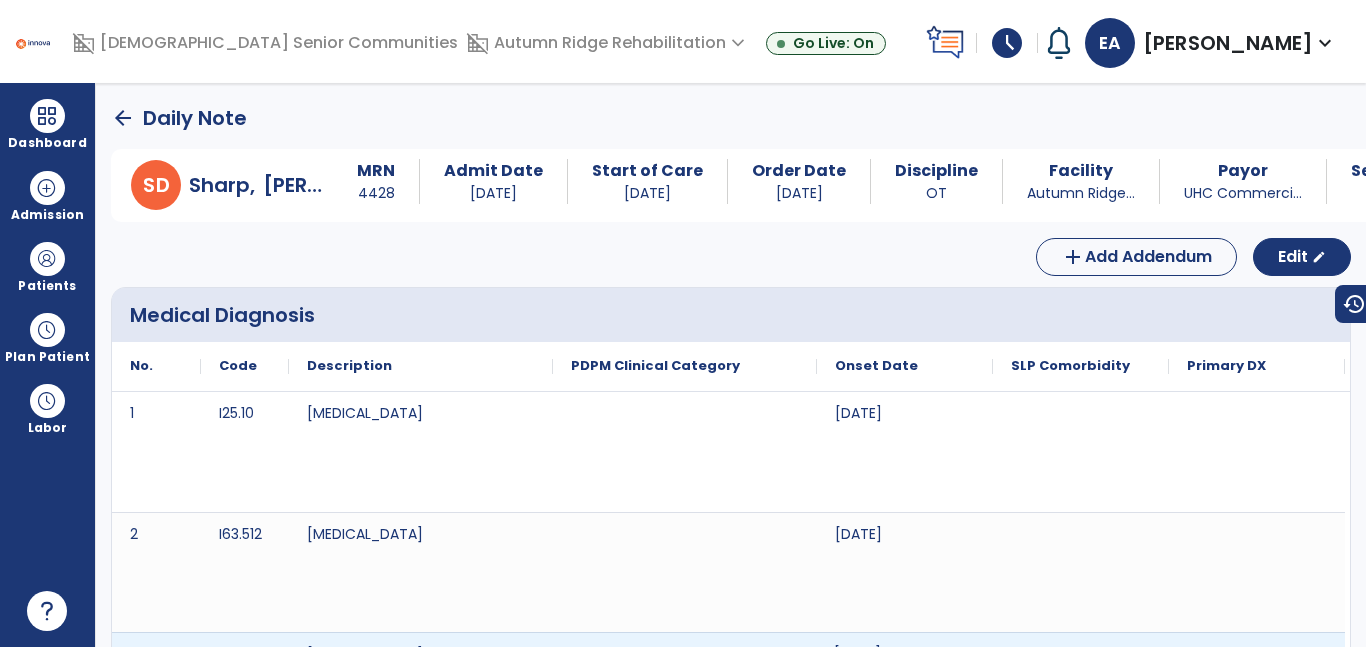 click on "arrow_back" 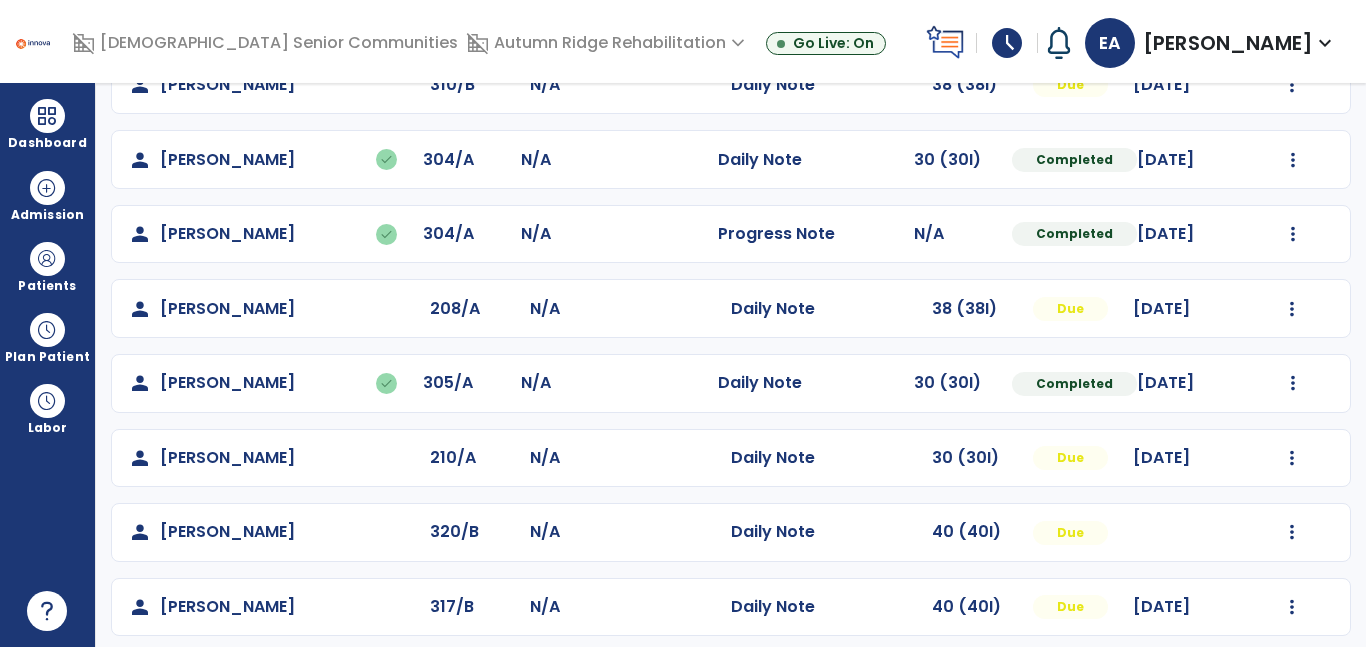 scroll, scrollTop: 311, scrollLeft: 0, axis: vertical 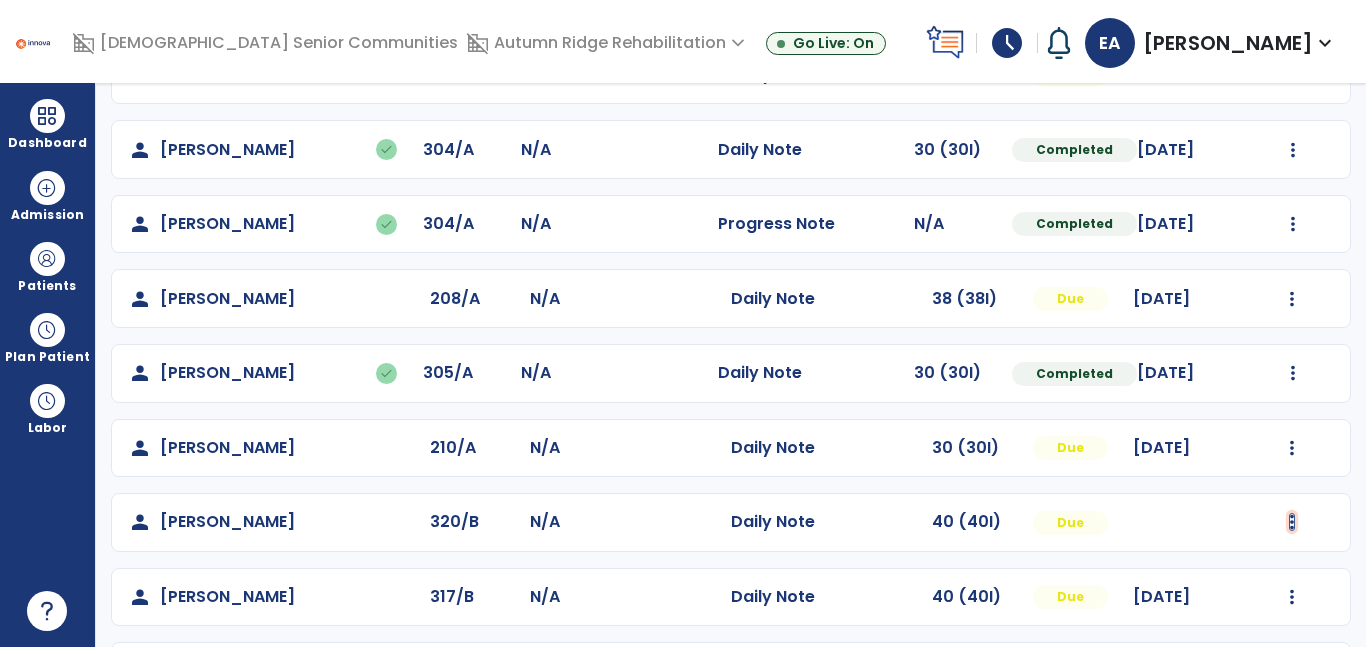 click at bounding box center [1292, -11] 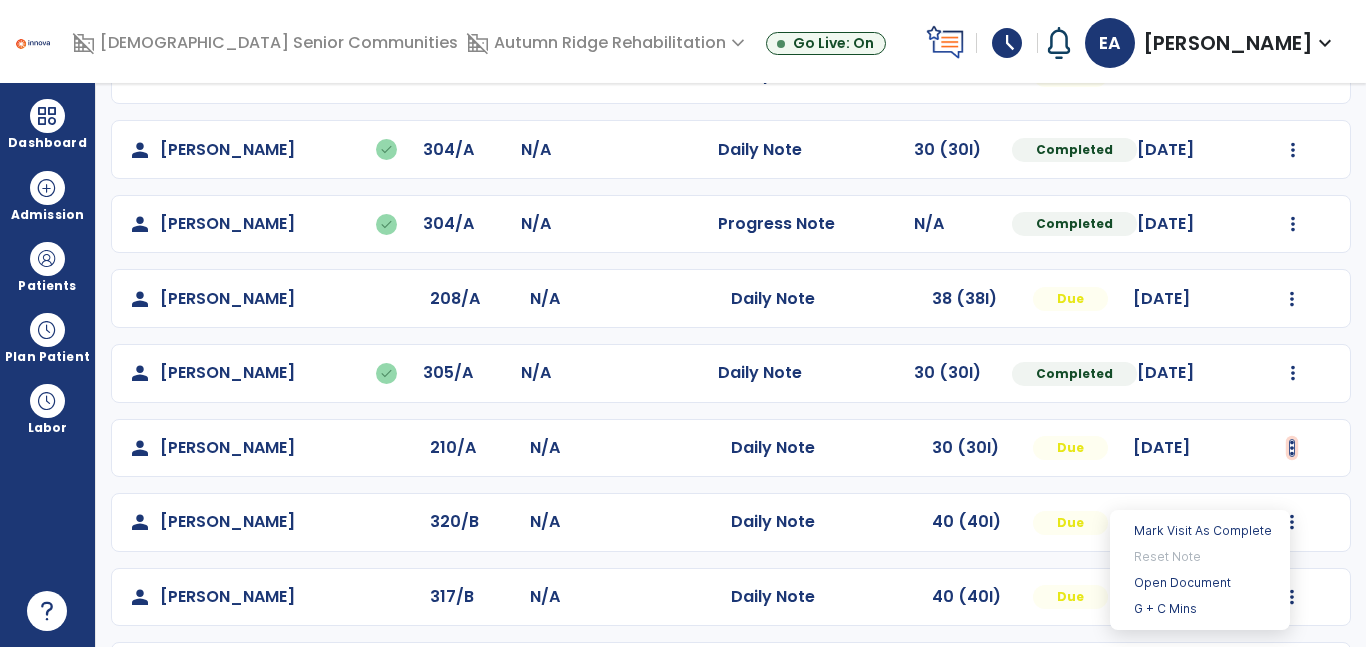 click at bounding box center [1292, -11] 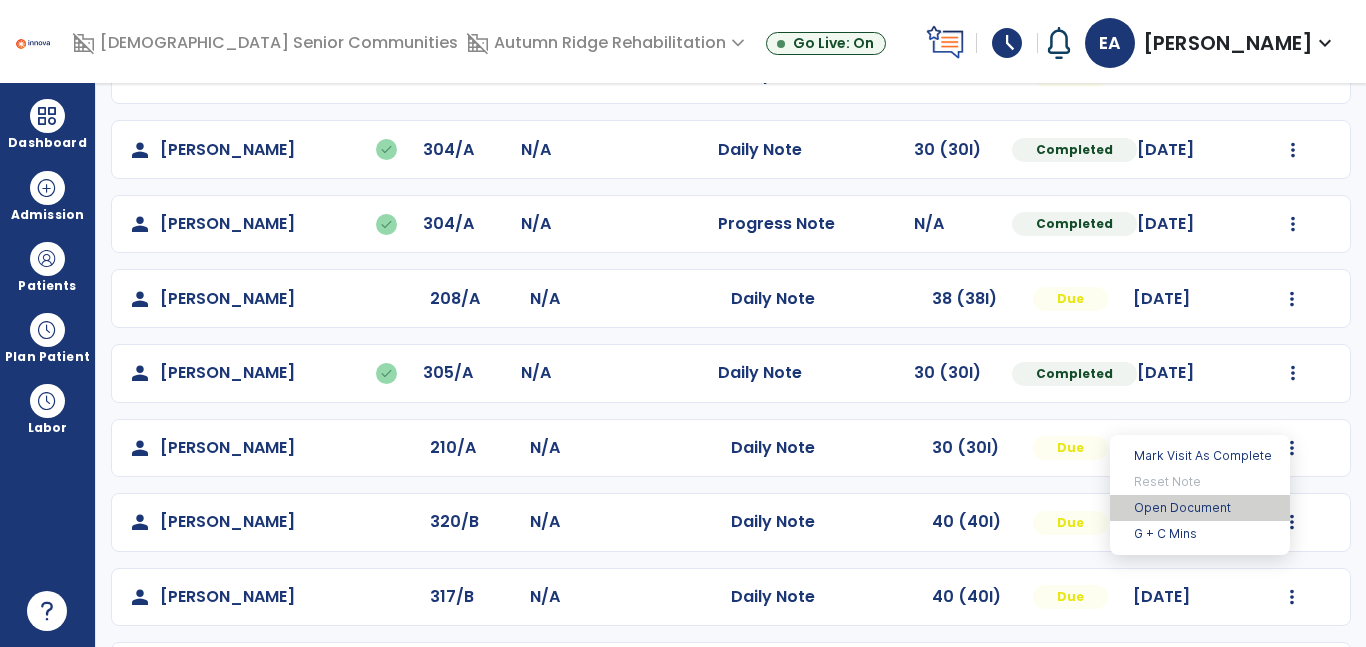 click on "Open Document" at bounding box center [1200, 508] 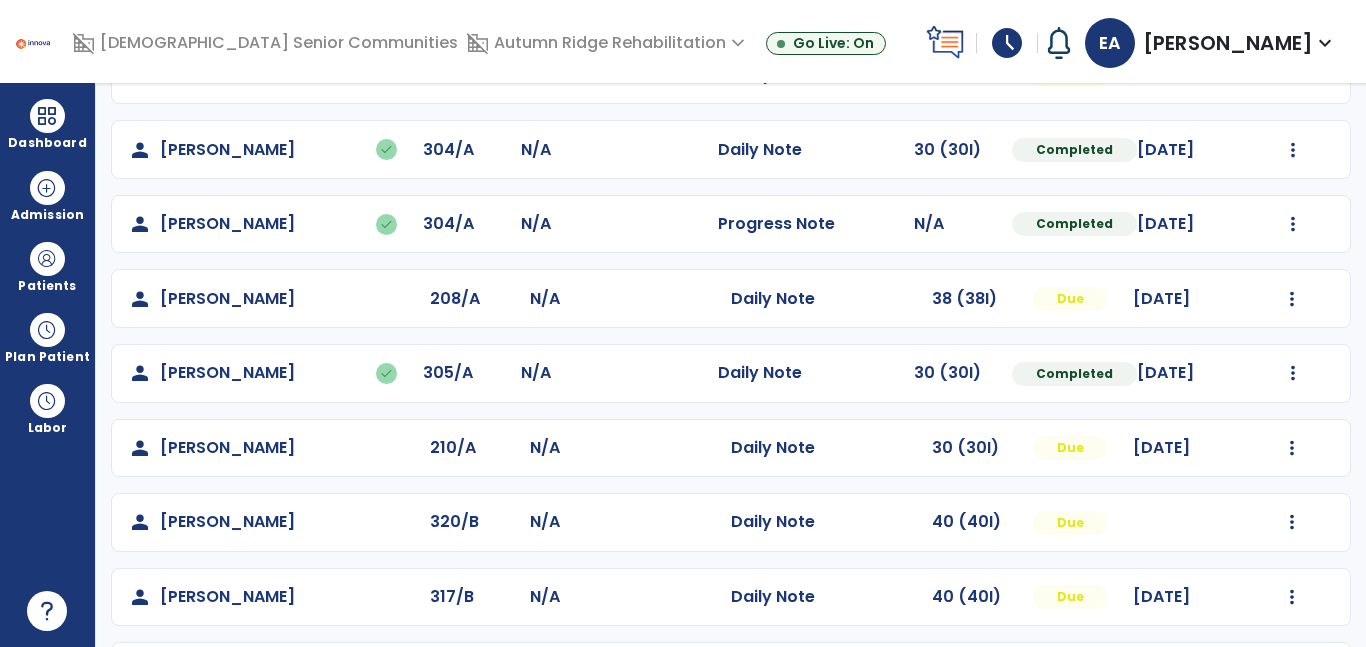scroll, scrollTop: 365, scrollLeft: 0, axis: vertical 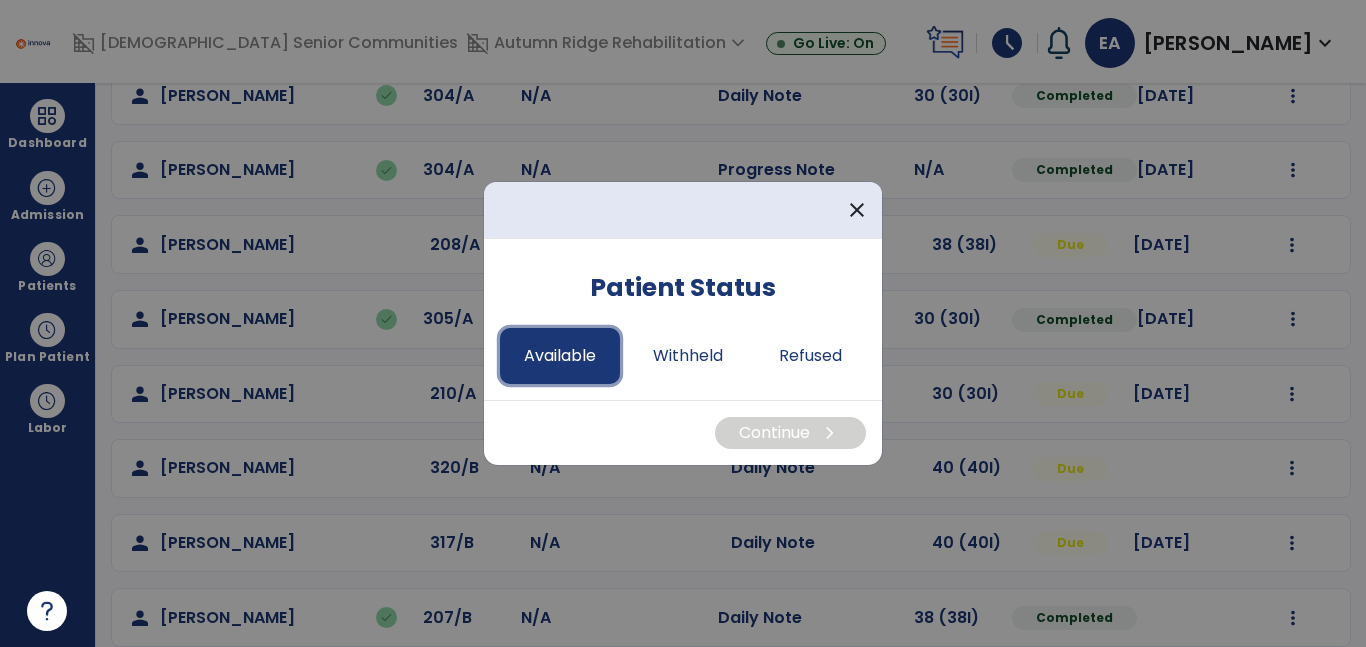 click on "Available" at bounding box center [560, 356] 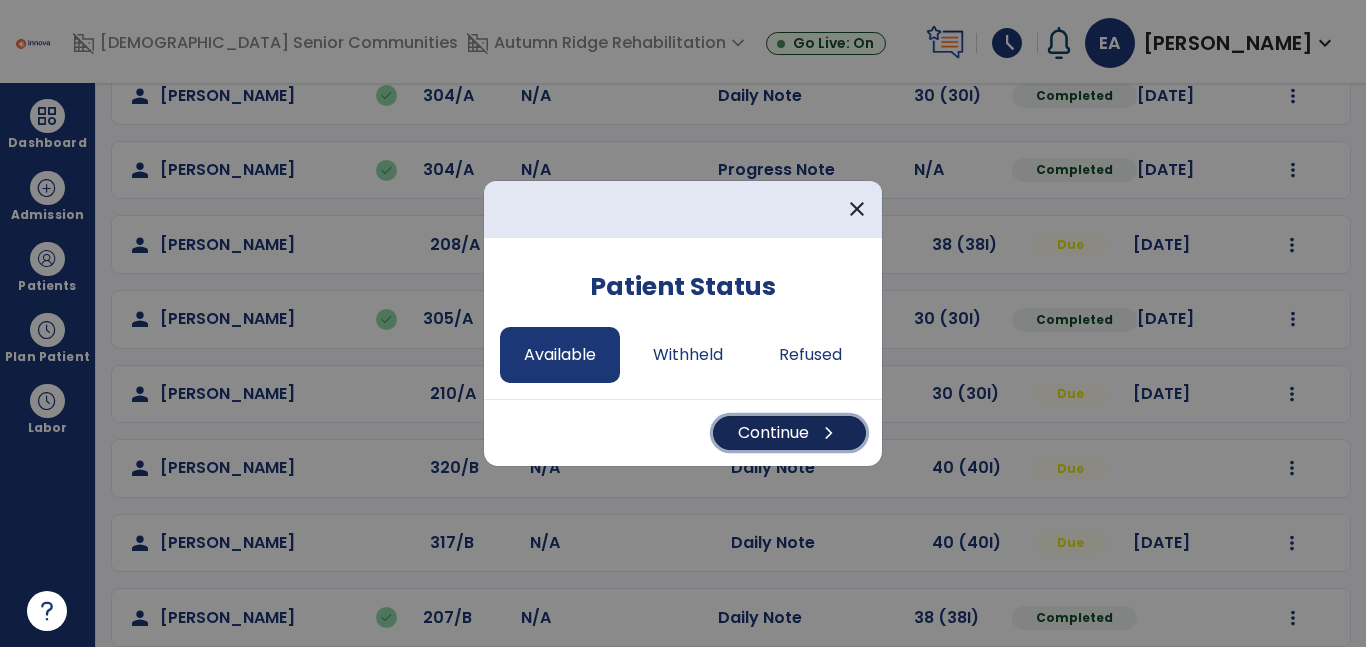 click on "Continue   chevron_right" at bounding box center [789, 433] 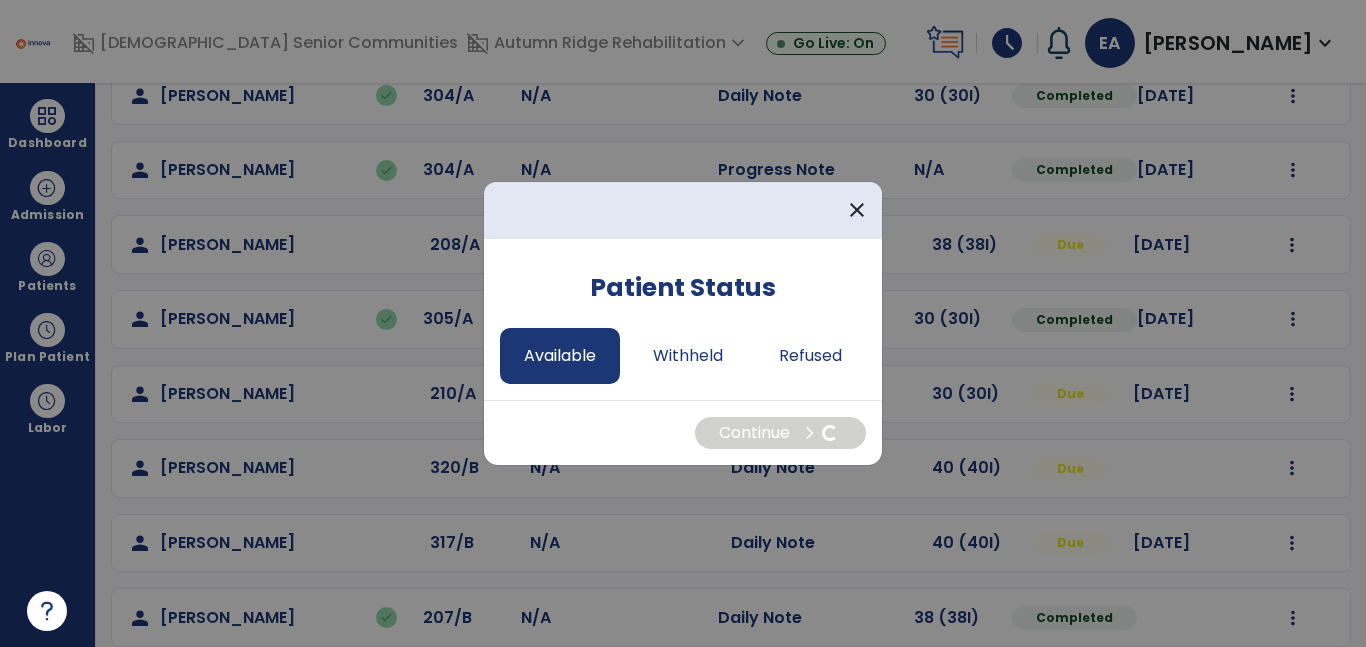 select on "*" 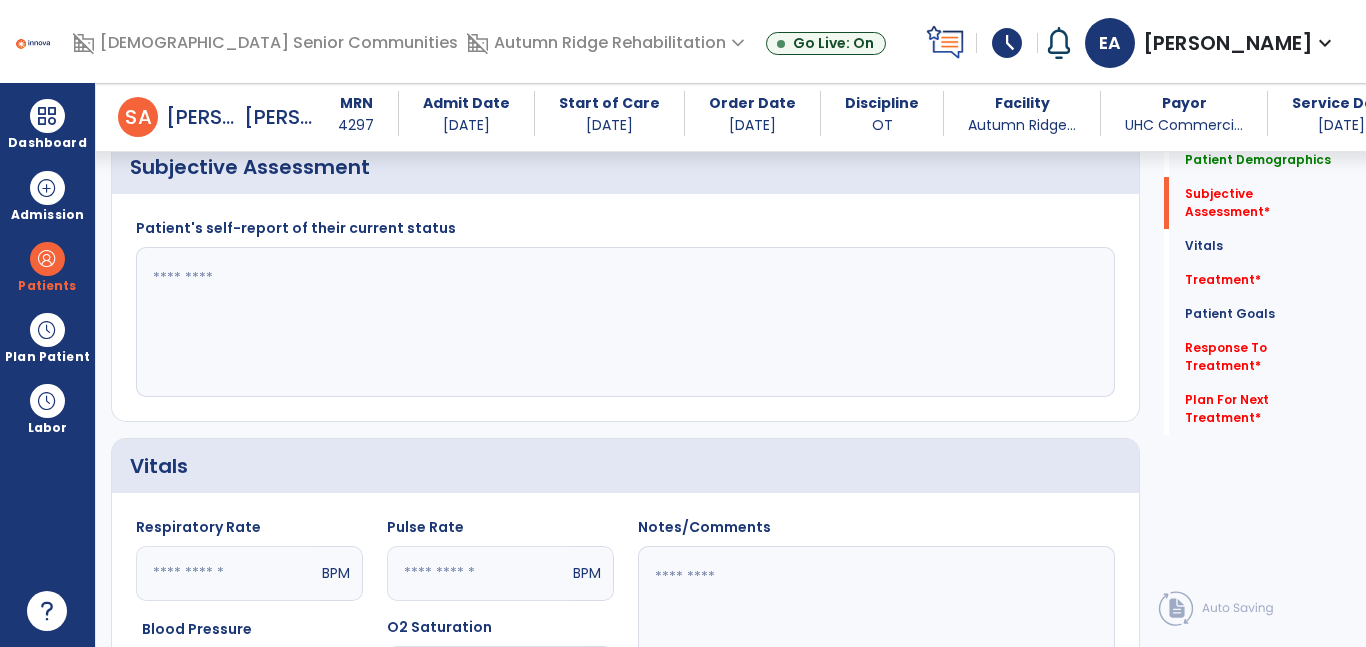 scroll, scrollTop: 484, scrollLeft: 0, axis: vertical 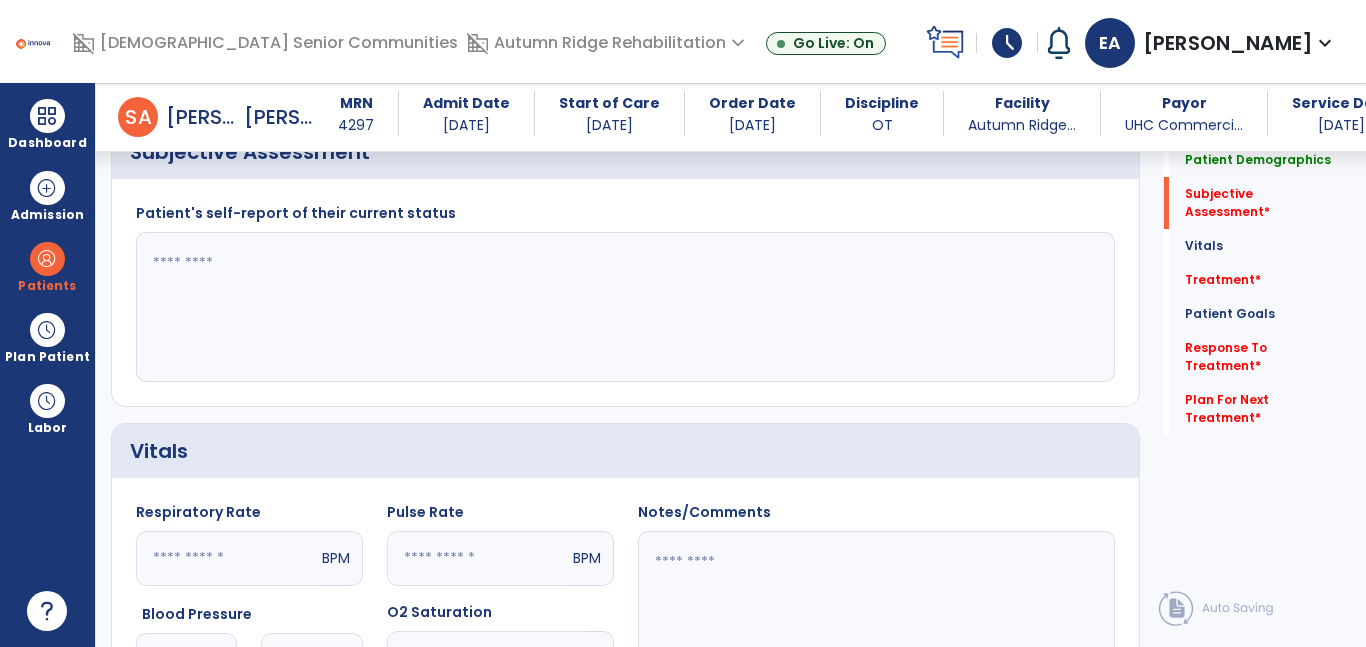 click 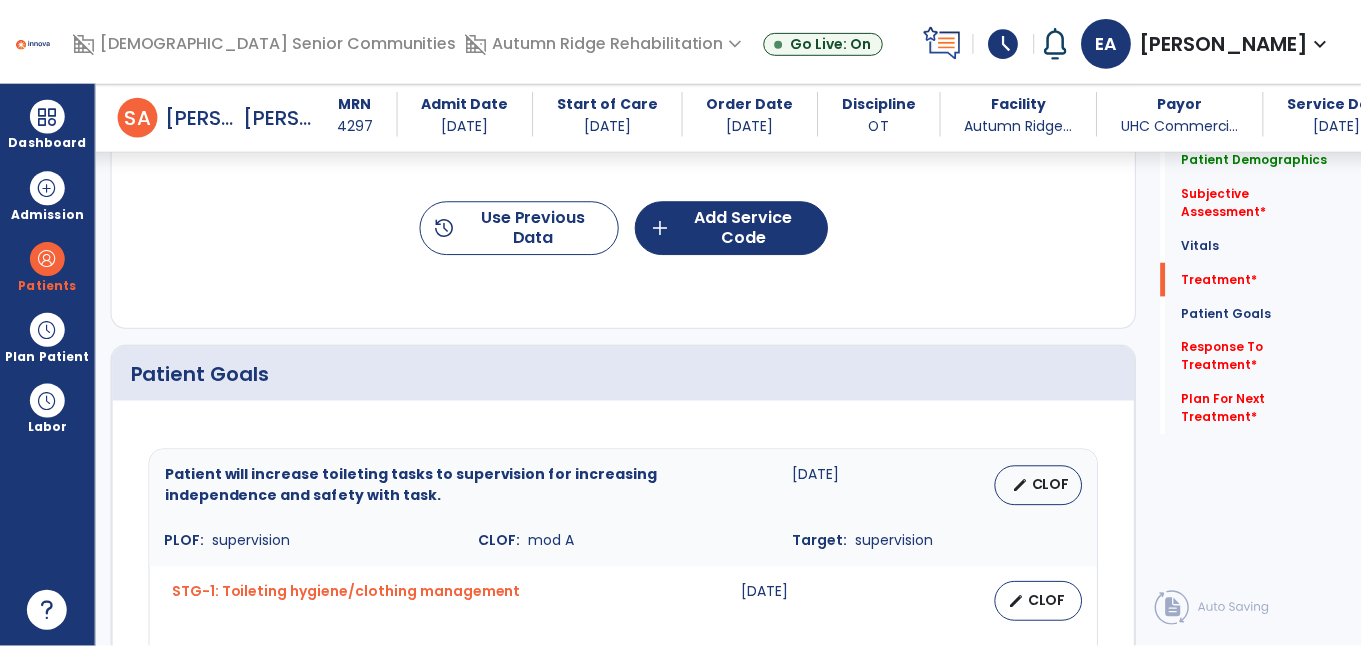 scroll, scrollTop: 1263, scrollLeft: 0, axis: vertical 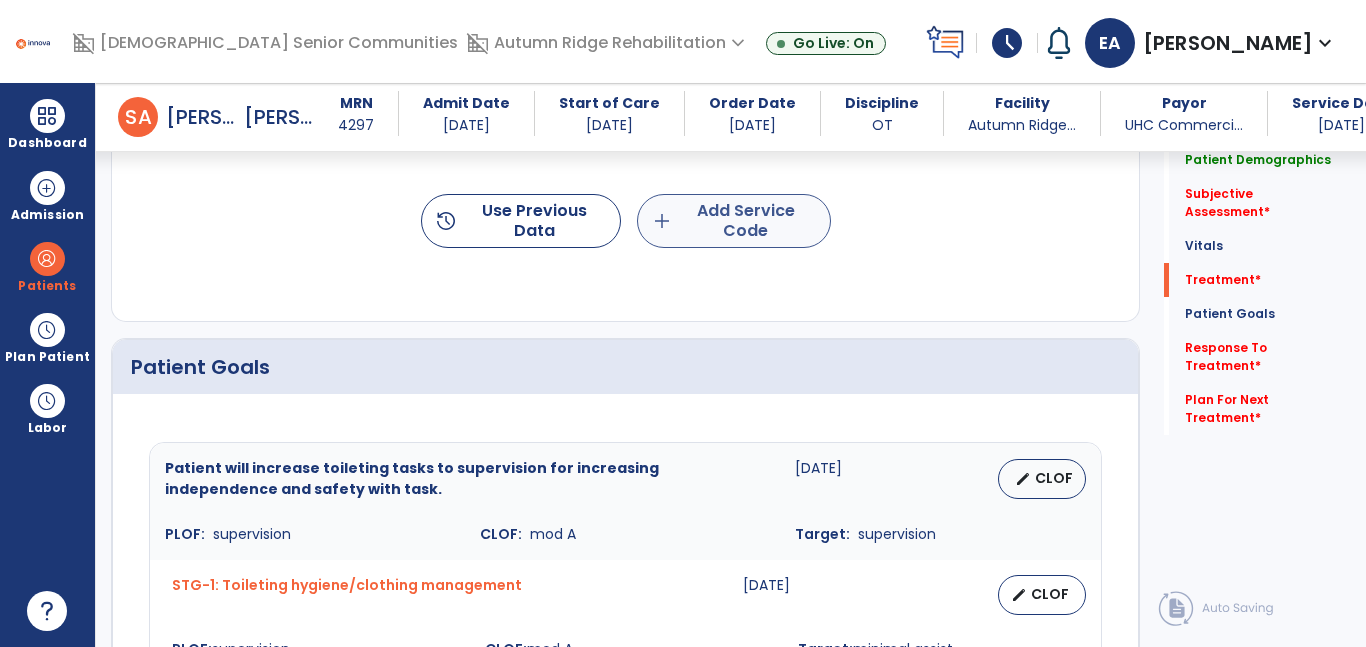 type on "****" 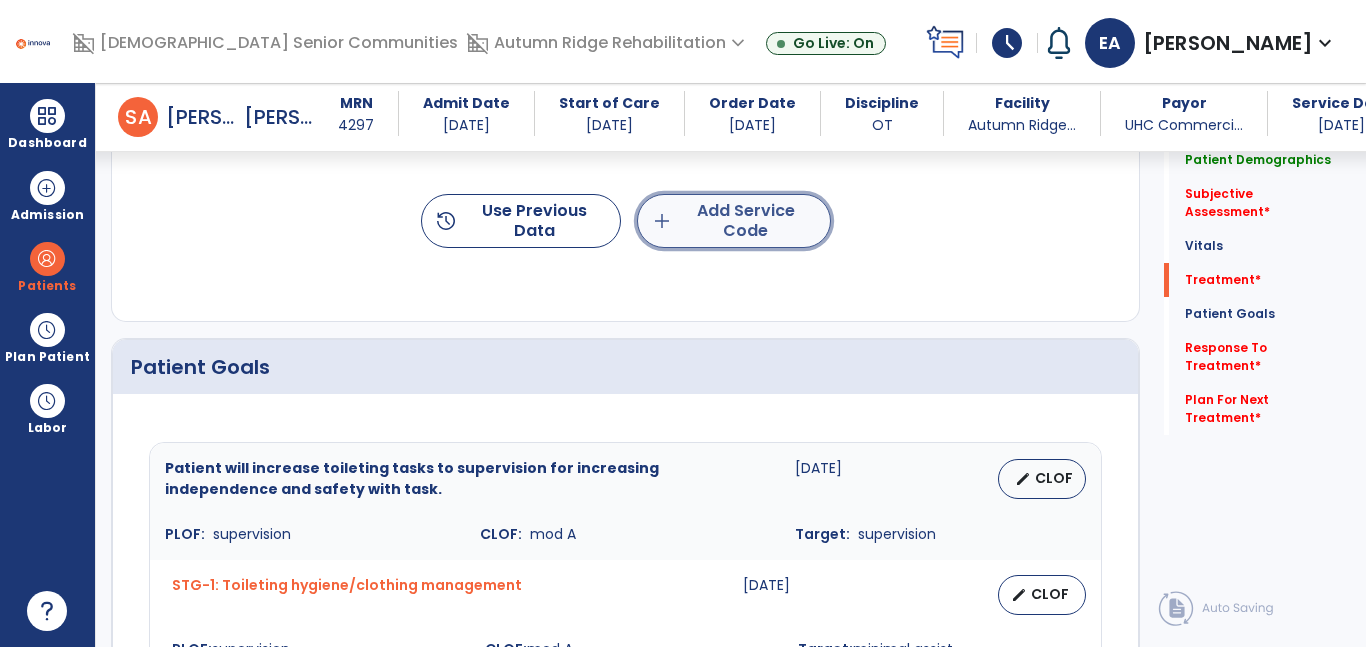 click on "add  Add Service Code" 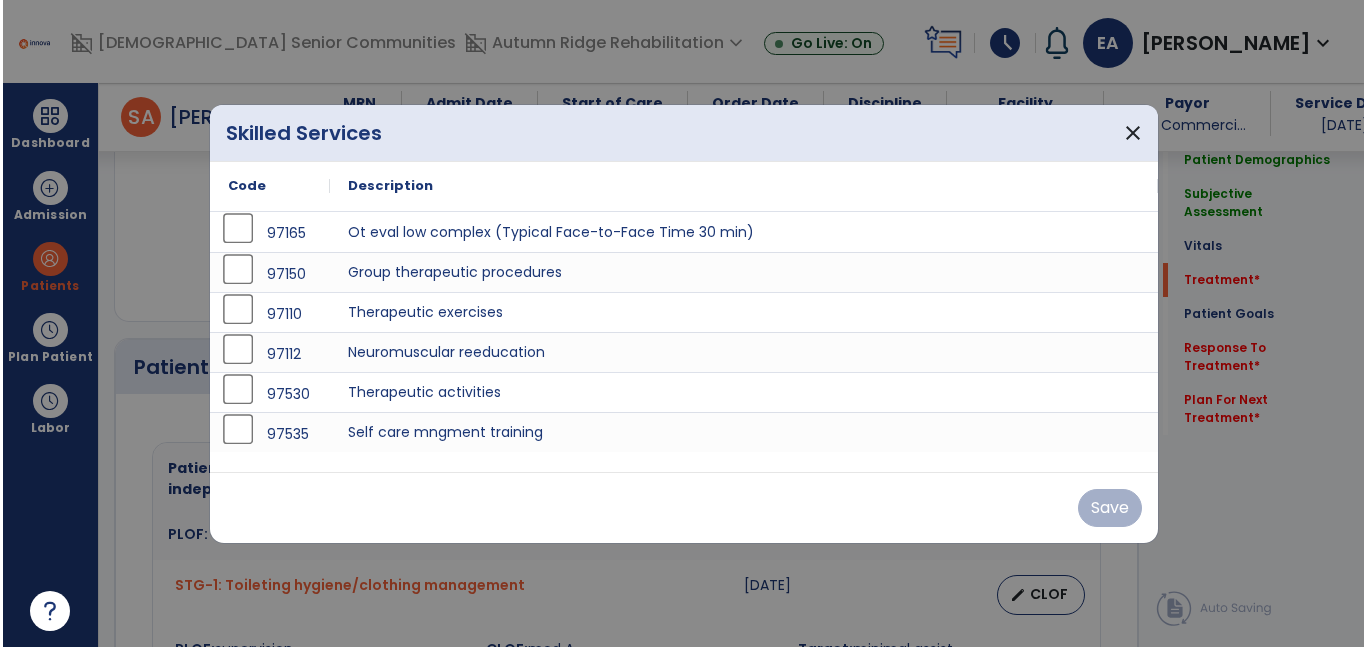 scroll, scrollTop: 1263, scrollLeft: 0, axis: vertical 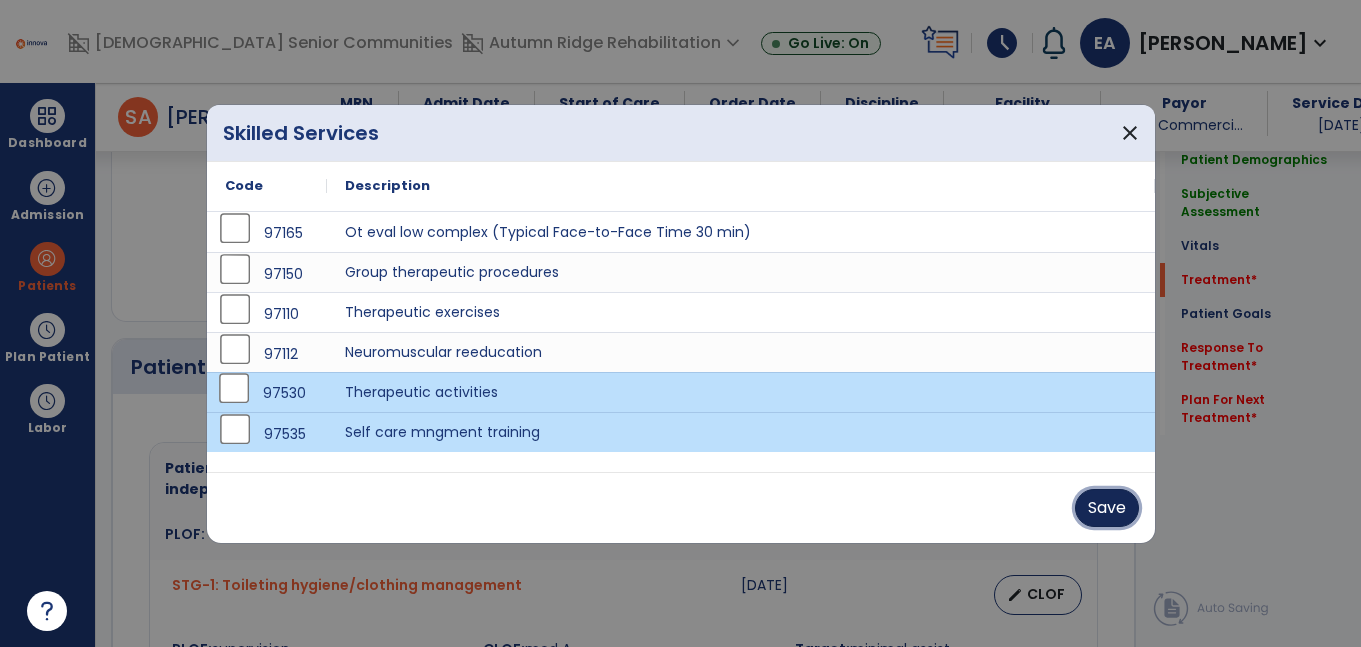 click on "Save" at bounding box center [1107, 508] 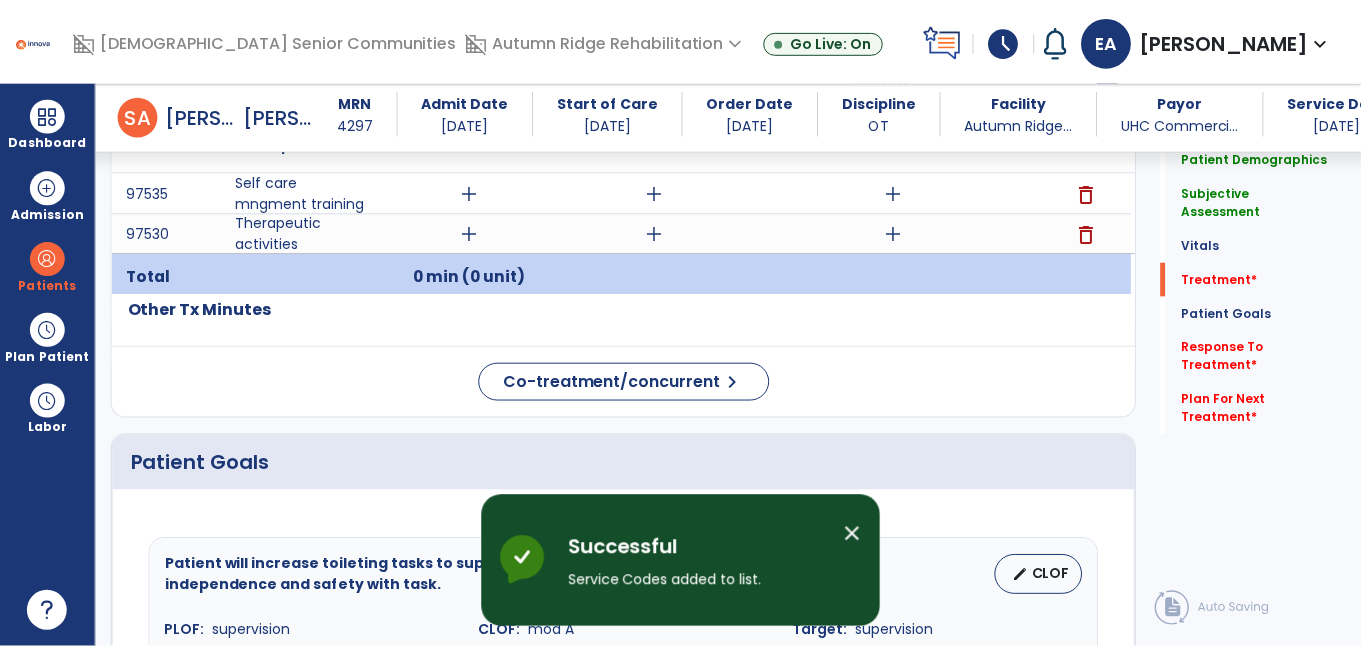 scroll, scrollTop: 1264, scrollLeft: 0, axis: vertical 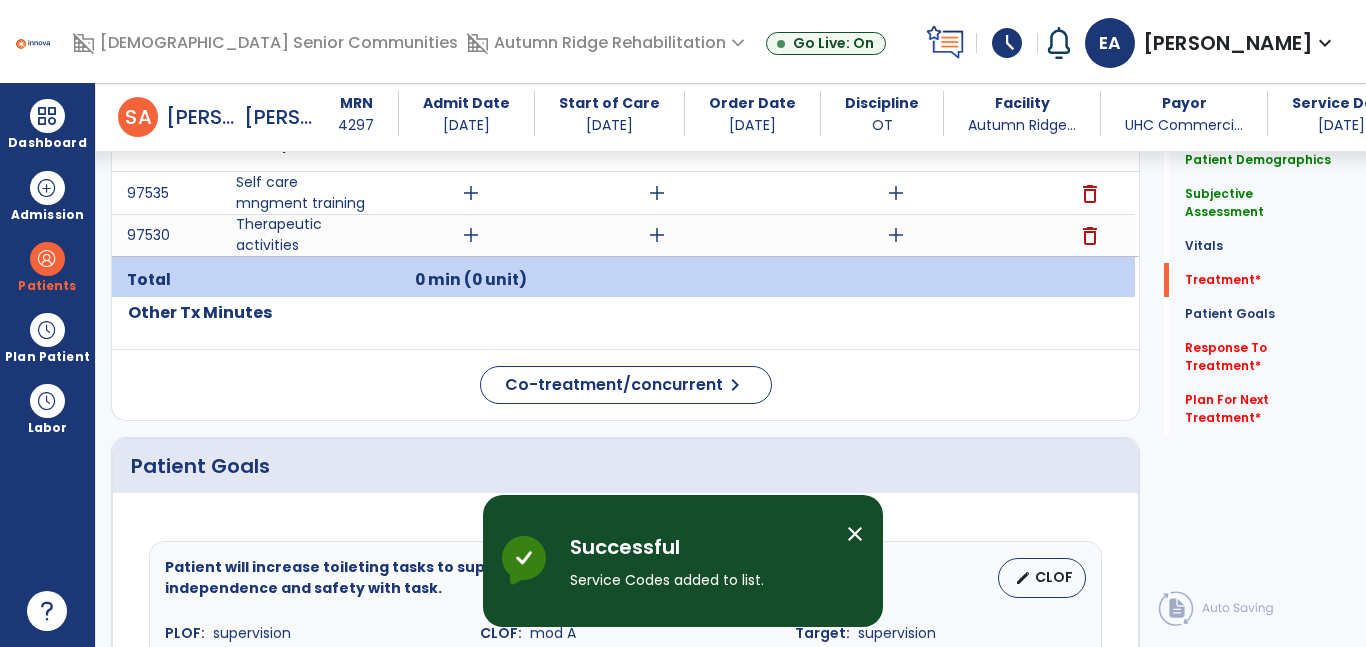 click on "add" at bounding box center (471, 193) 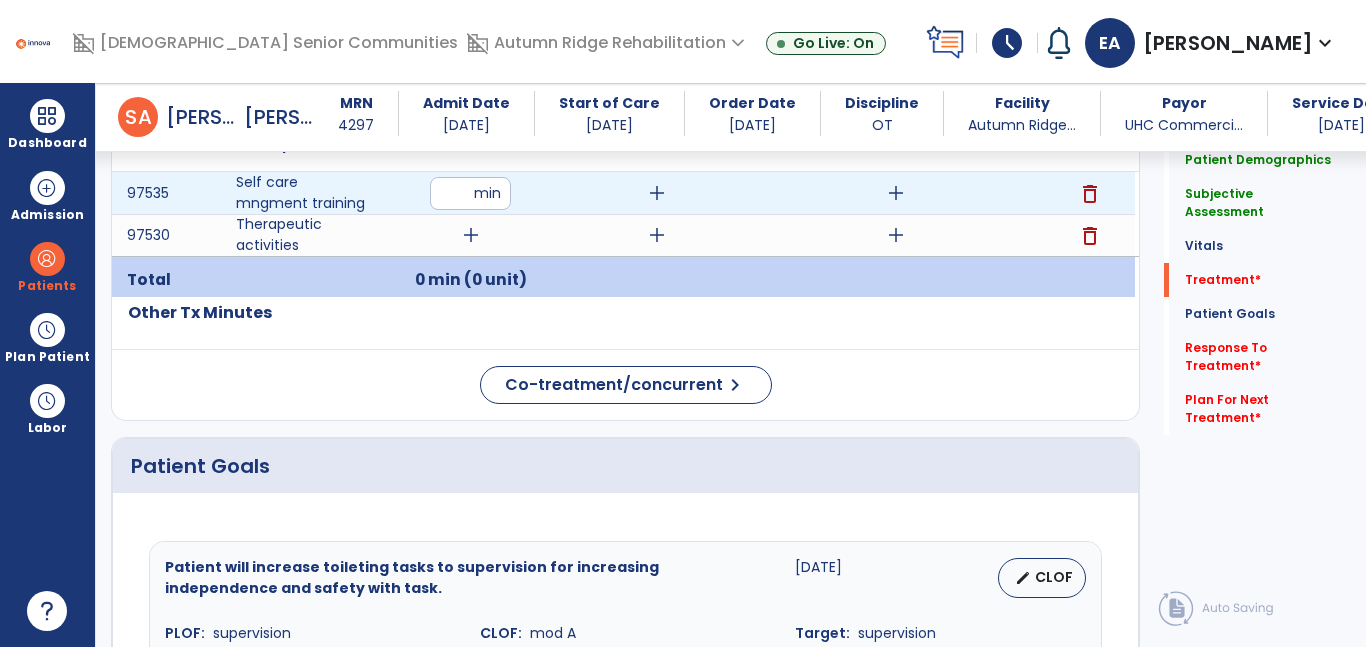 type on "**" 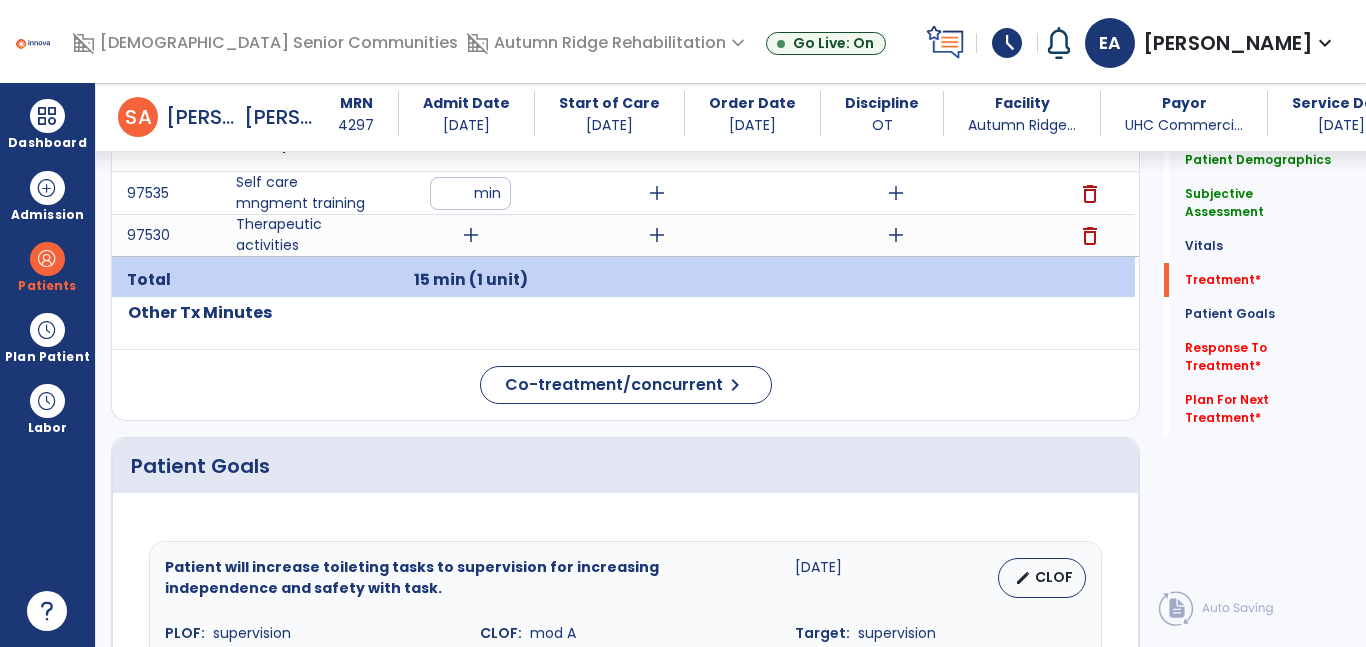 click on "add" at bounding box center [471, 235] 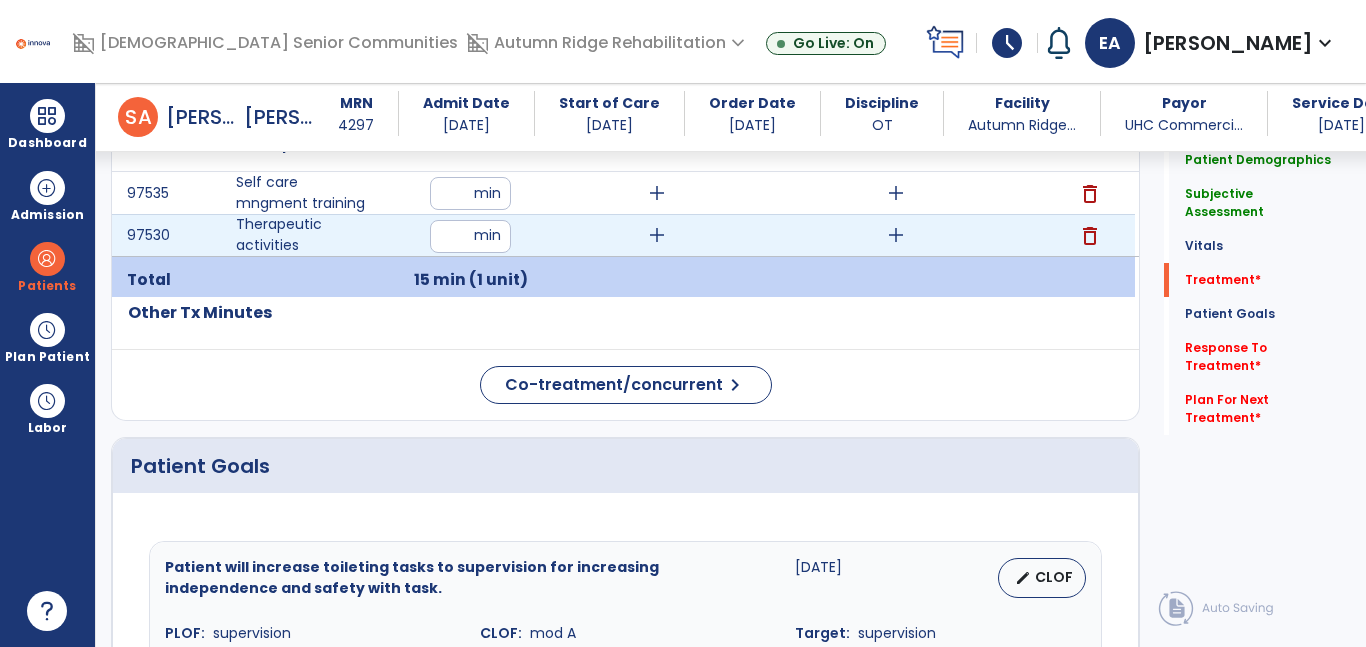 type on "**" 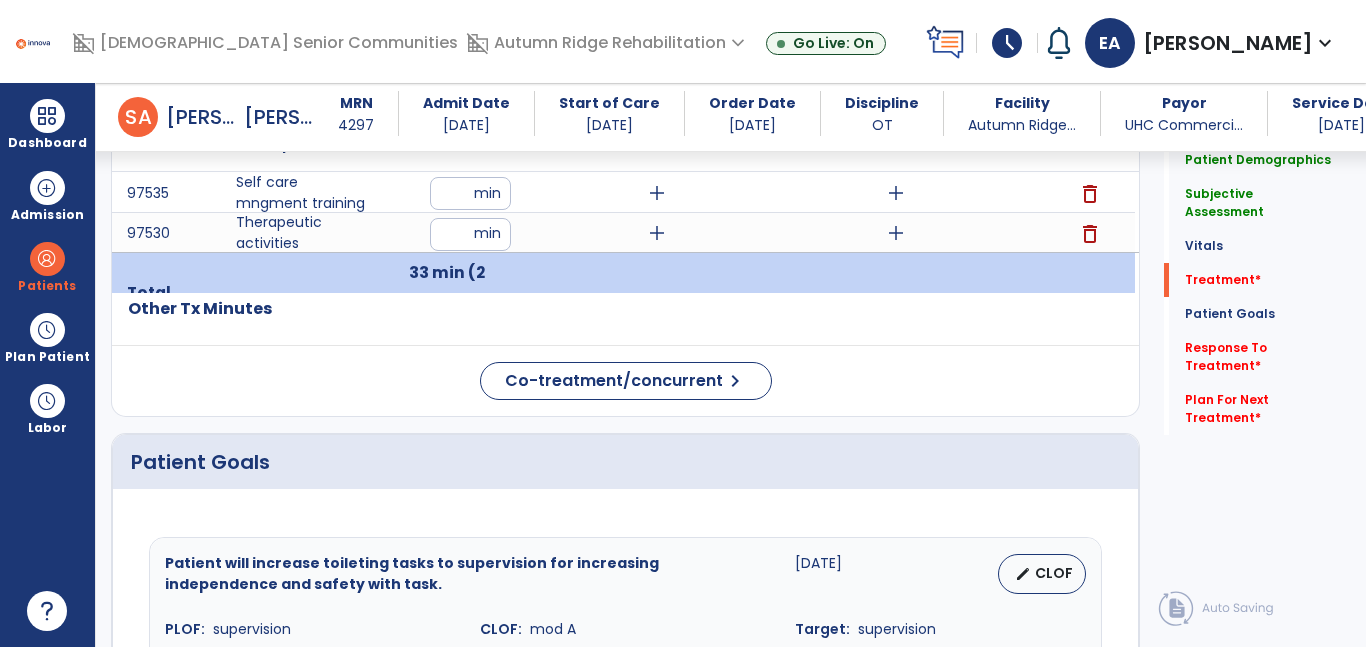 click on "add" at bounding box center [896, 193] 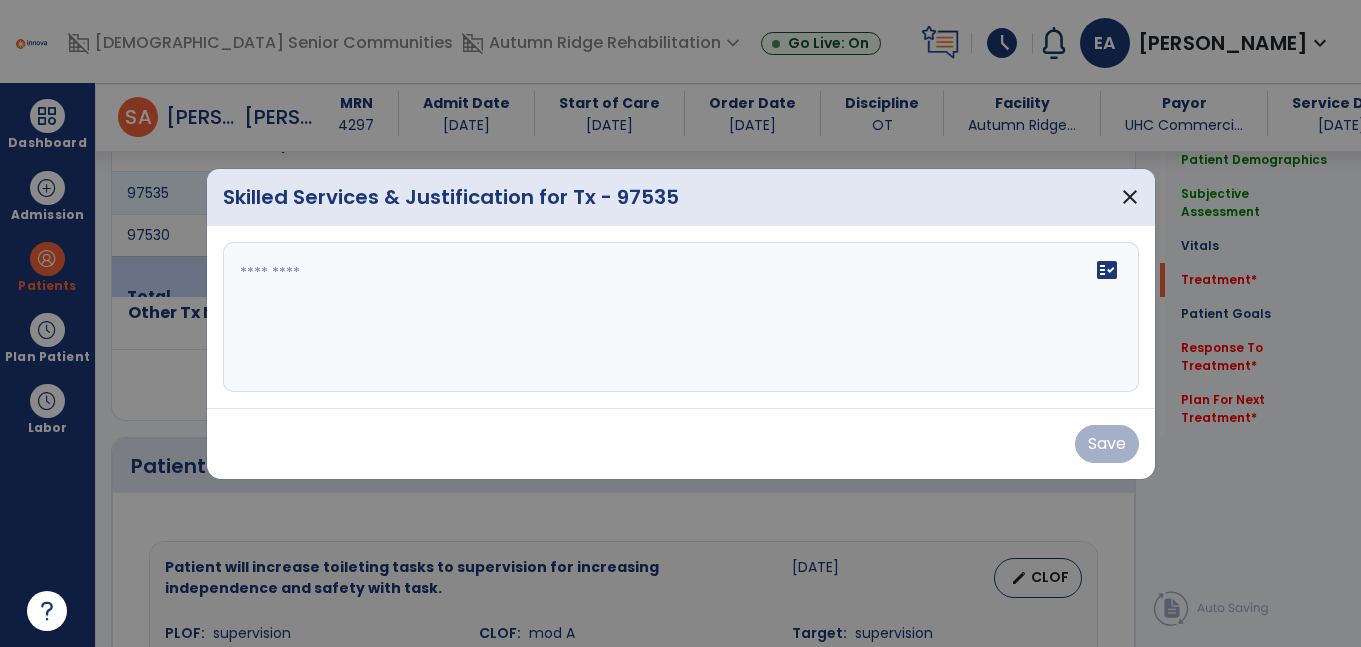 scroll, scrollTop: 1264, scrollLeft: 0, axis: vertical 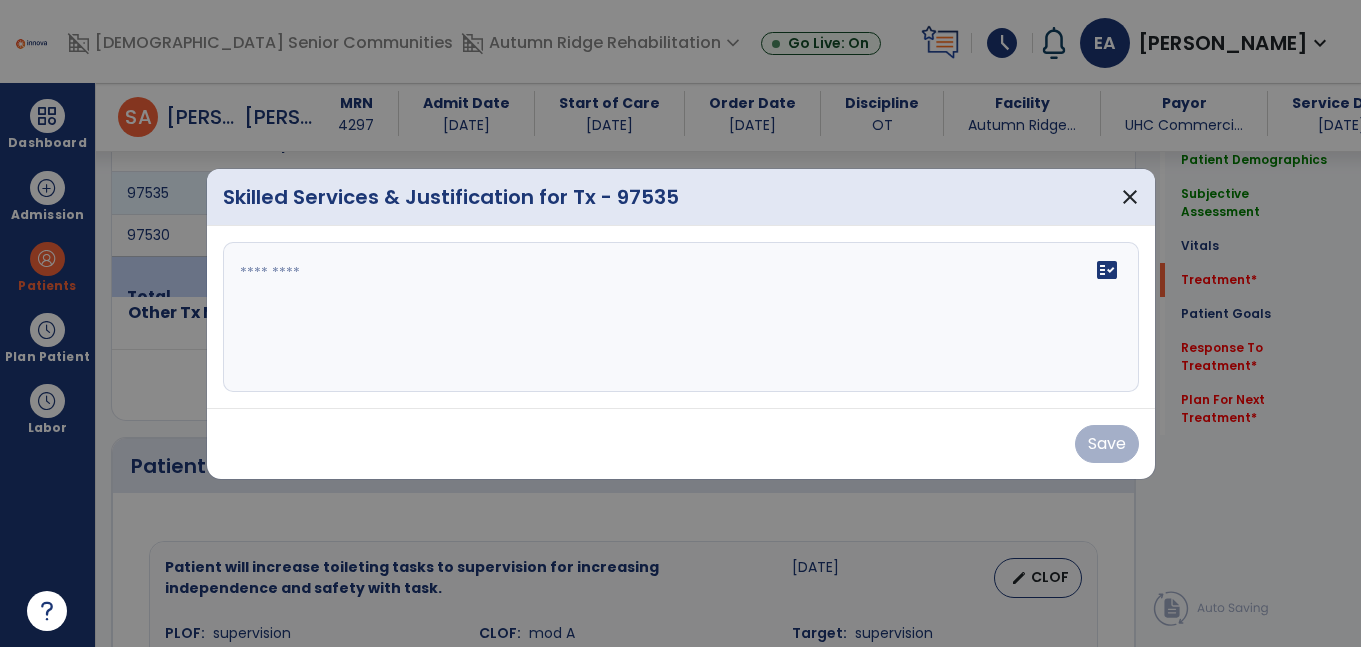 click at bounding box center (681, 317) 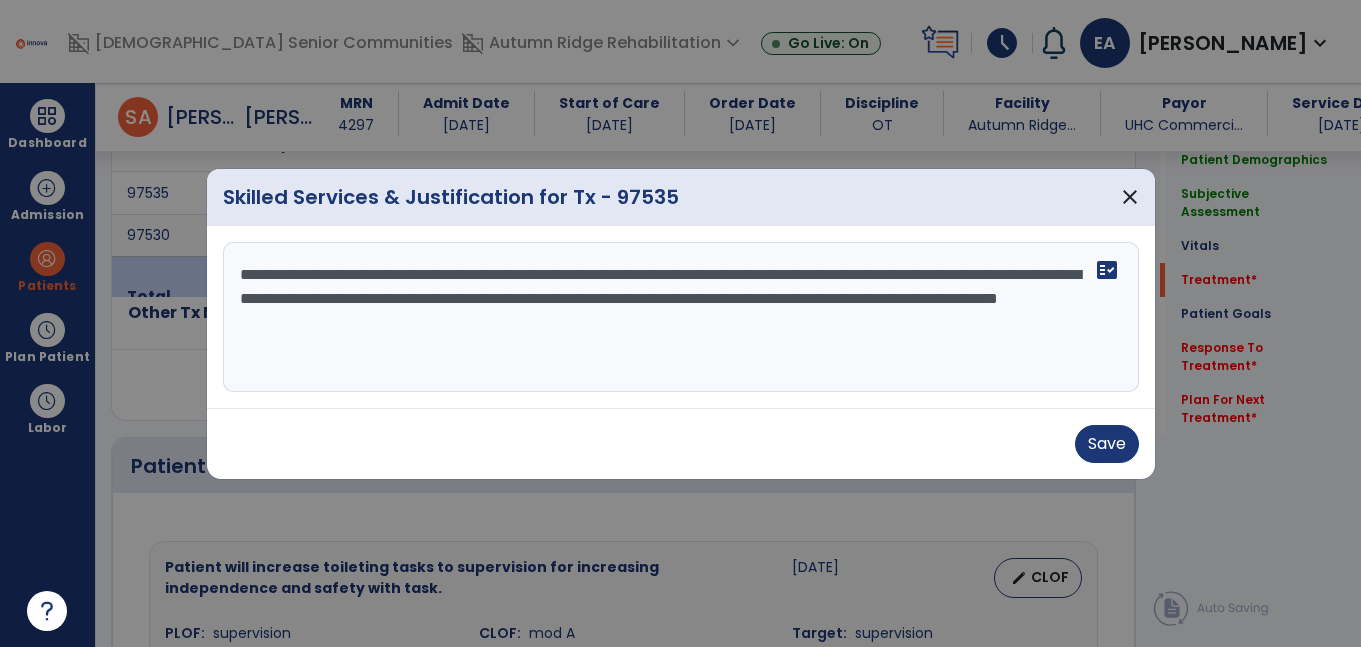 click on "**********" at bounding box center (681, 317) 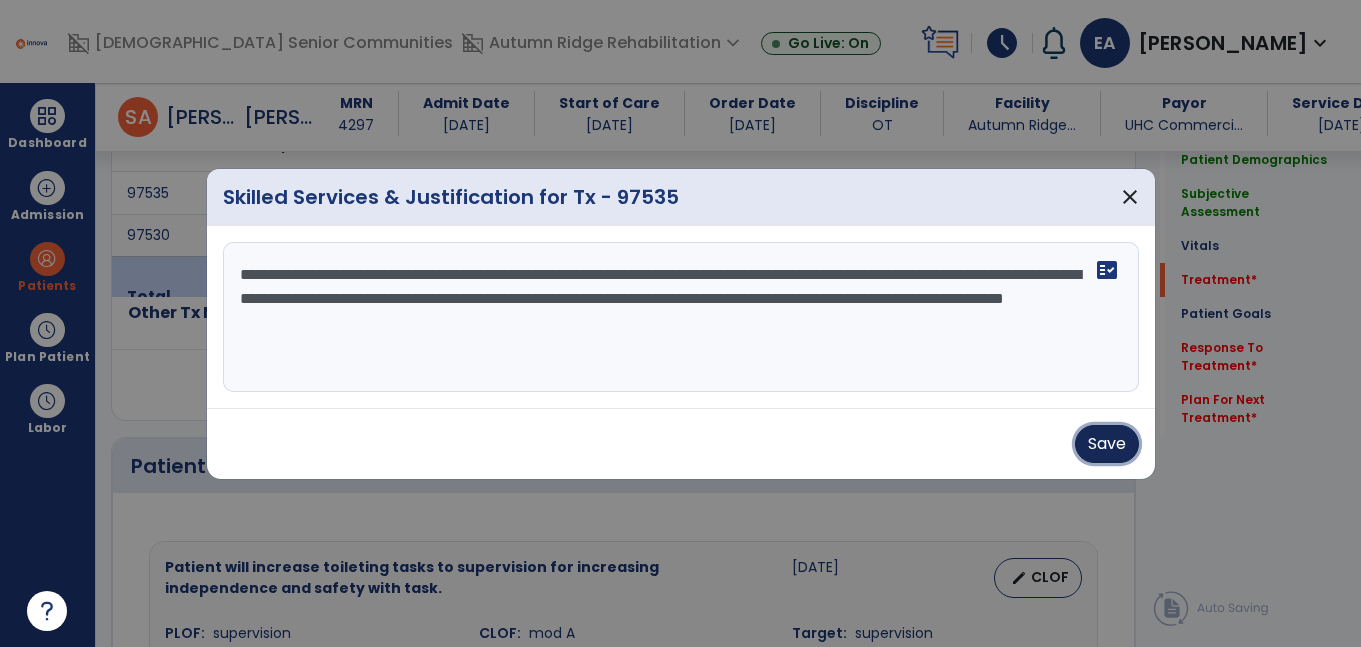 click on "Save" at bounding box center [1107, 444] 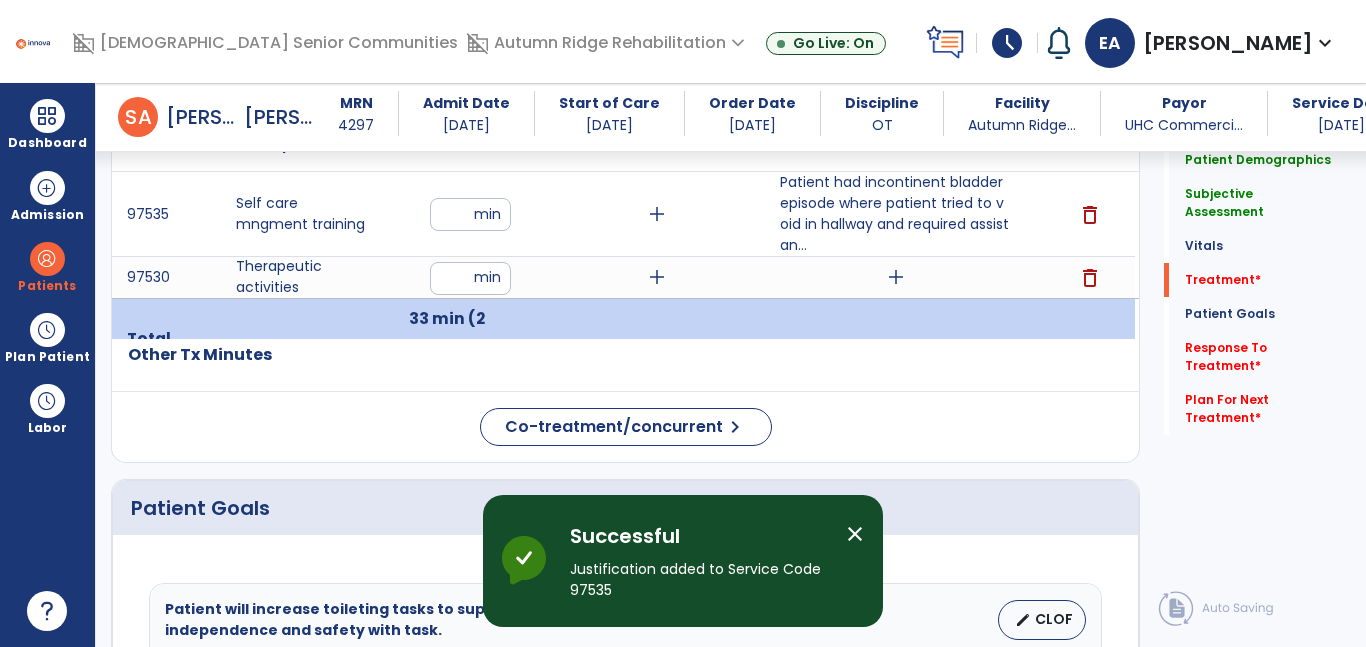 click on "add" at bounding box center [896, 277] 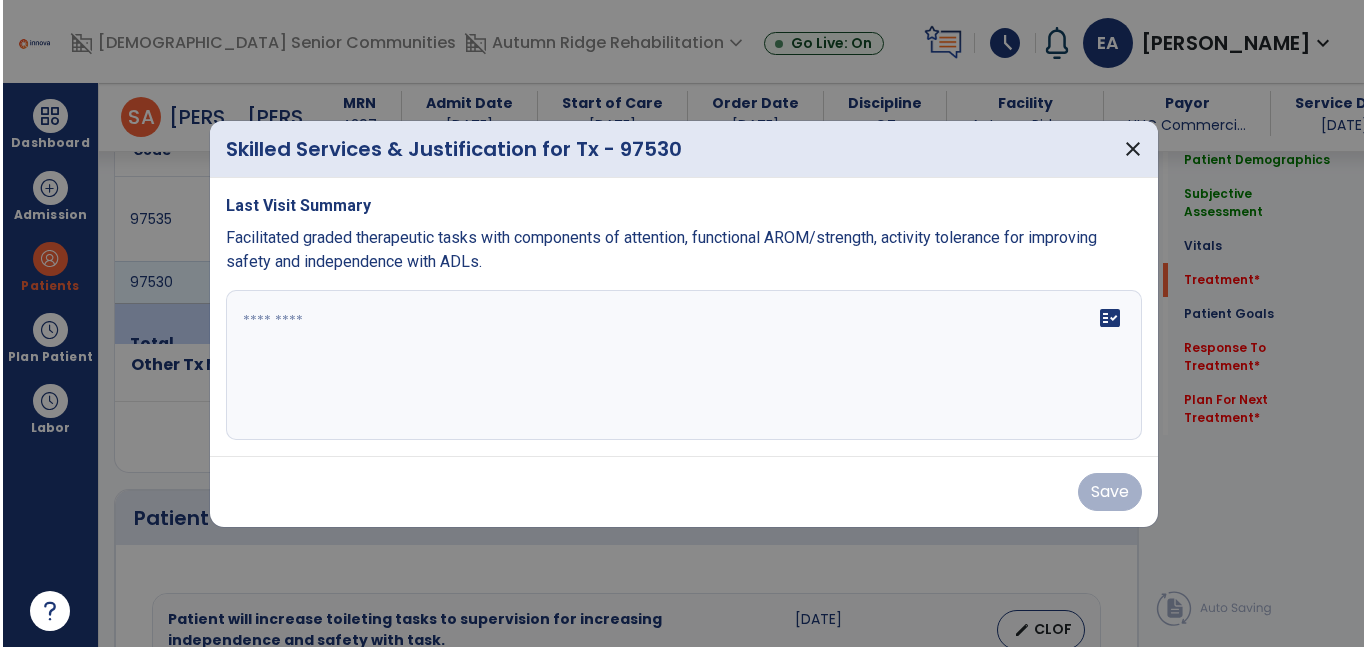scroll, scrollTop: 1264, scrollLeft: 0, axis: vertical 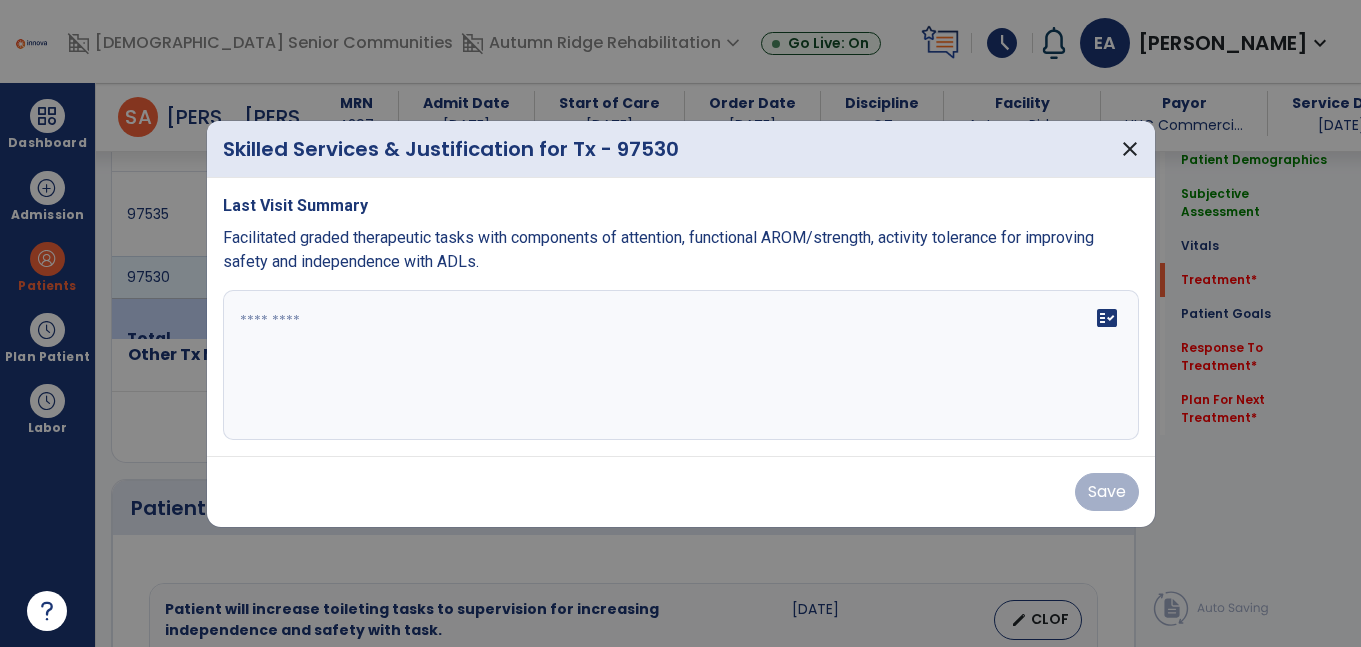 click at bounding box center [681, 365] 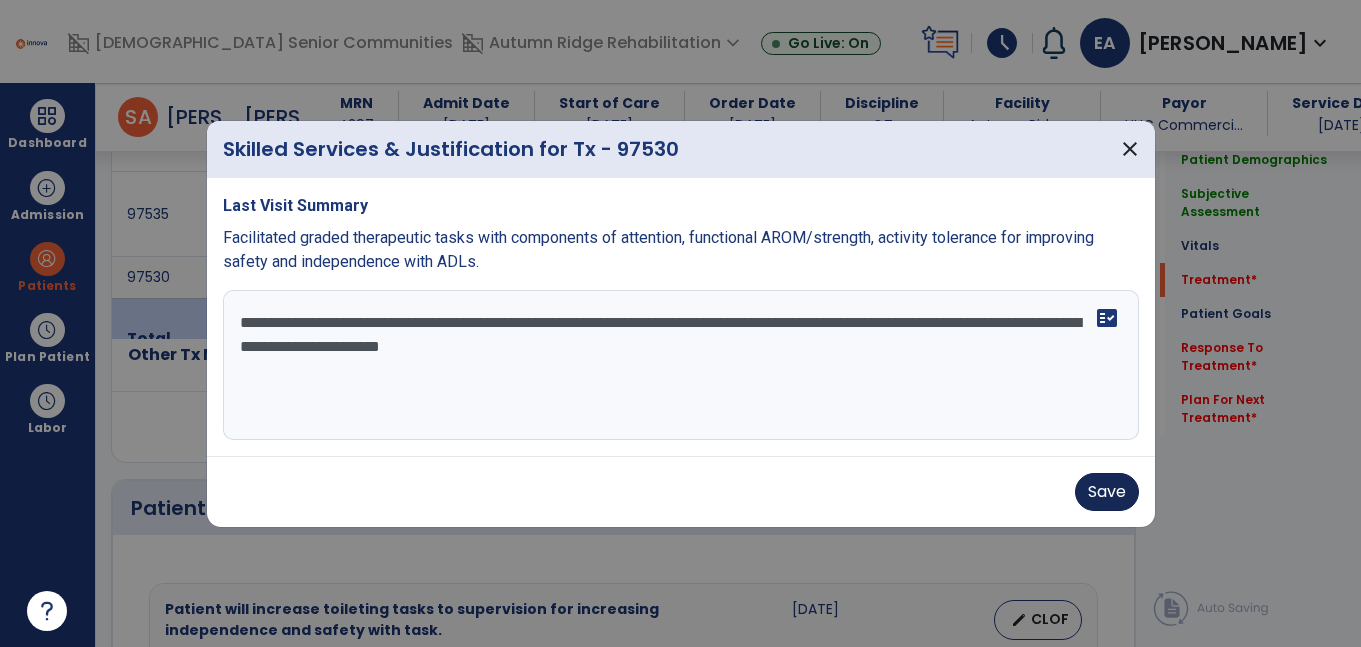 type on "**********" 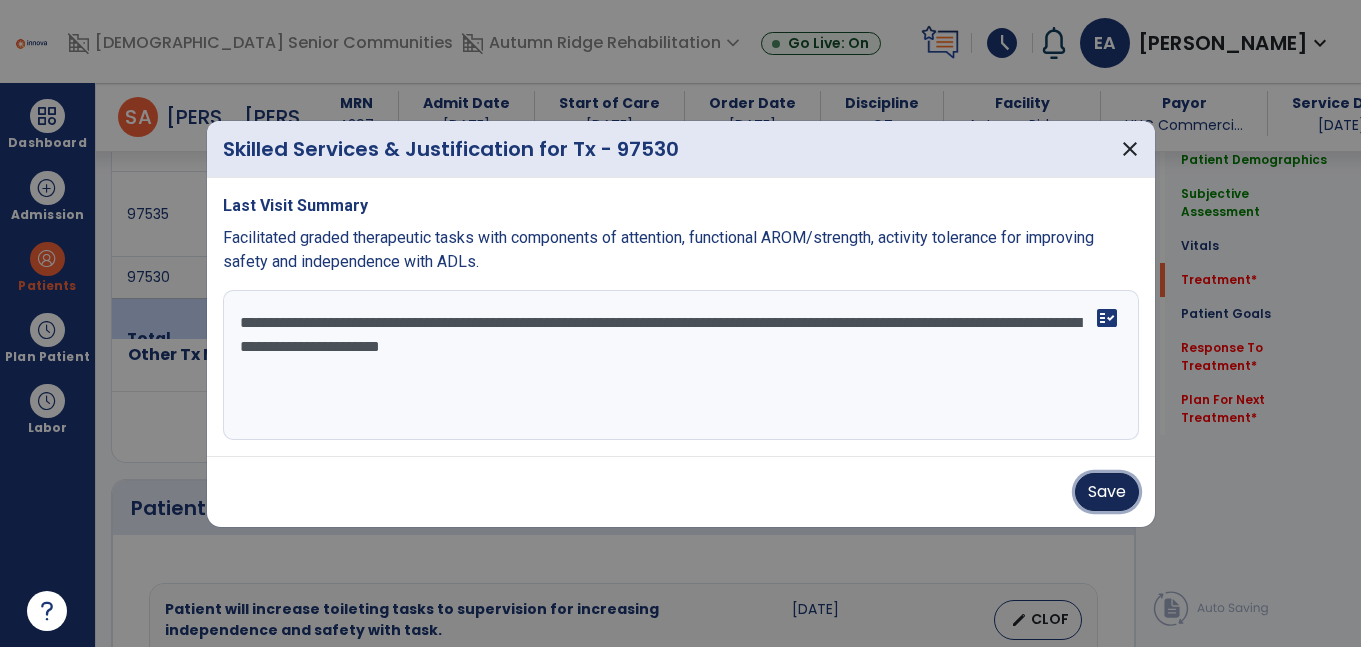 click on "Save" at bounding box center [1107, 492] 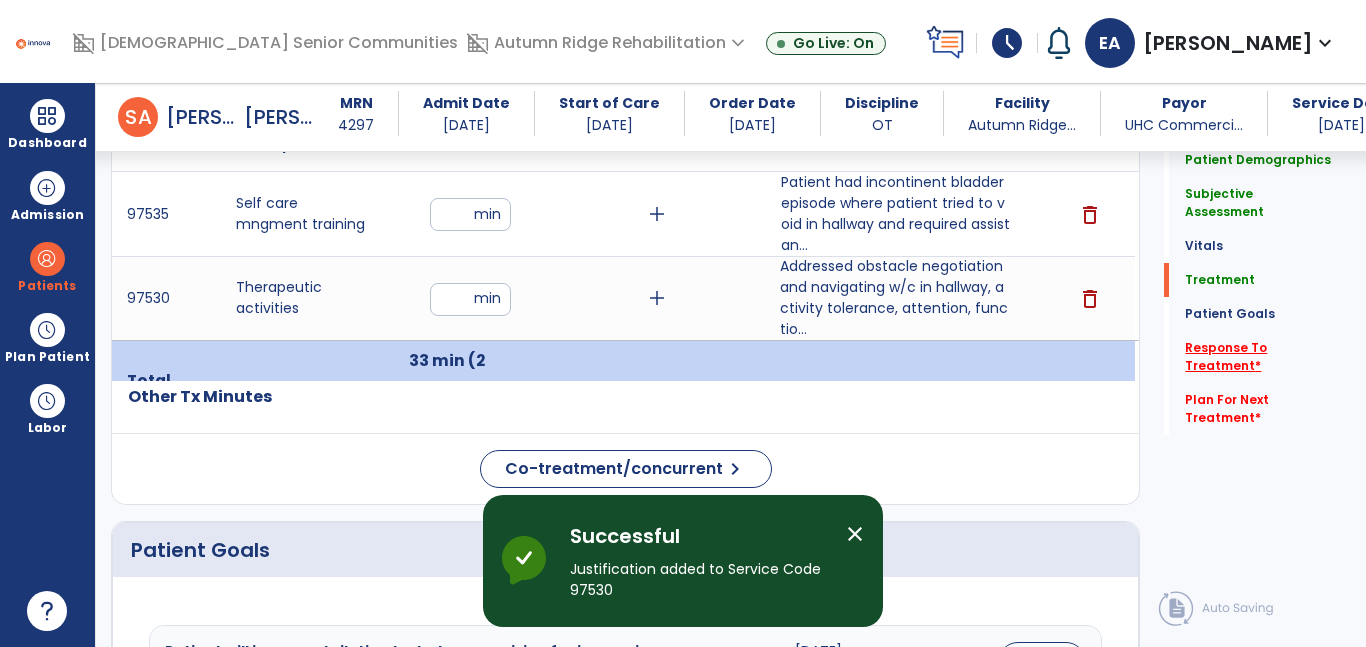 click on "Response To Treatment   *" 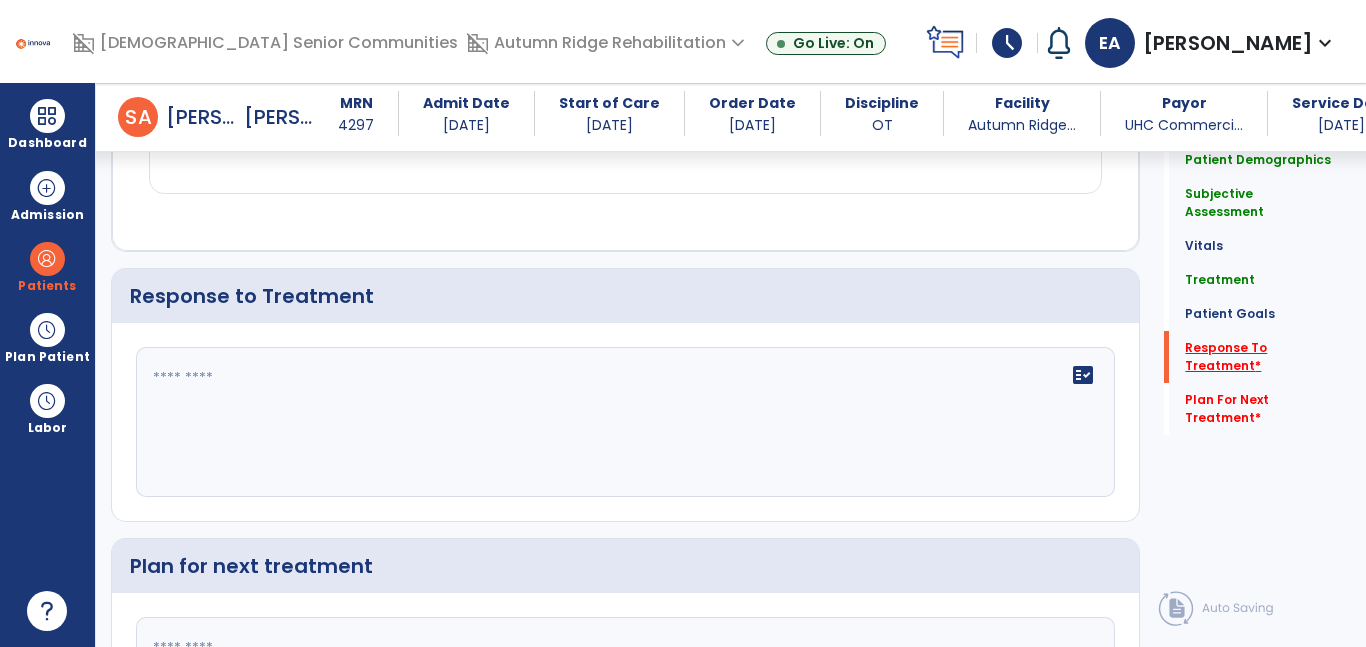 scroll, scrollTop: 3021, scrollLeft: 0, axis: vertical 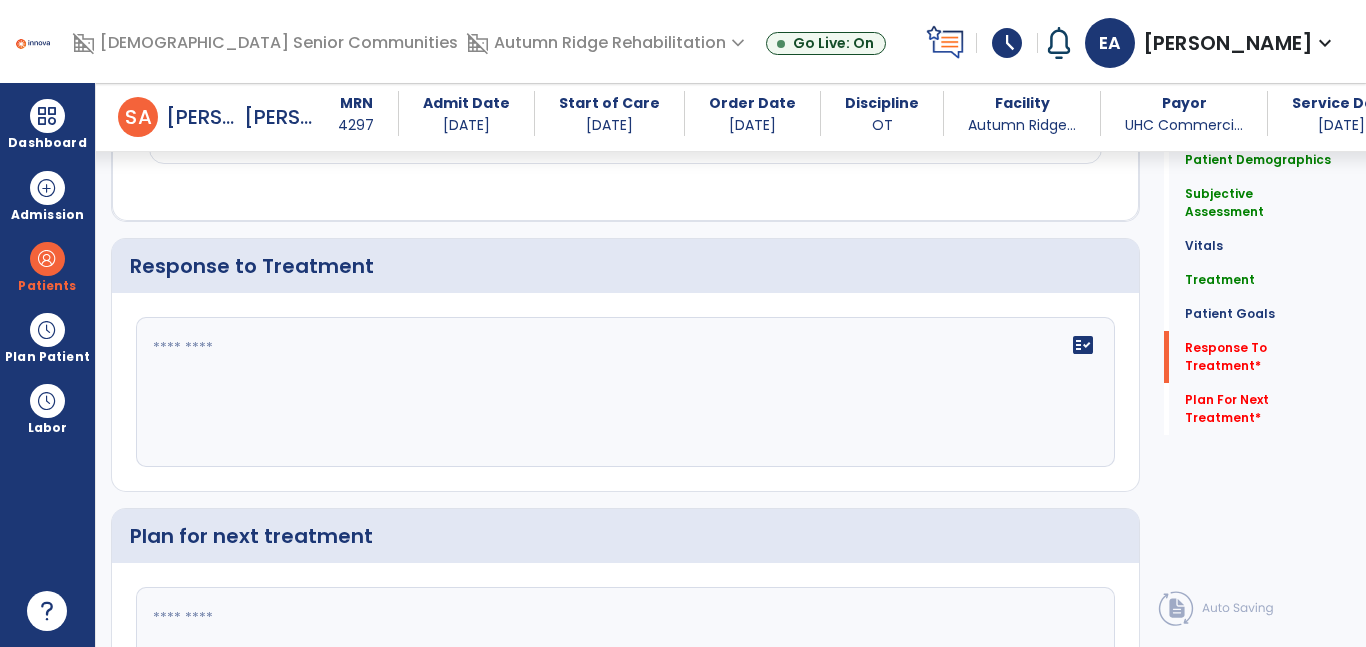 click on "fact_check" 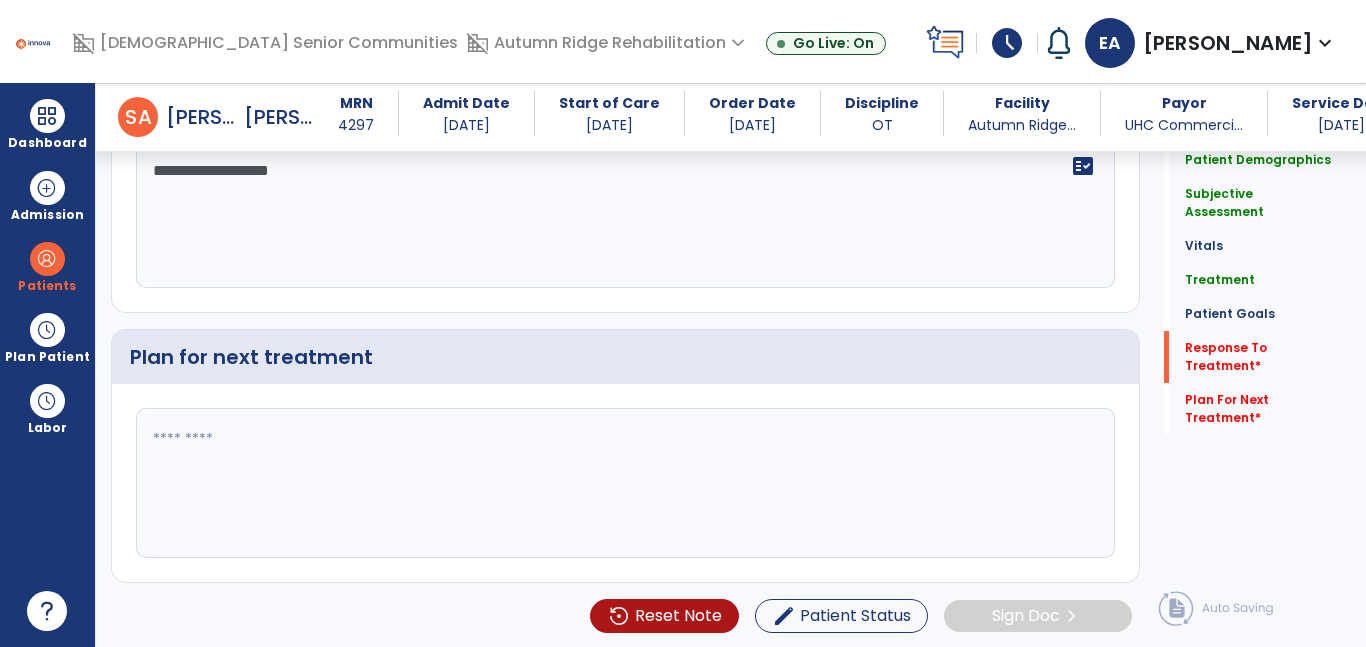 scroll, scrollTop: 3202, scrollLeft: 0, axis: vertical 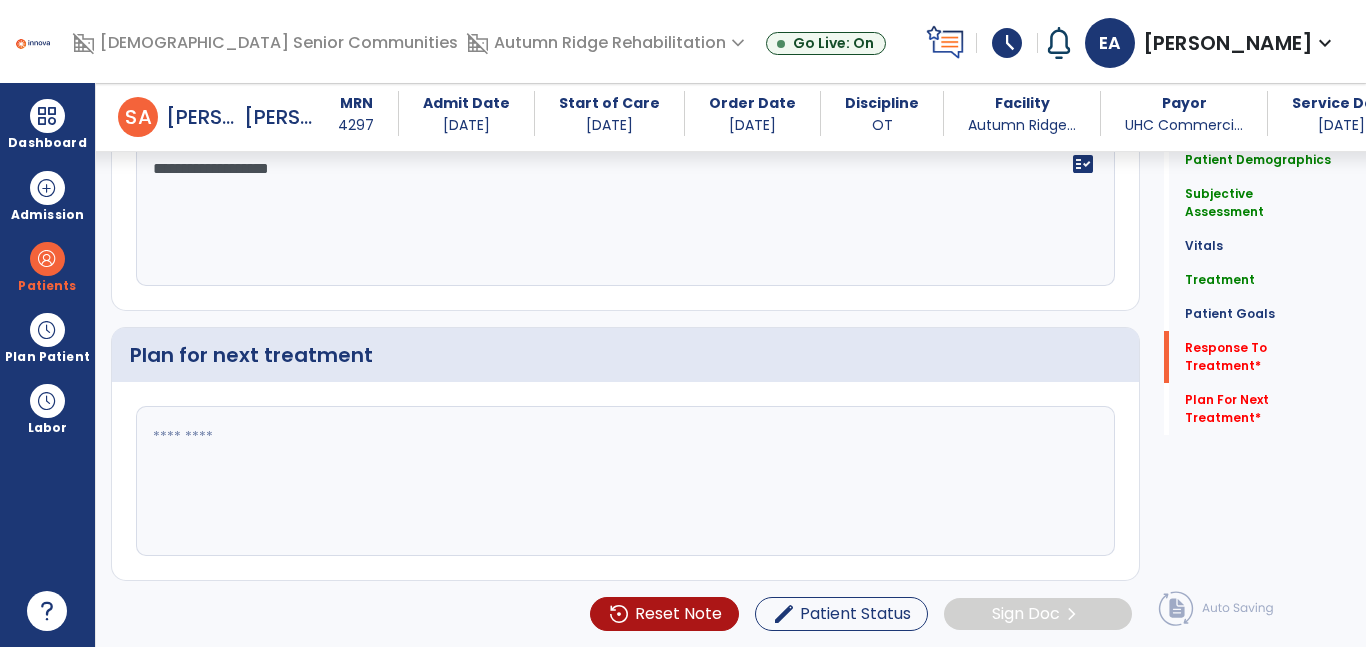 type on "**********" 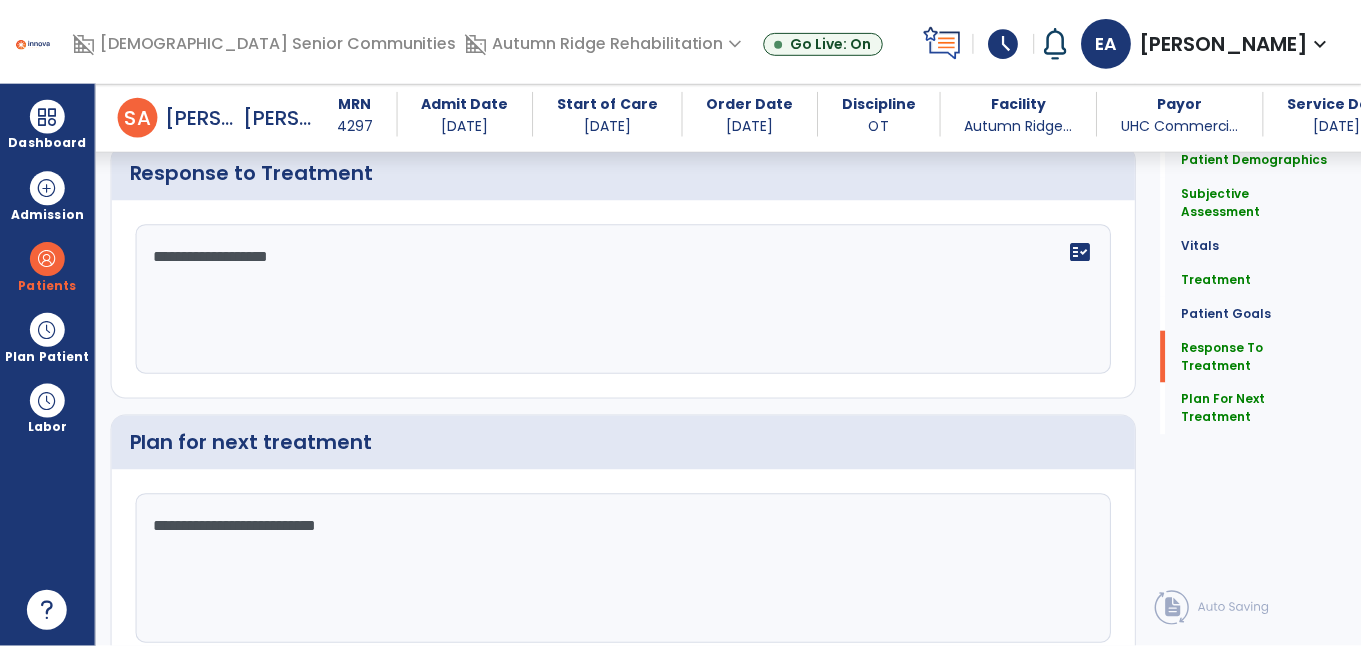scroll, scrollTop: 3202, scrollLeft: 0, axis: vertical 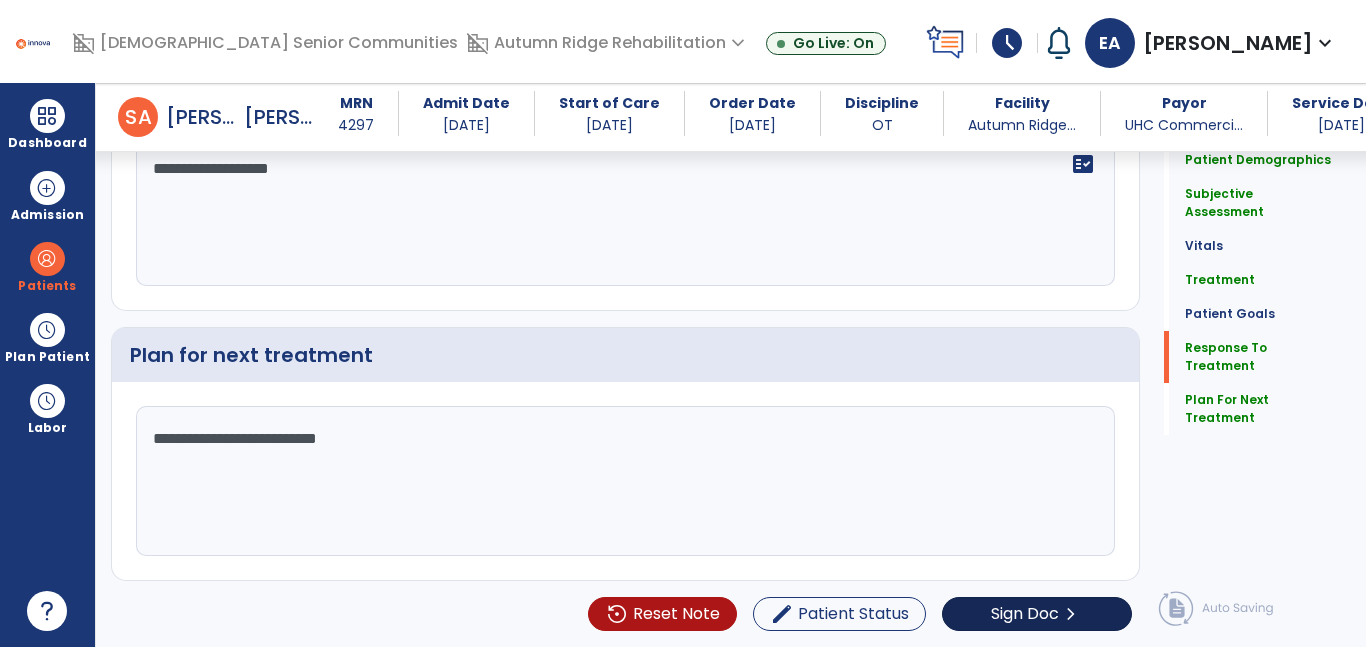 type on "**********" 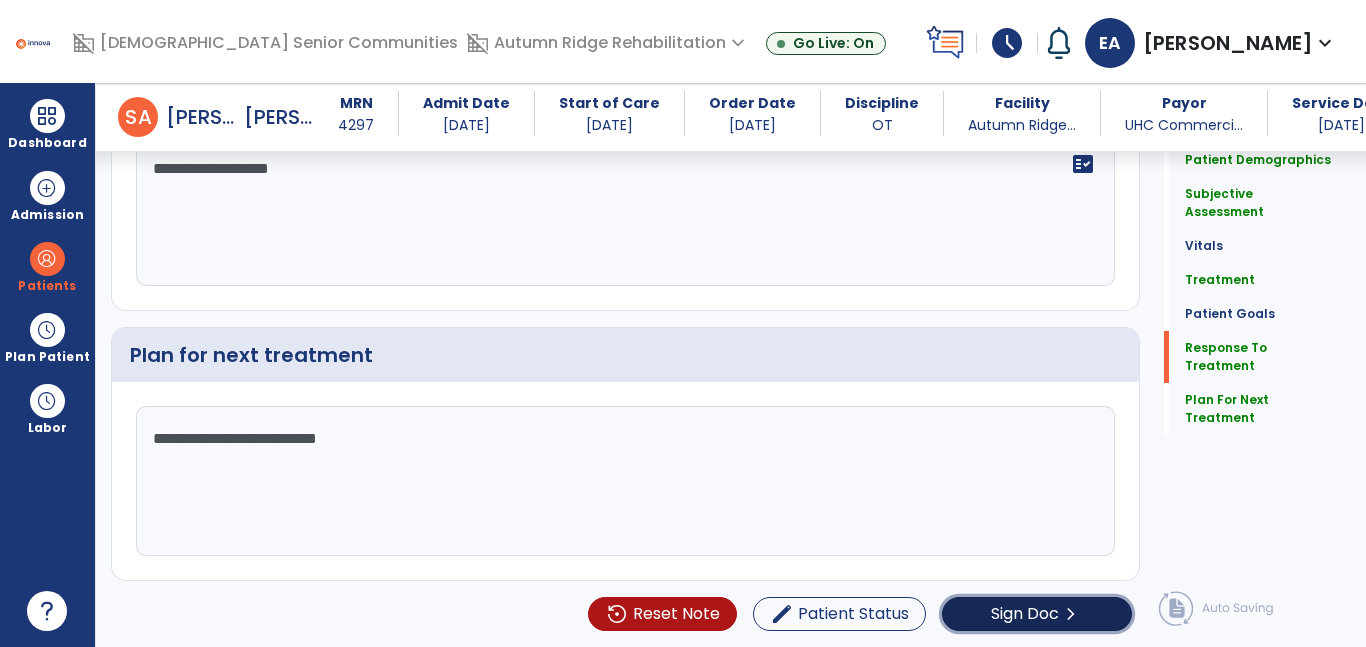 click on "chevron_right" 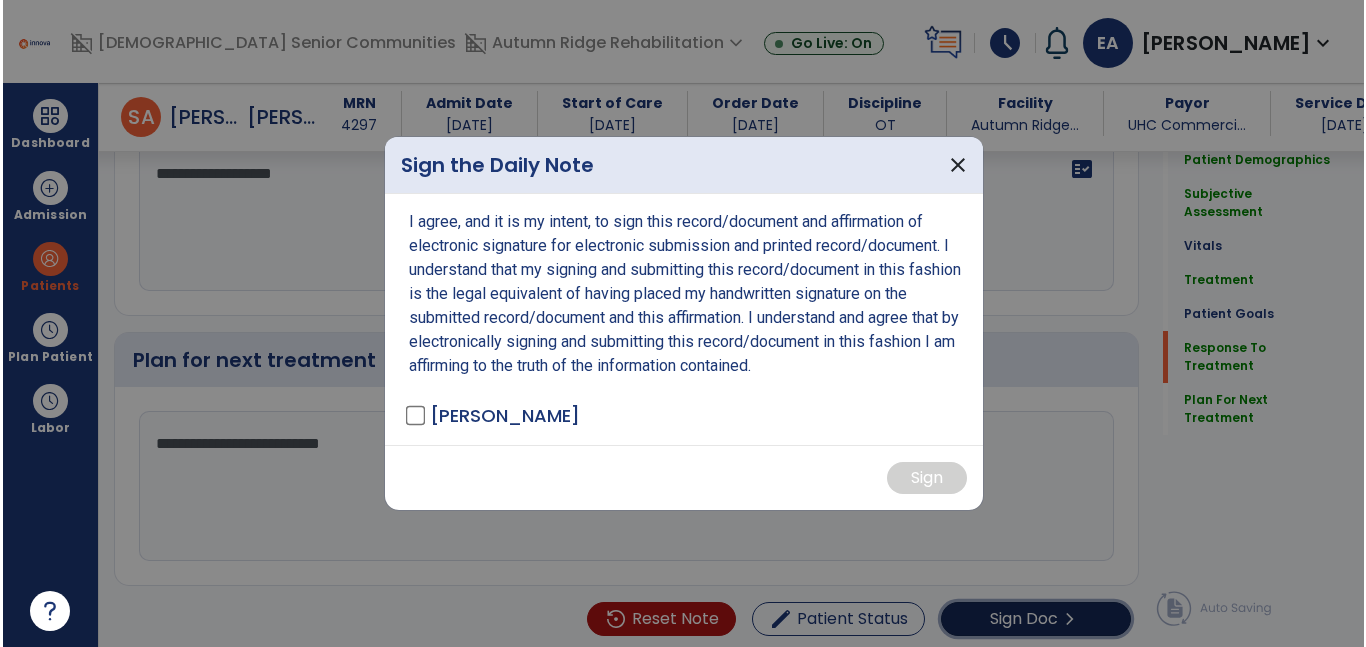 scroll, scrollTop: 3202, scrollLeft: 0, axis: vertical 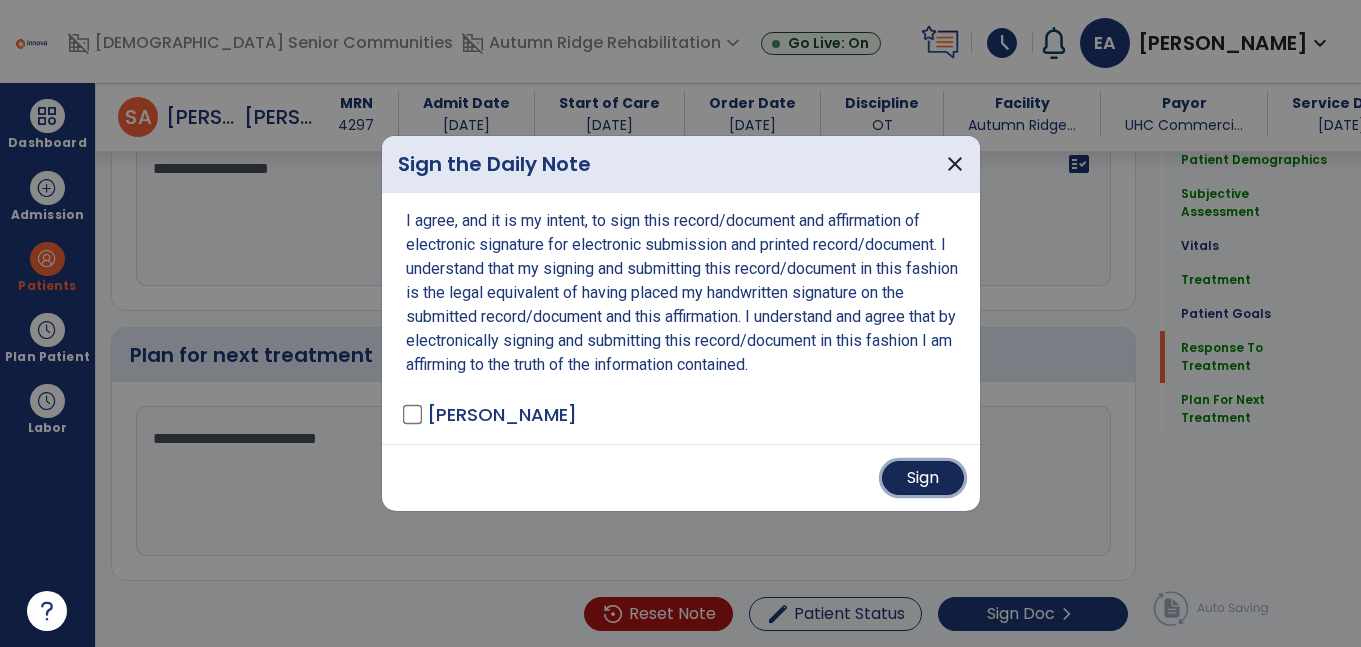 click on "Sign" at bounding box center (923, 478) 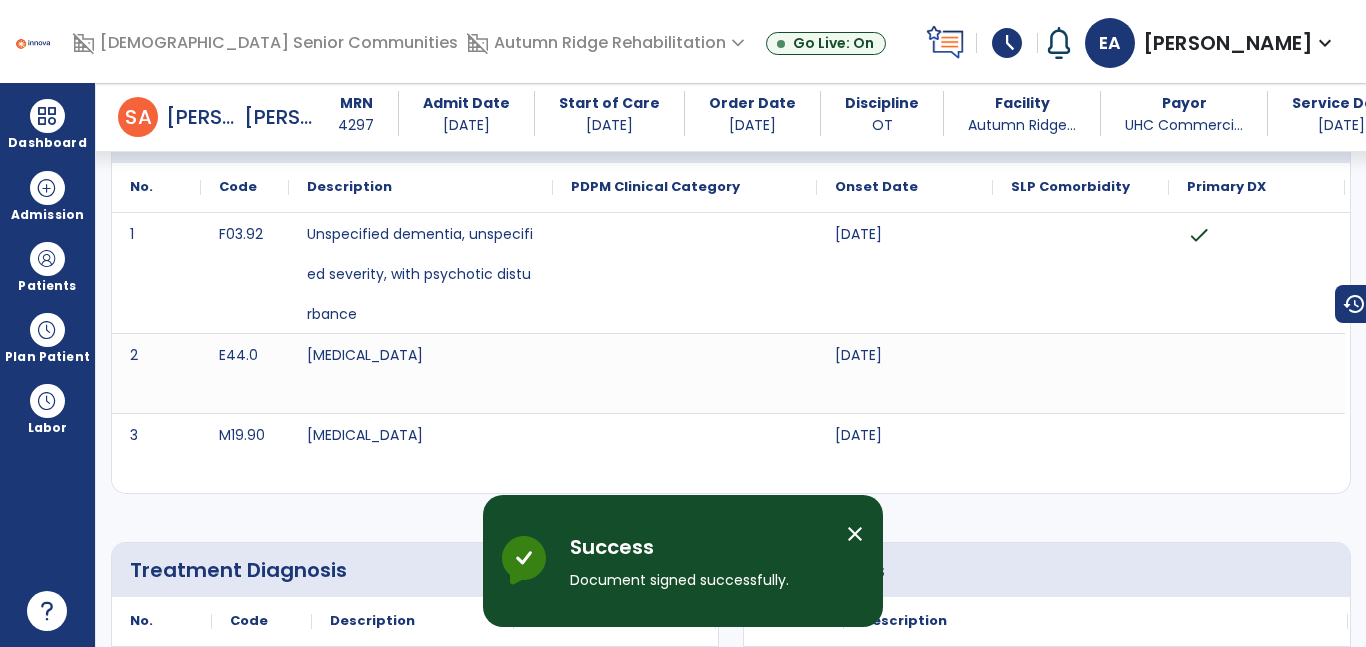 scroll, scrollTop: 0, scrollLeft: 0, axis: both 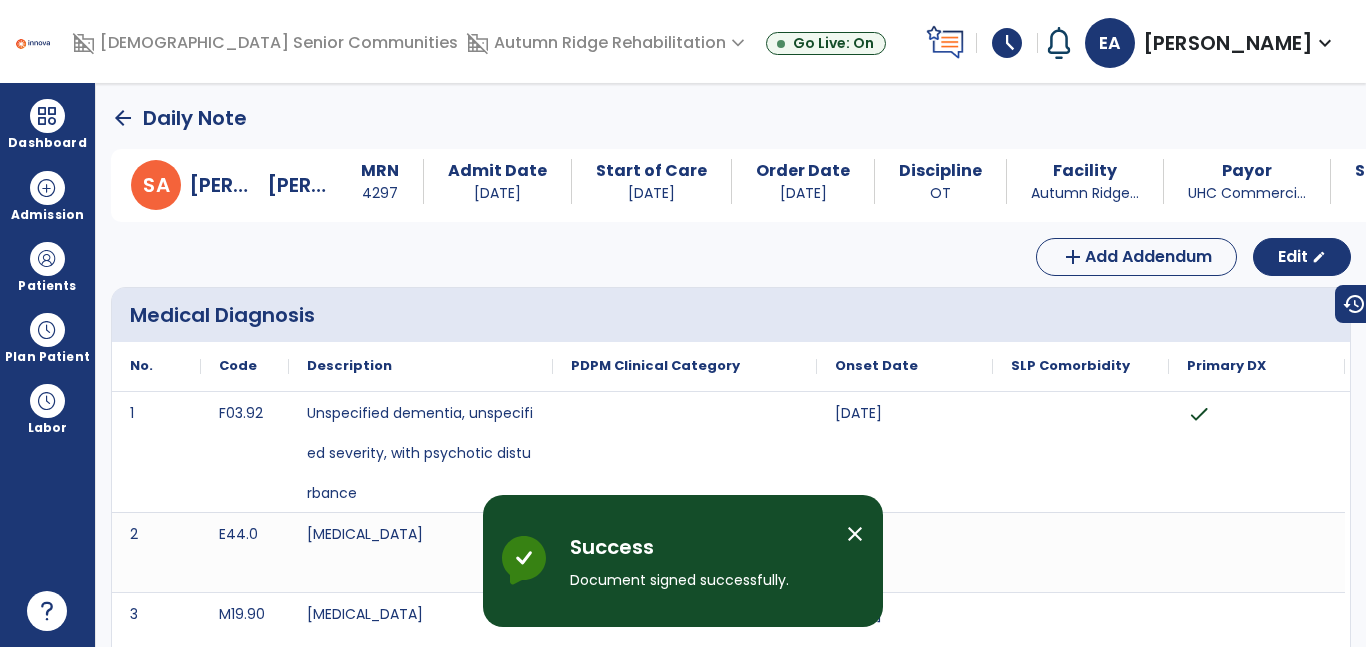 click on "arrow_back" 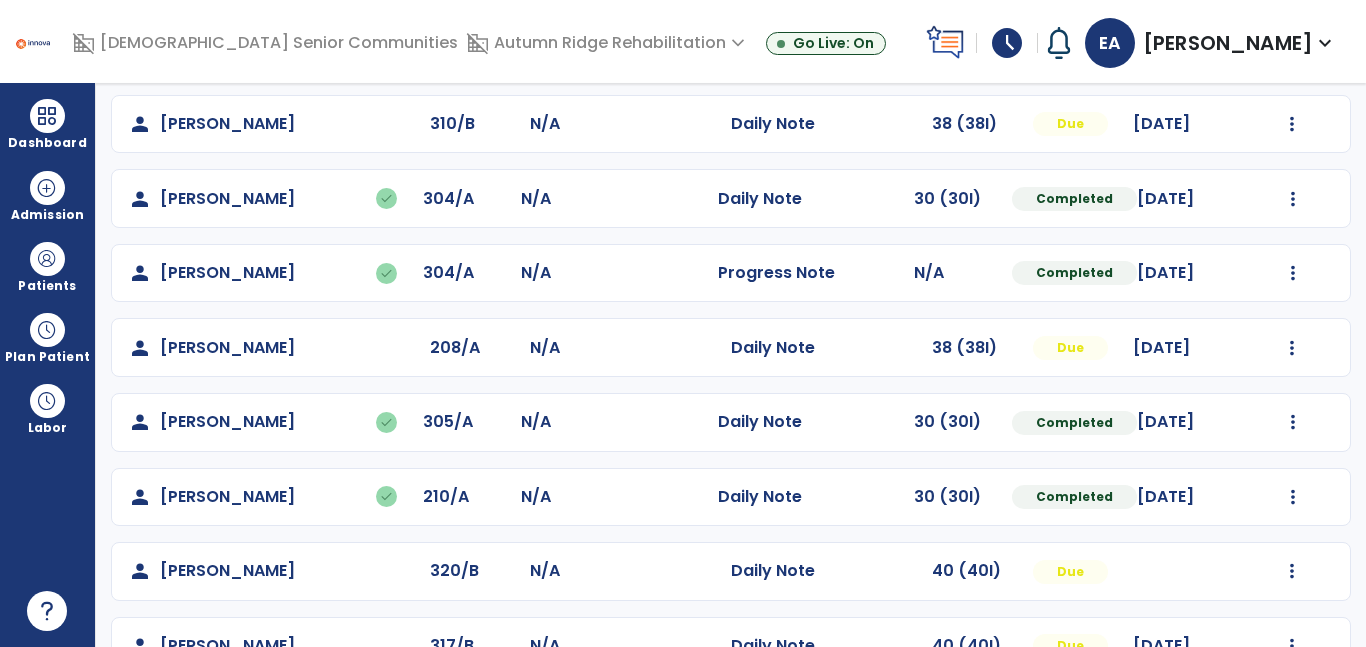 scroll, scrollTop: 277, scrollLeft: 0, axis: vertical 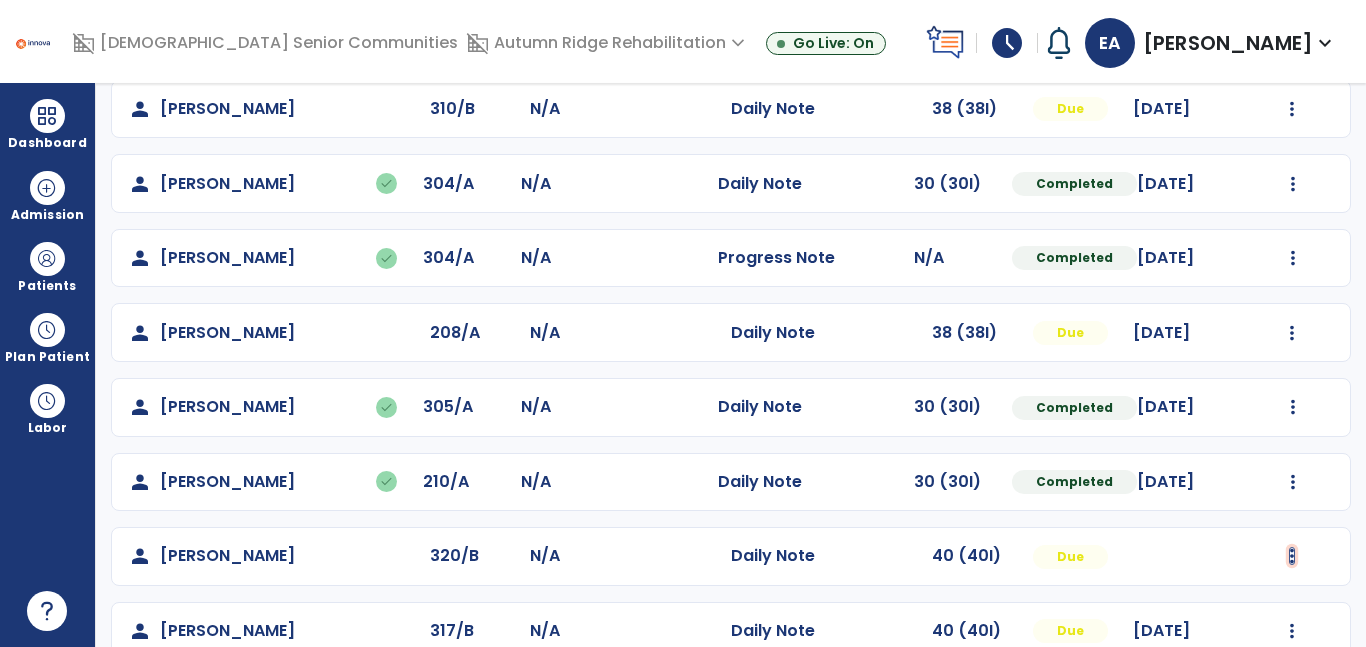 click at bounding box center [1292, 23] 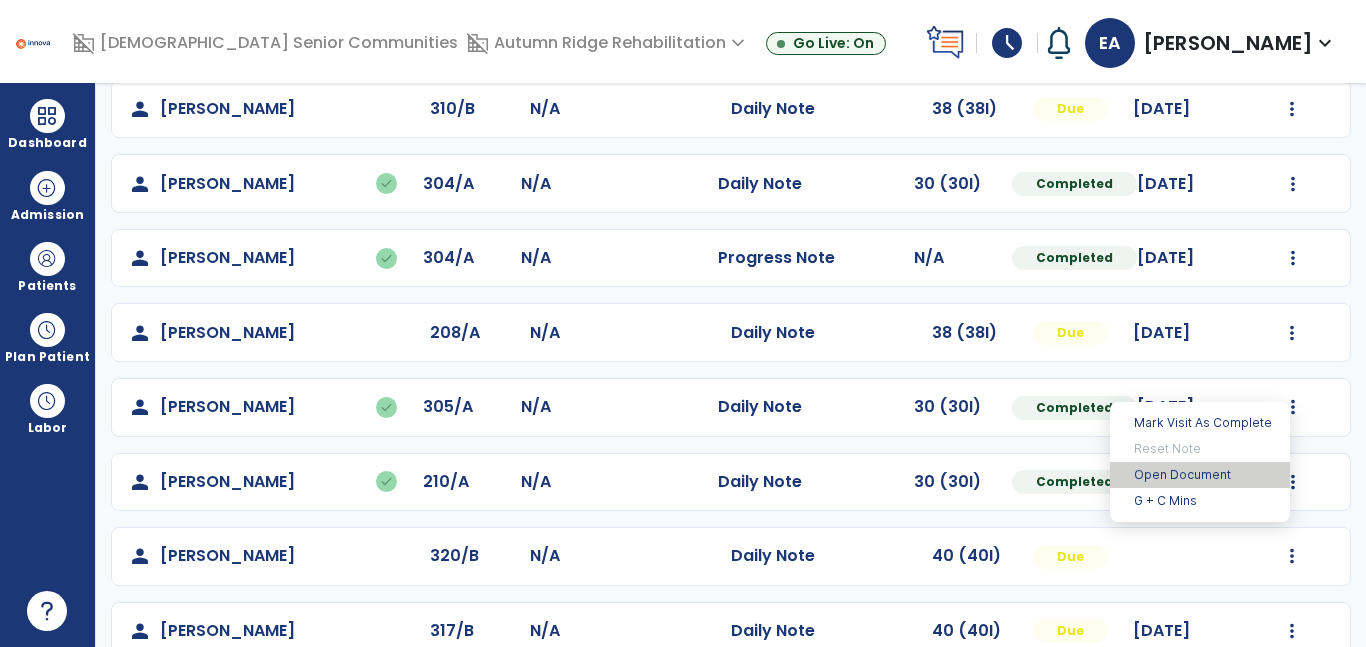 click on "Open Document" at bounding box center (1200, 475) 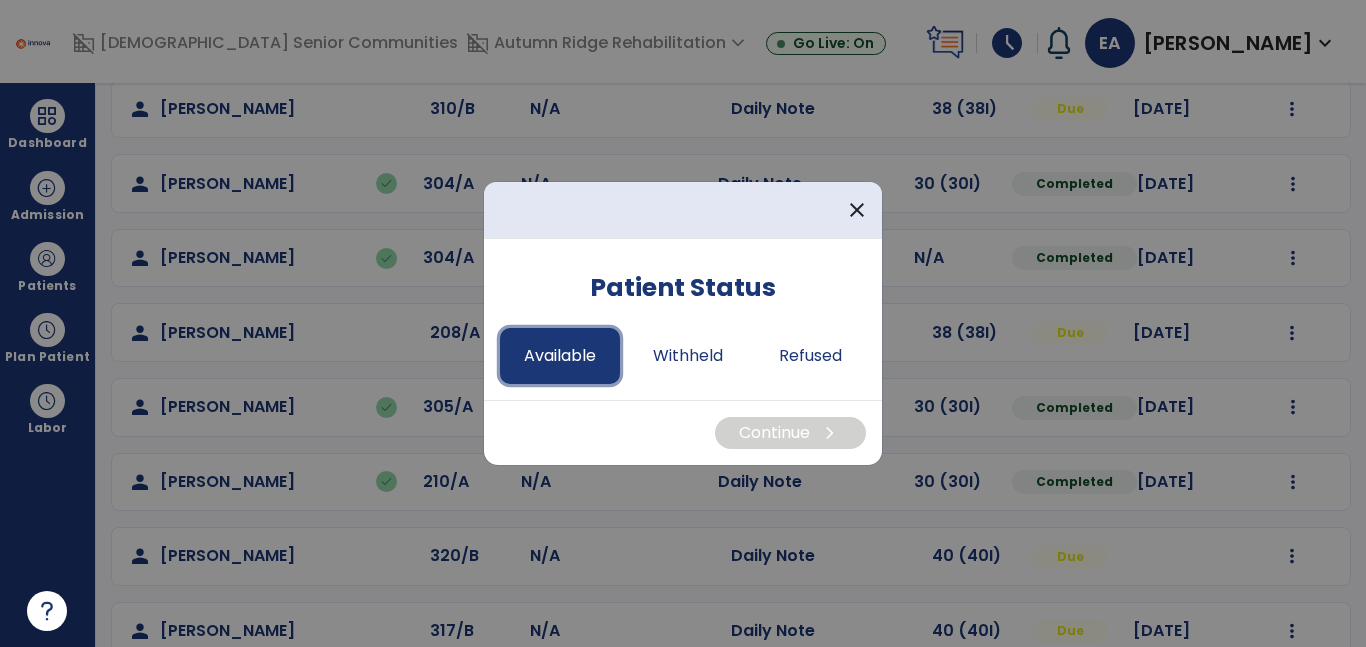 click on "Available" at bounding box center [560, 356] 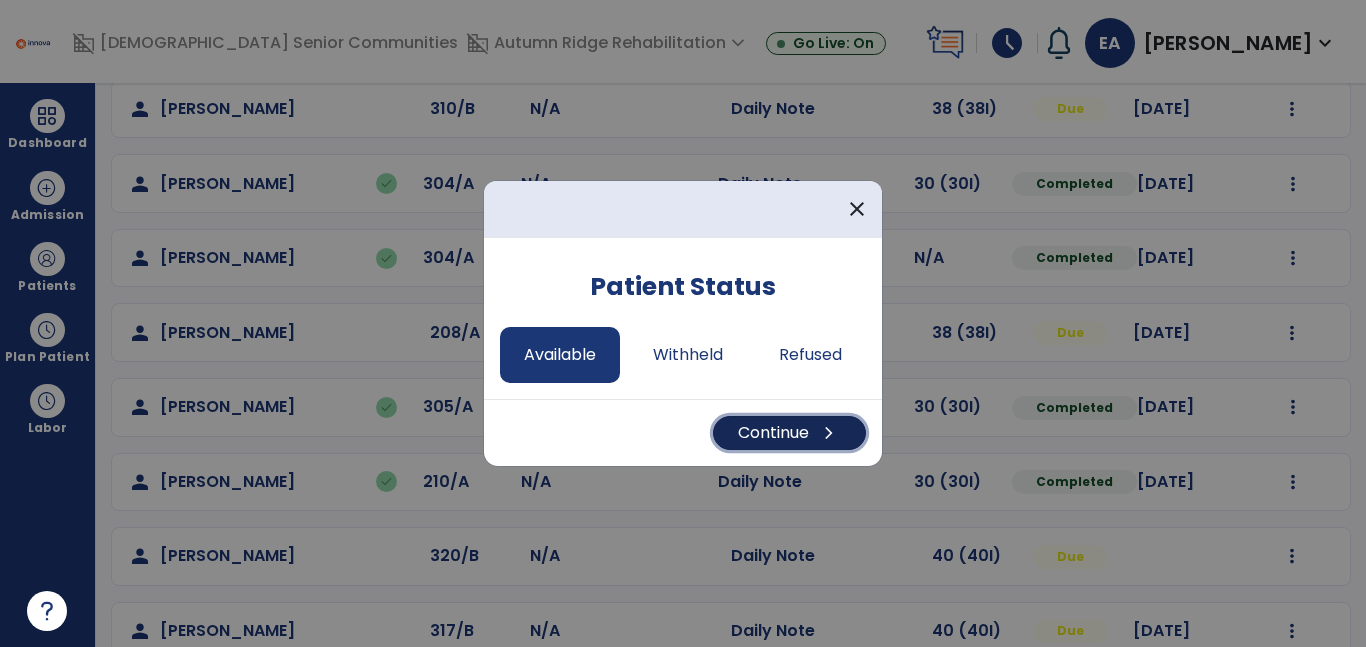 click on "chevron_right" at bounding box center [829, 433] 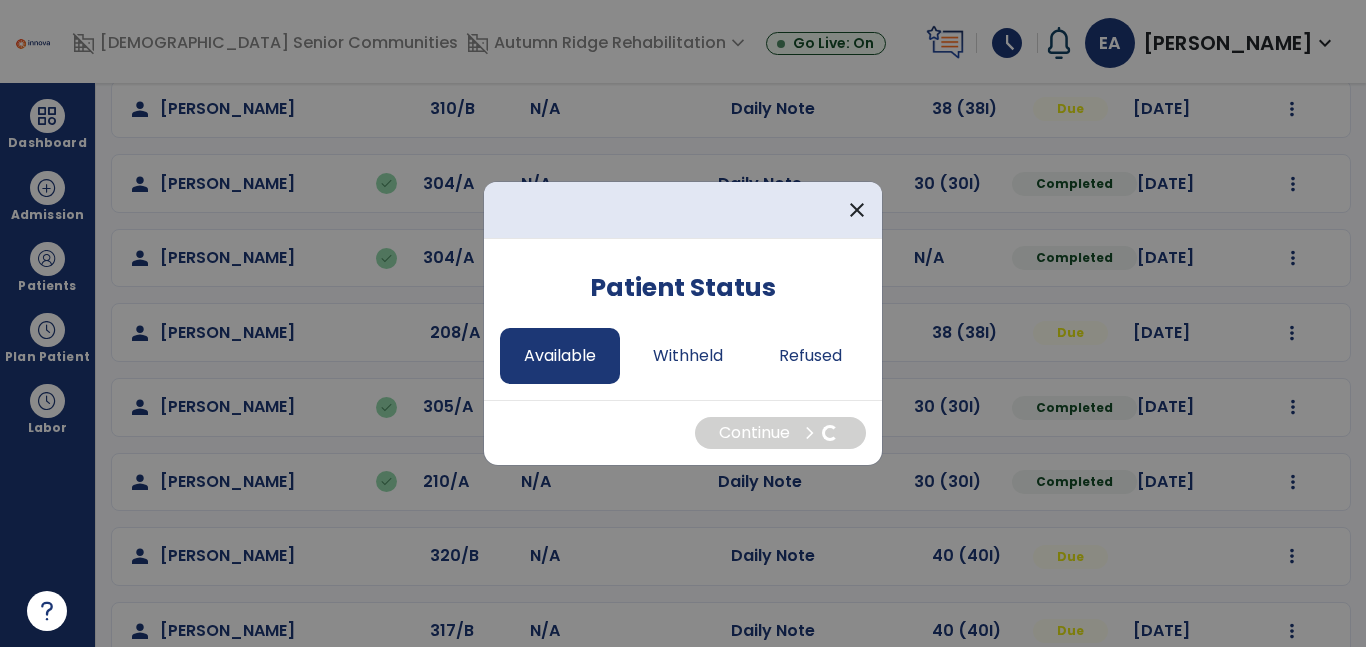select on "*" 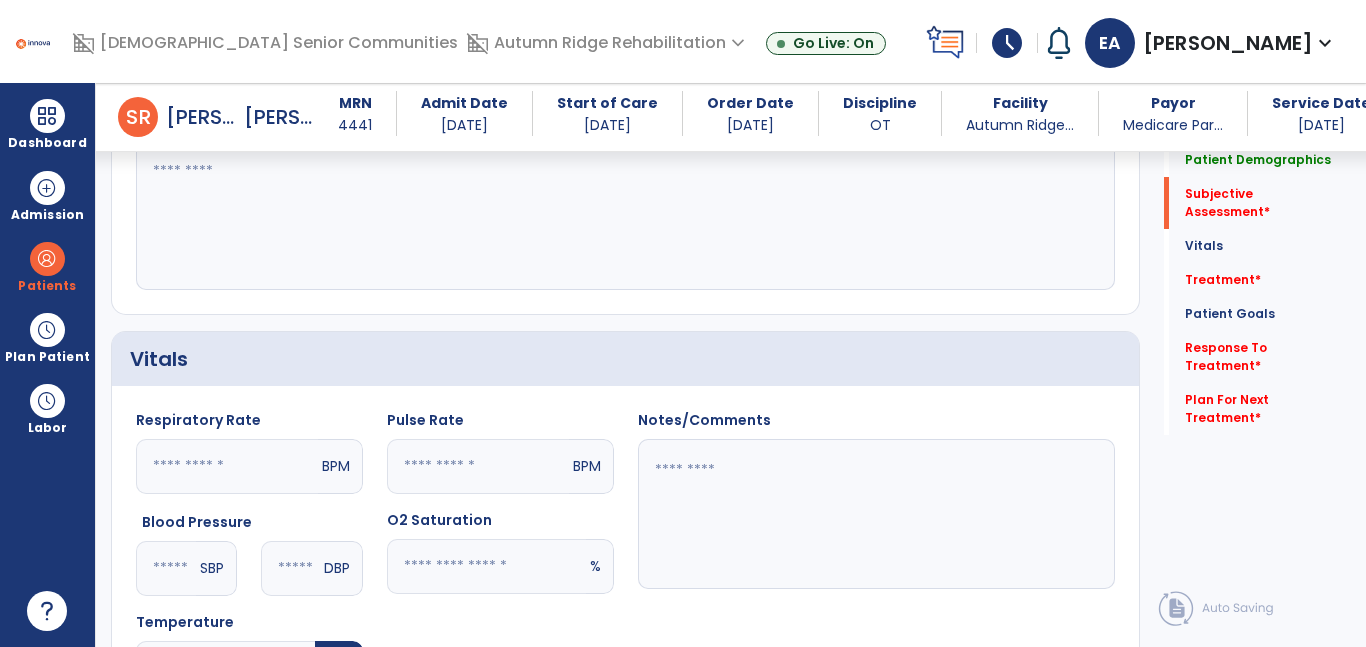 scroll, scrollTop: 579, scrollLeft: 0, axis: vertical 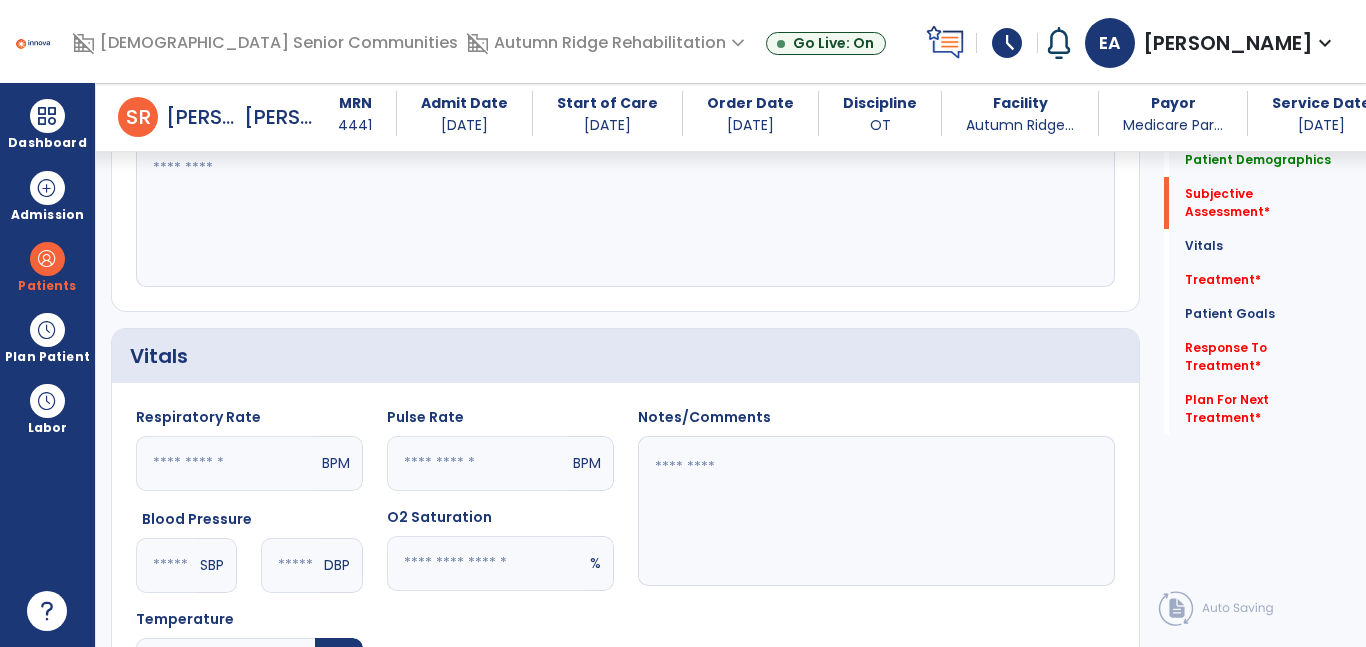 click 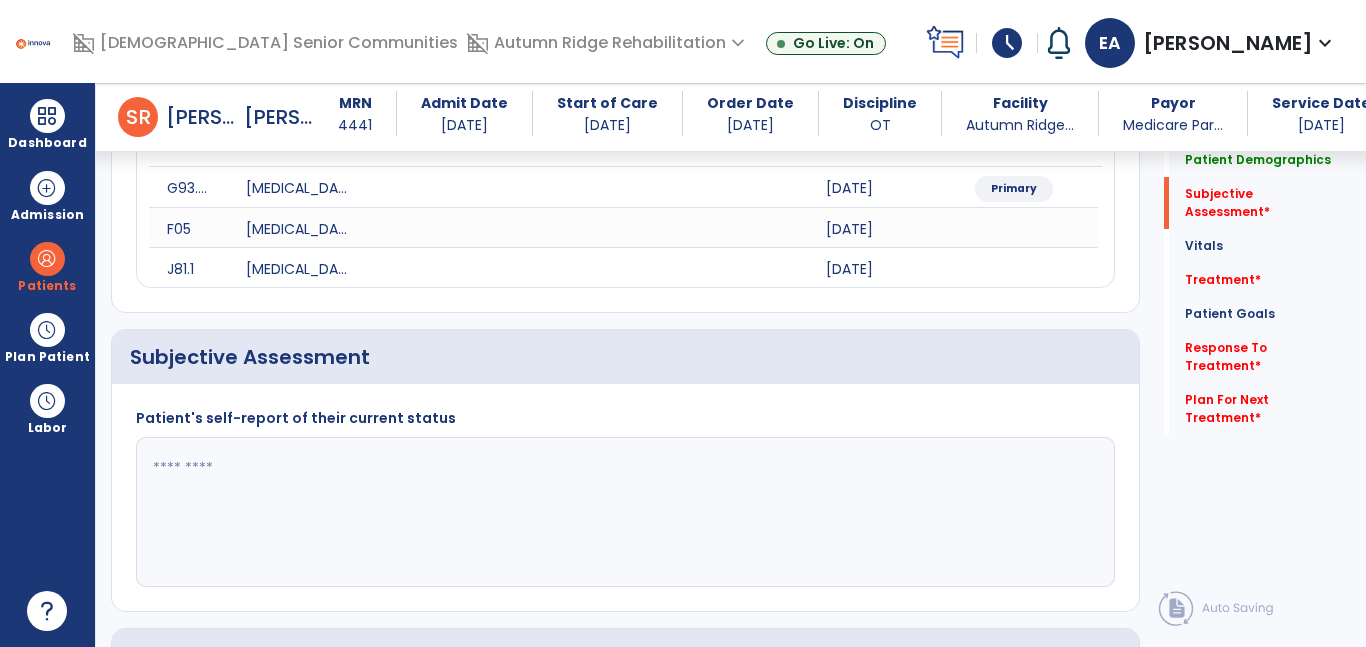 scroll, scrollTop: 301, scrollLeft: 0, axis: vertical 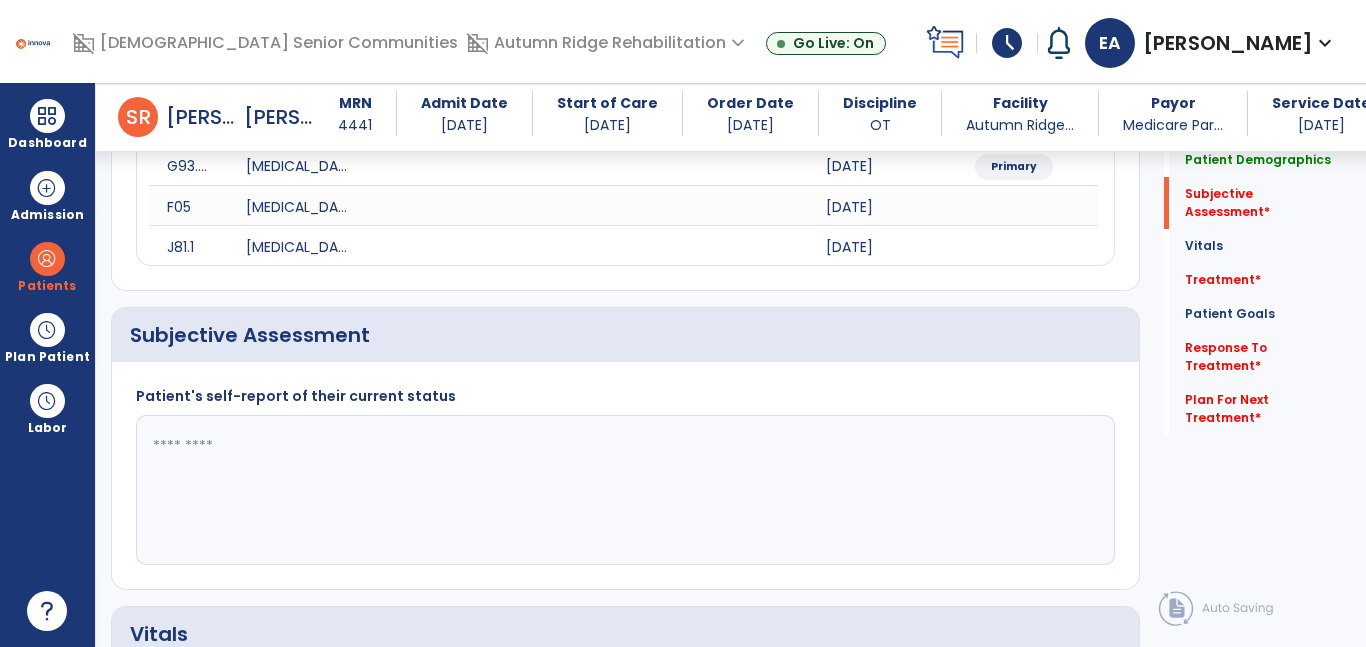 click 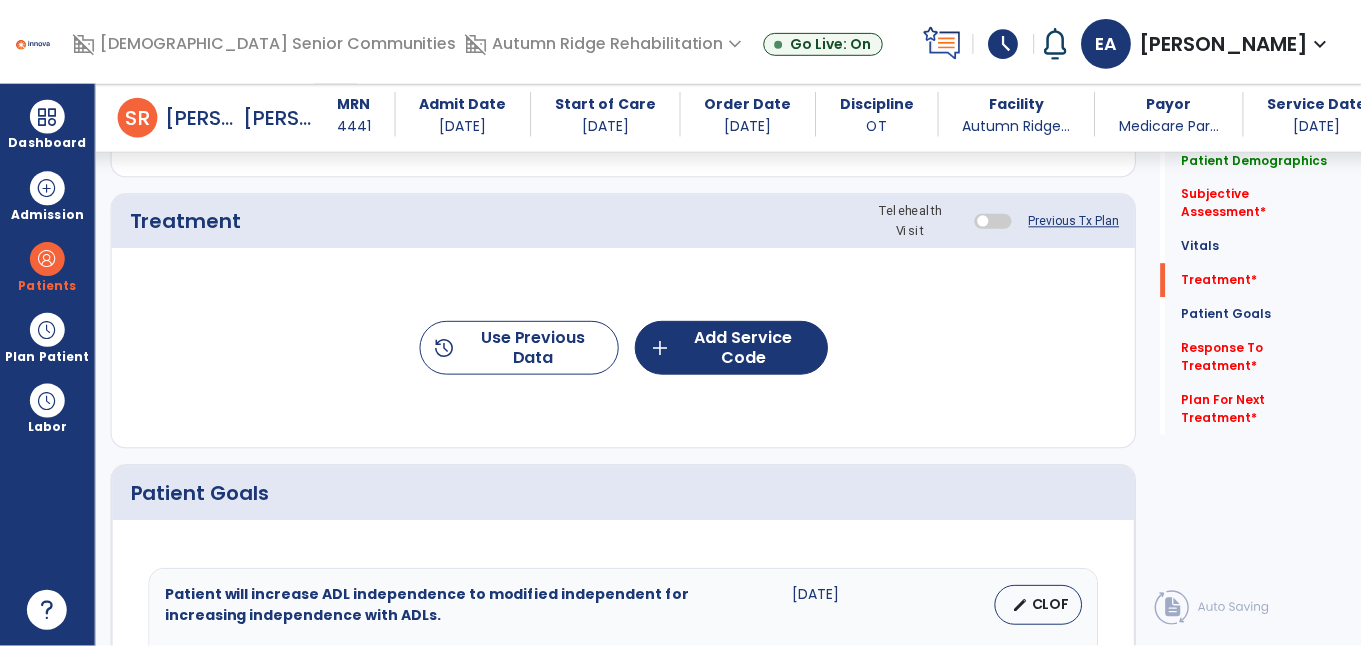 scroll, scrollTop: 1137, scrollLeft: 0, axis: vertical 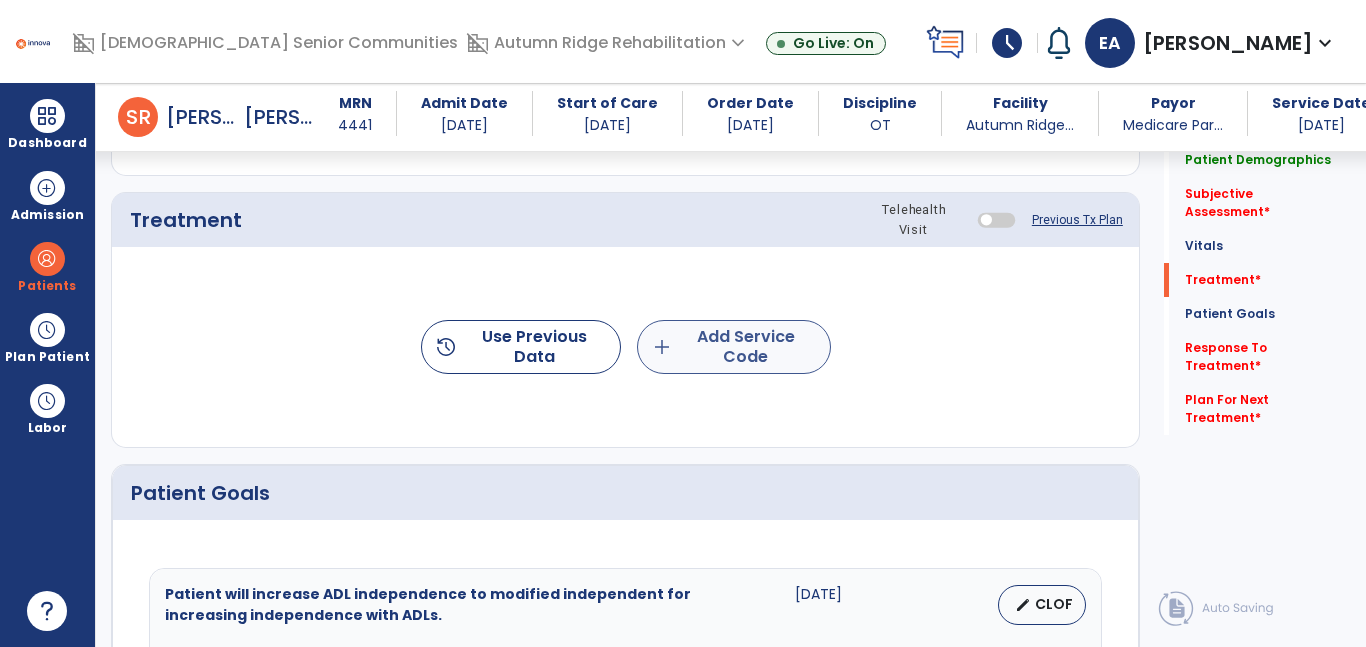 type on "**" 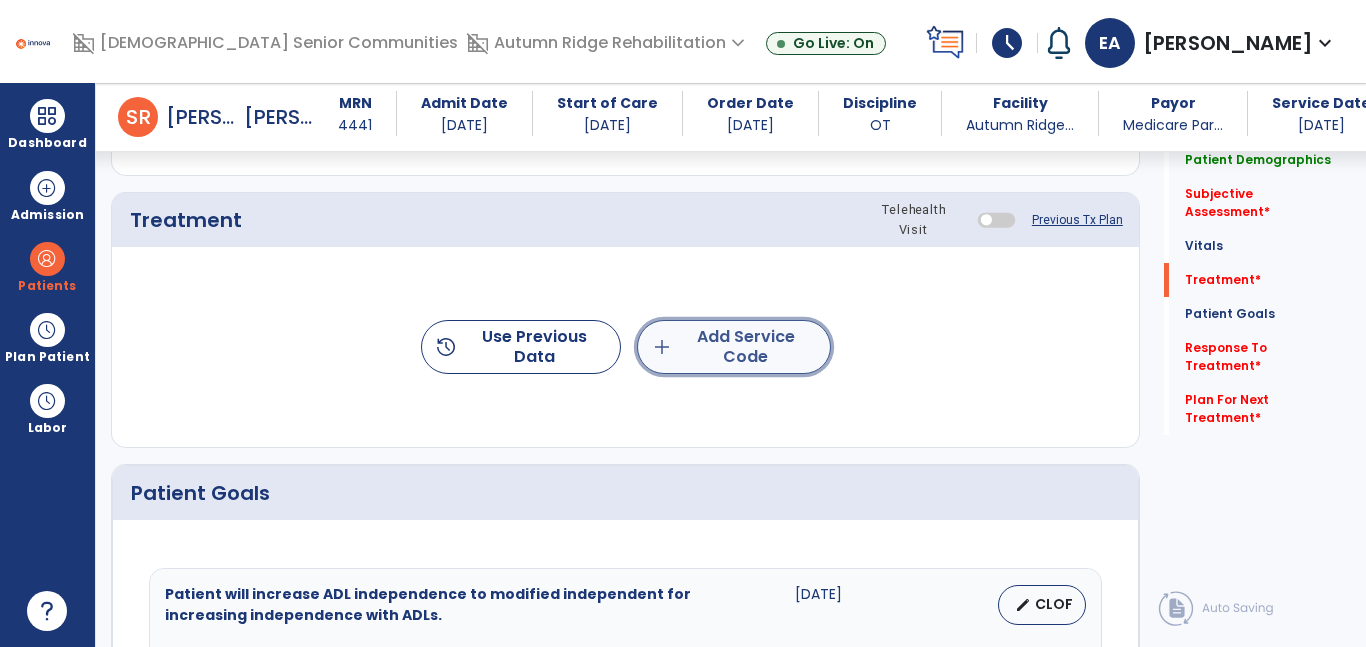 click on "add  Add Service Code" 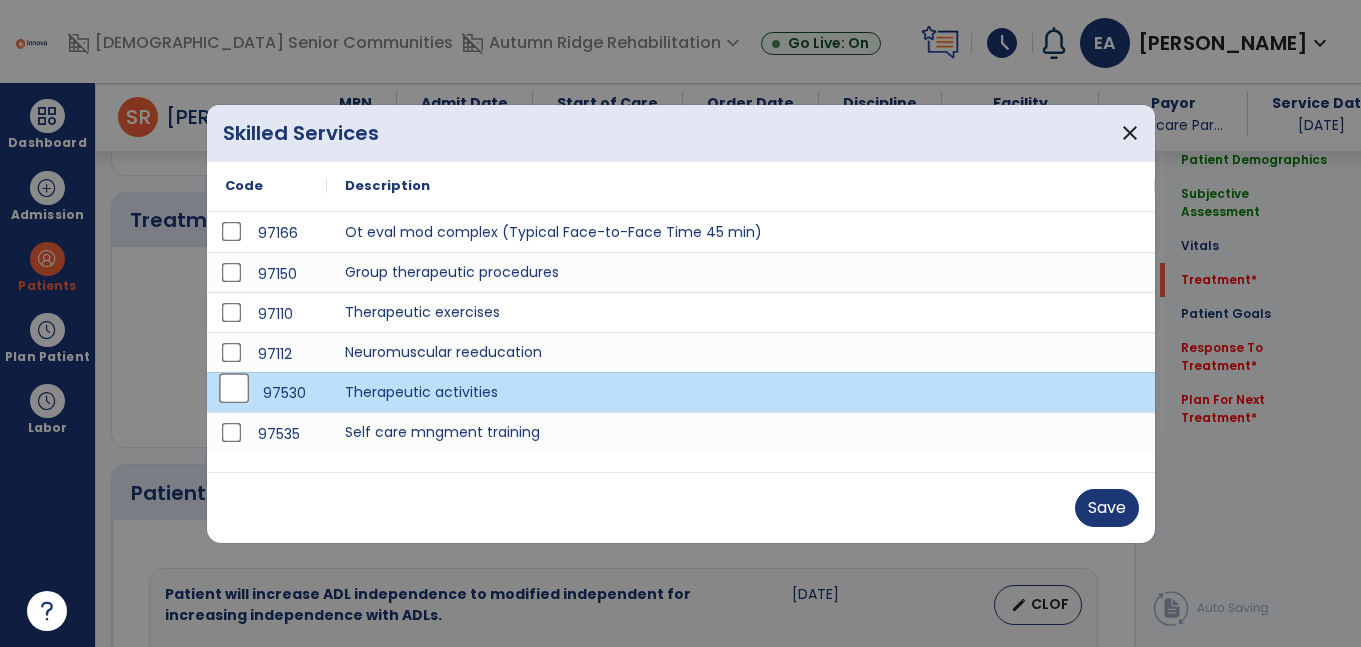 scroll, scrollTop: 1137, scrollLeft: 0, axis: vertical 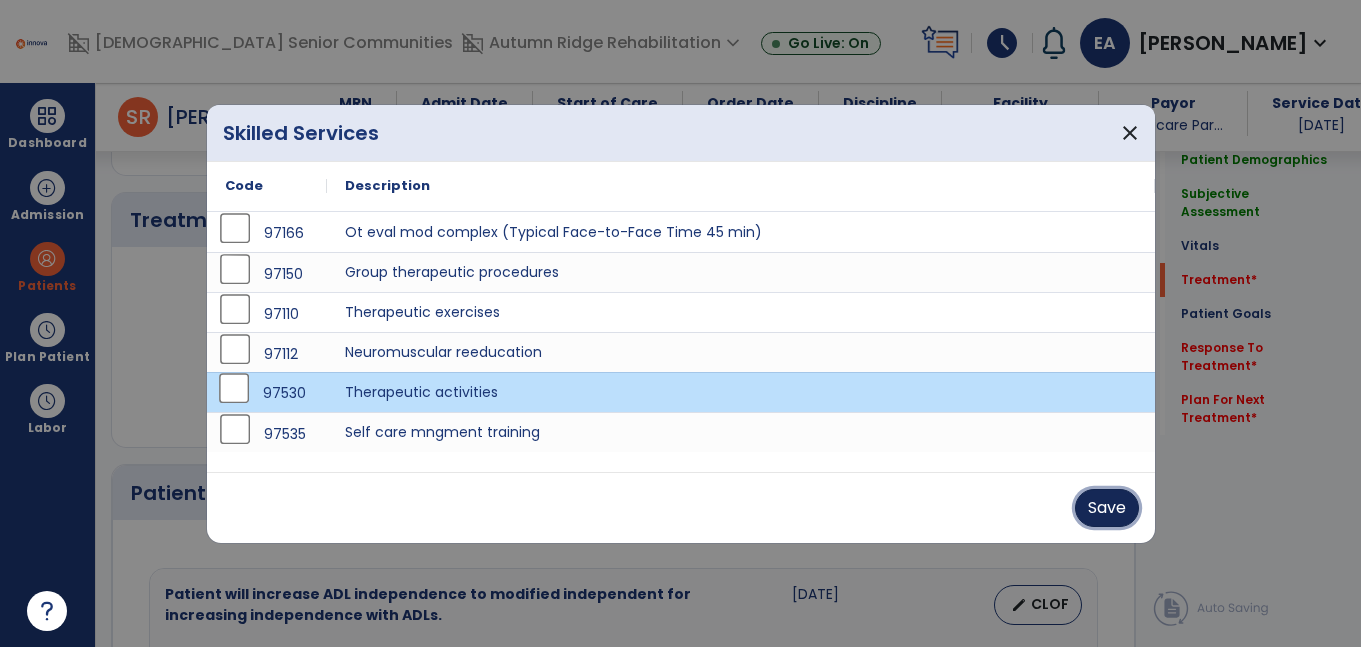 click on "Save" at bounding box center (1107, 508) 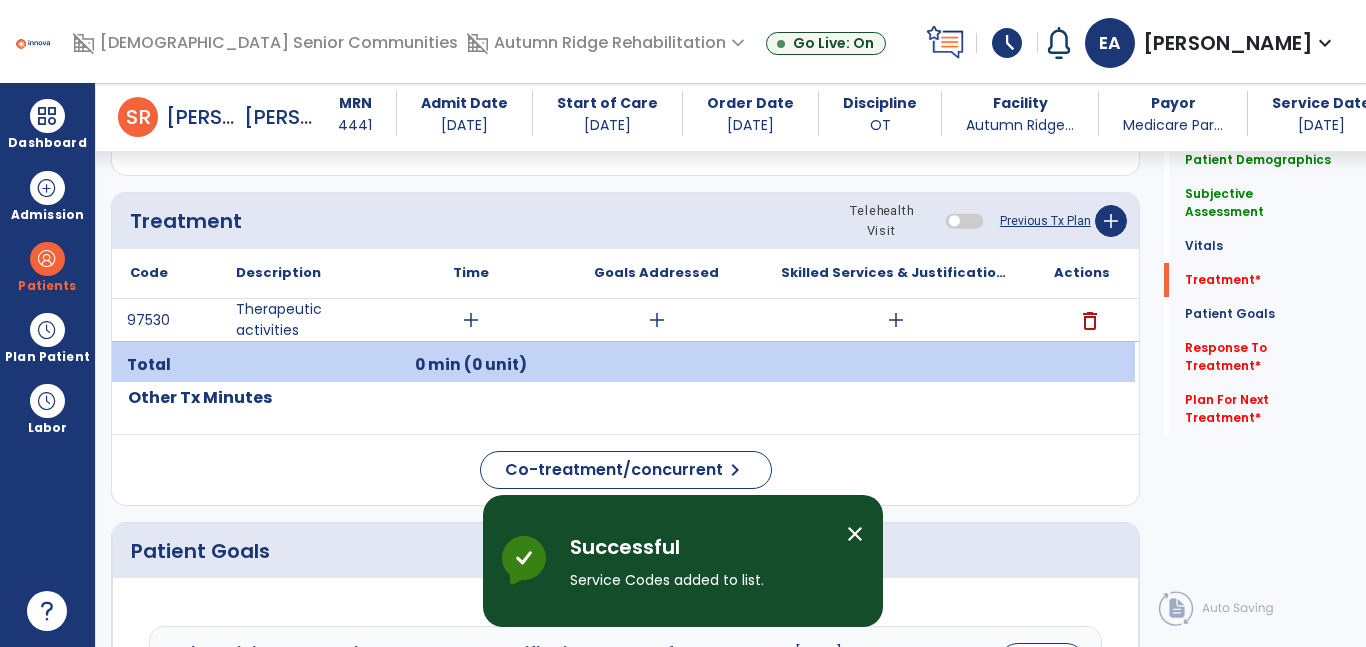 click on "add" at bounding box center [471, 320] 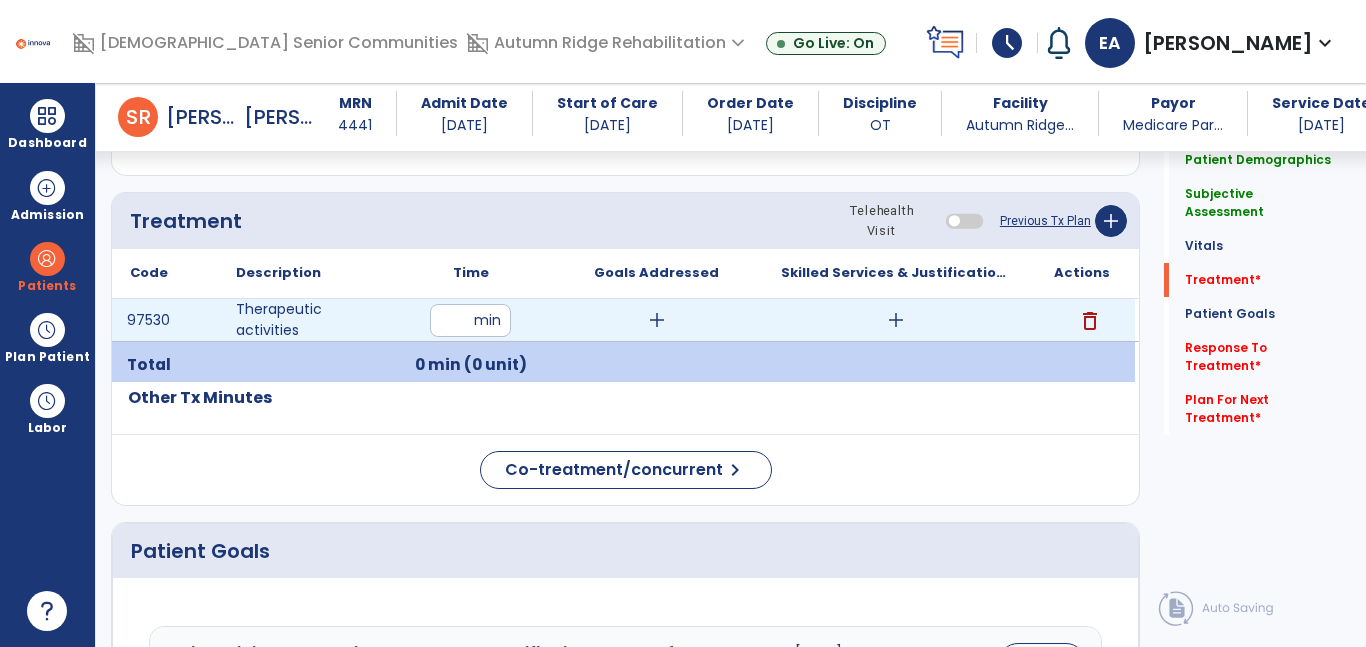type on "*" 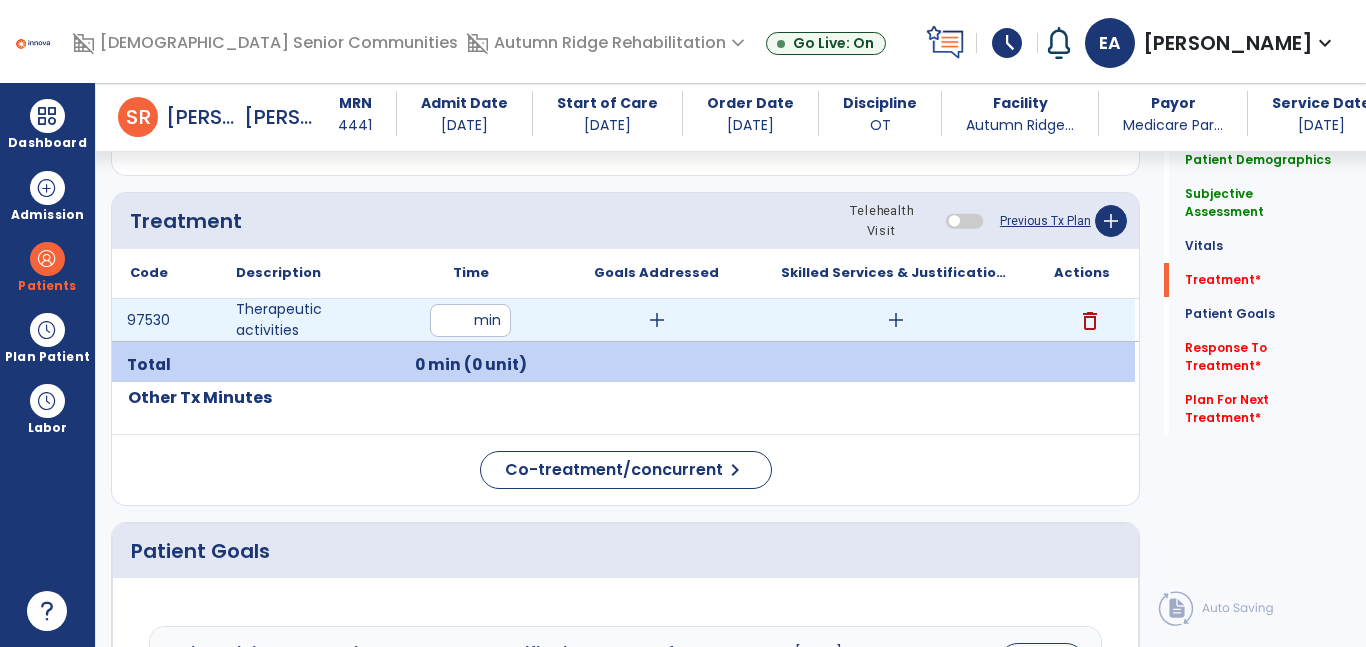 type on "**" 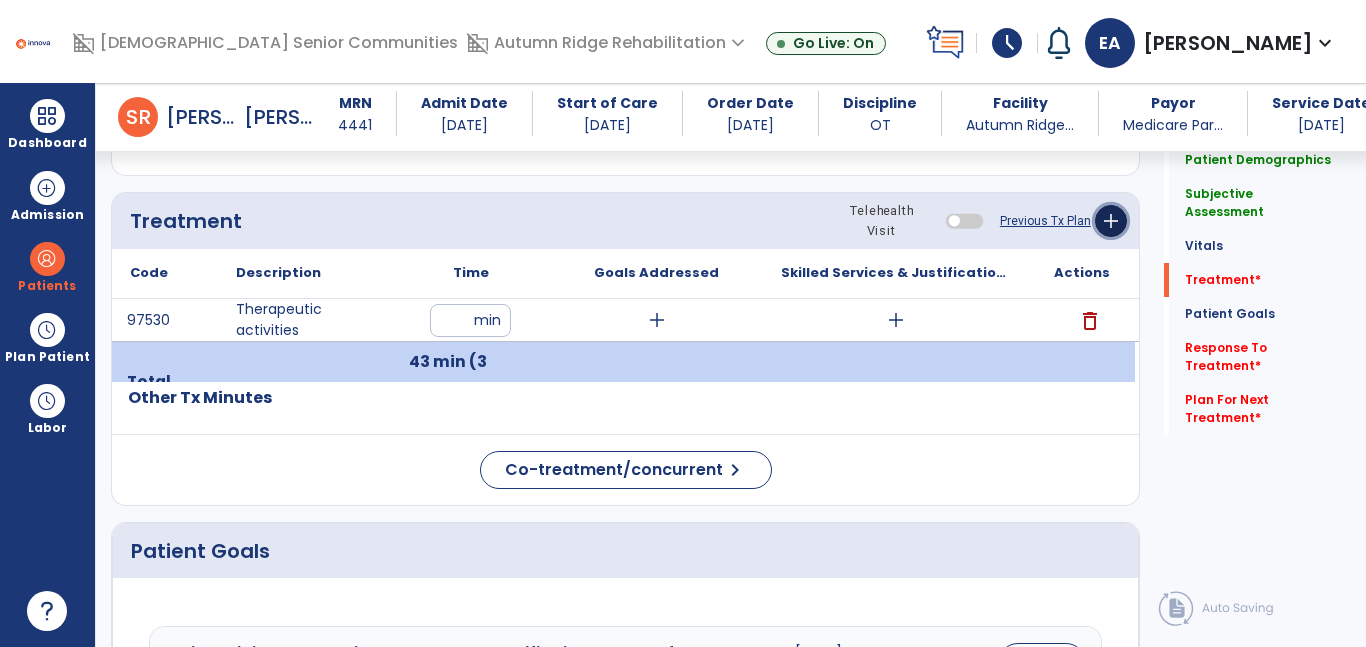 click on "add" 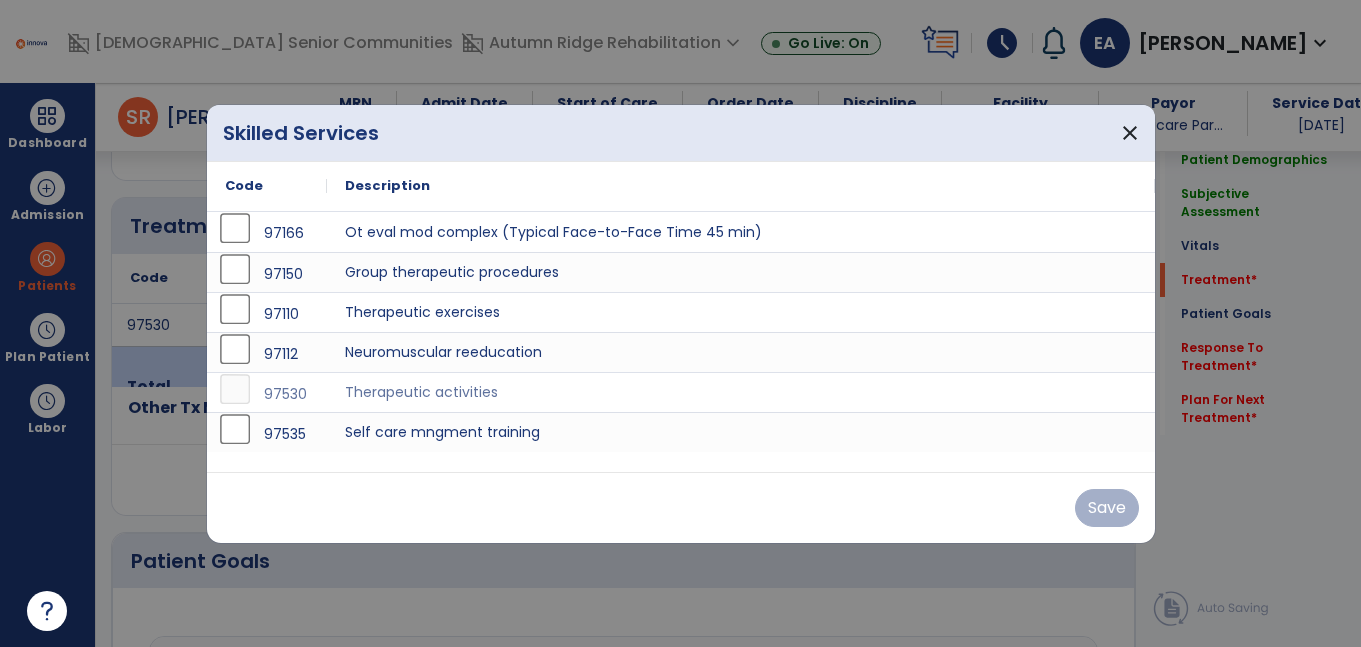 scroll, scrollTop: 1137, scrollLeft: 0, axis: vertical 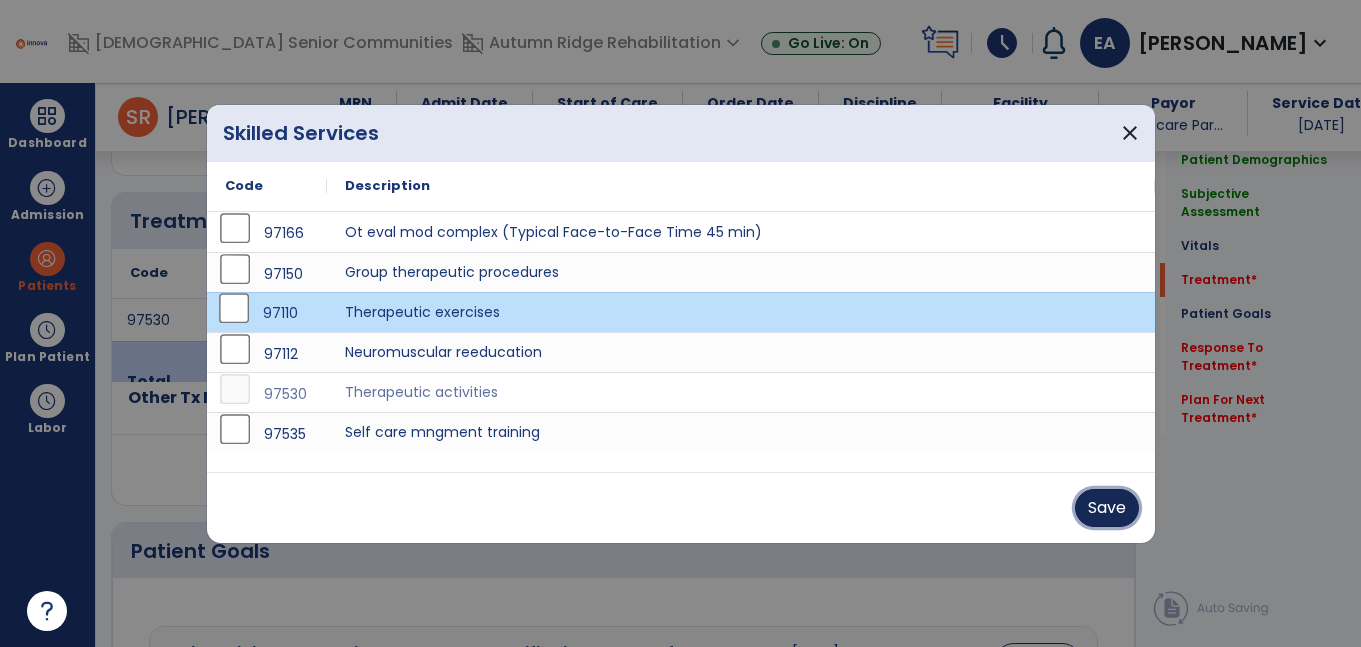 click on "Save" at bounding box center (1107, 508) 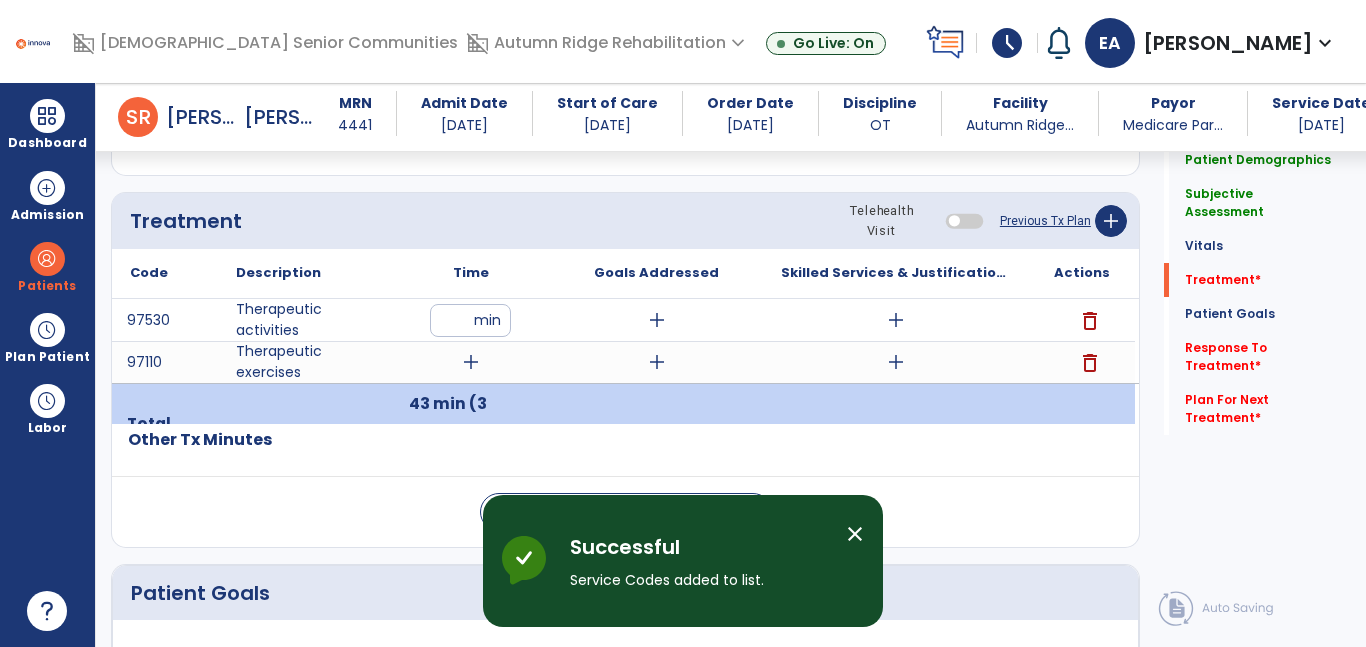 click on "**" at bounding box center (470, 320) 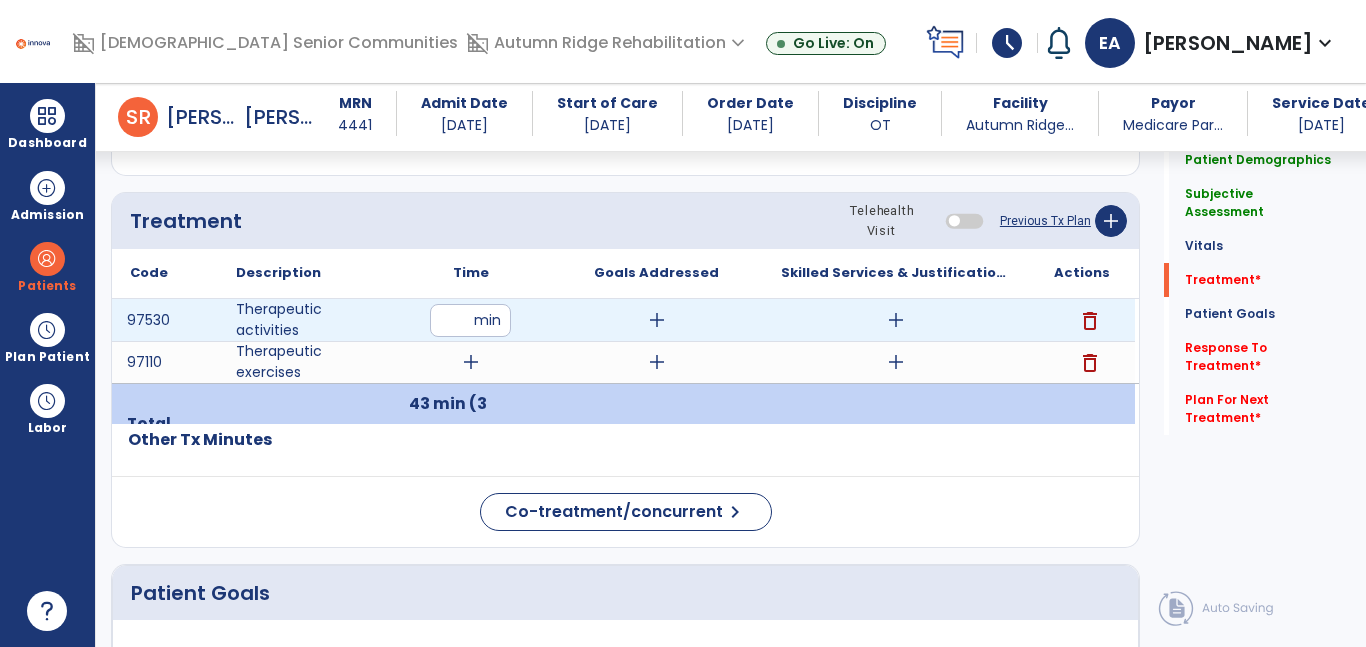 type on "*" 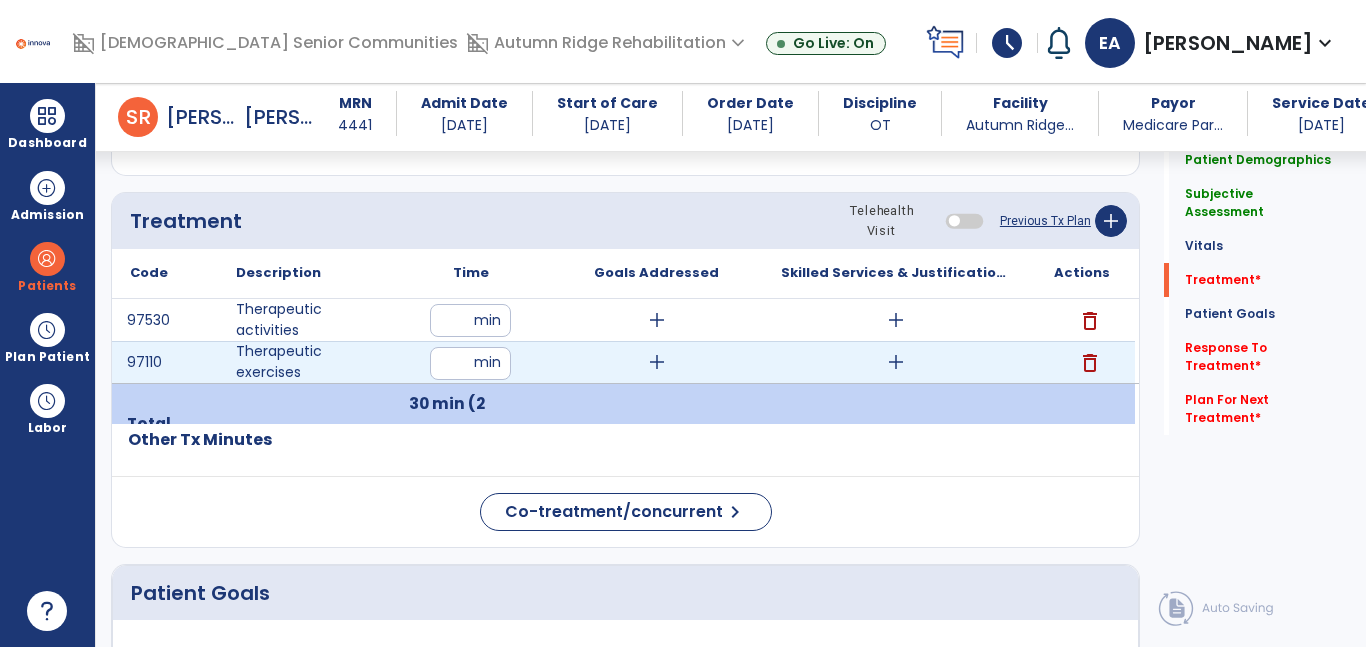 type on "**" 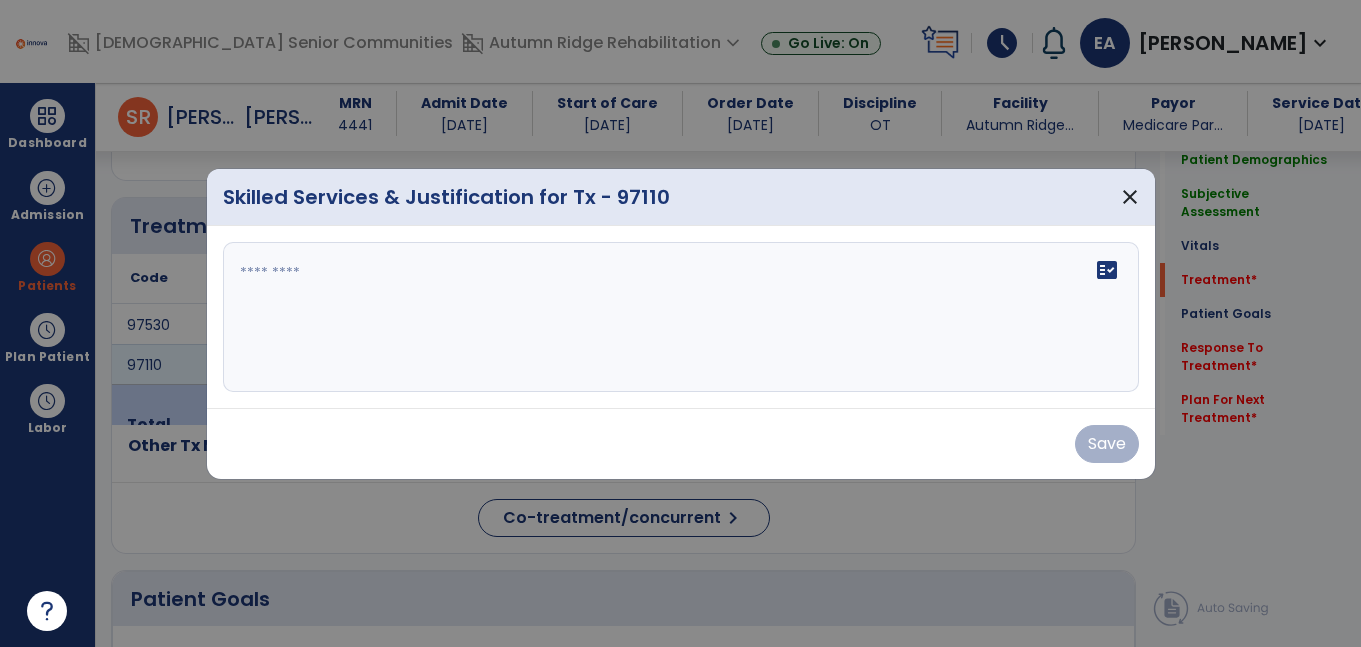 click on "fact_check" at bounding box center (681, 317) 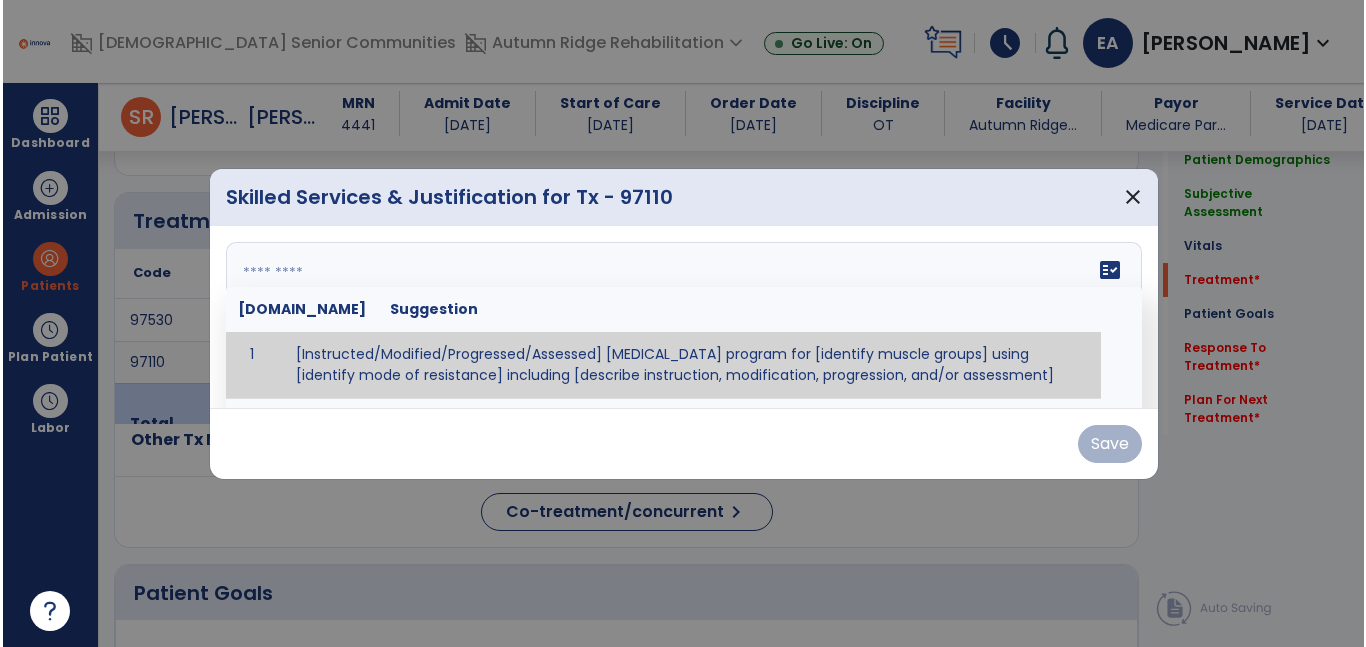 scroll, scrollTop: 1137, scrollLeft: 0, axis: vertical 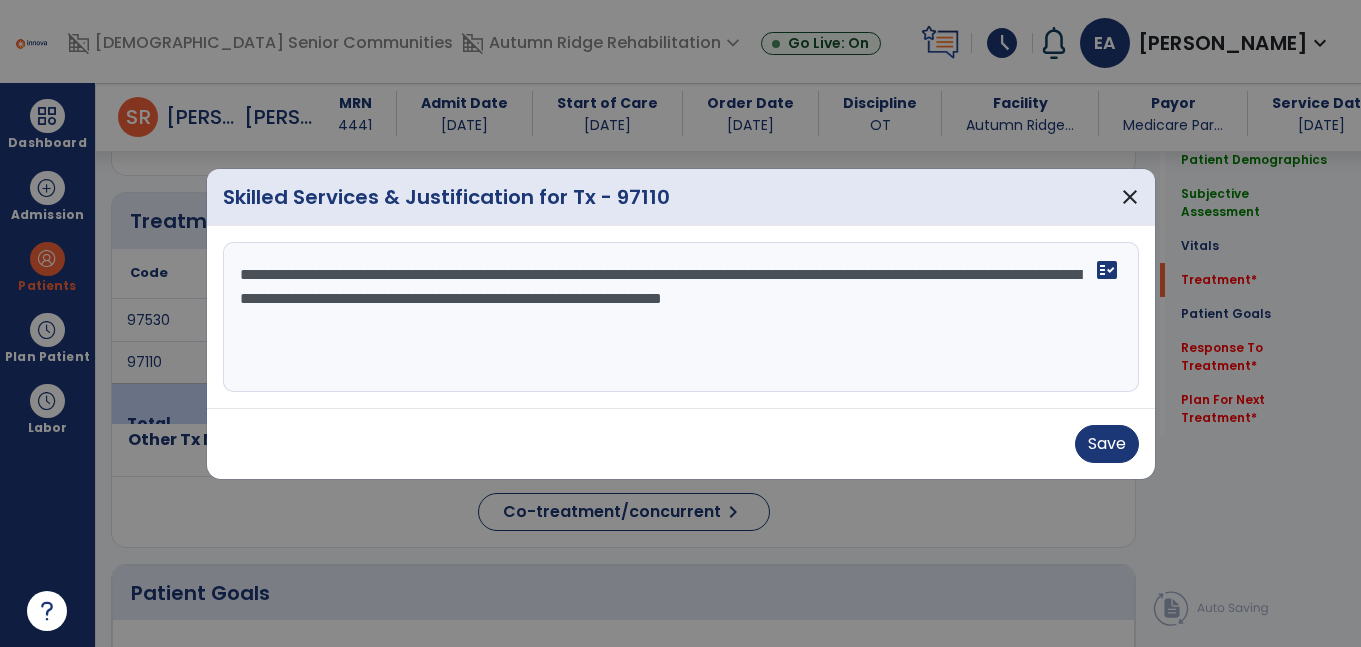 type on "**********" 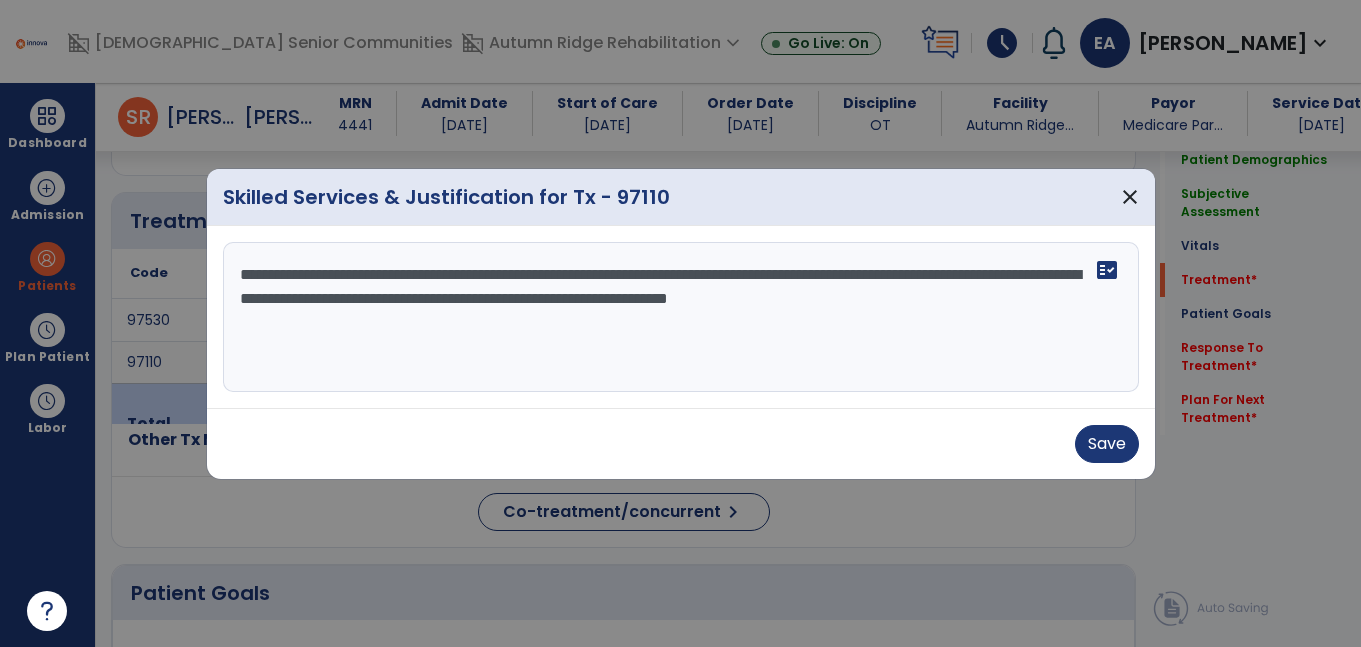 click on "**********" at bounding box center (681, 317) 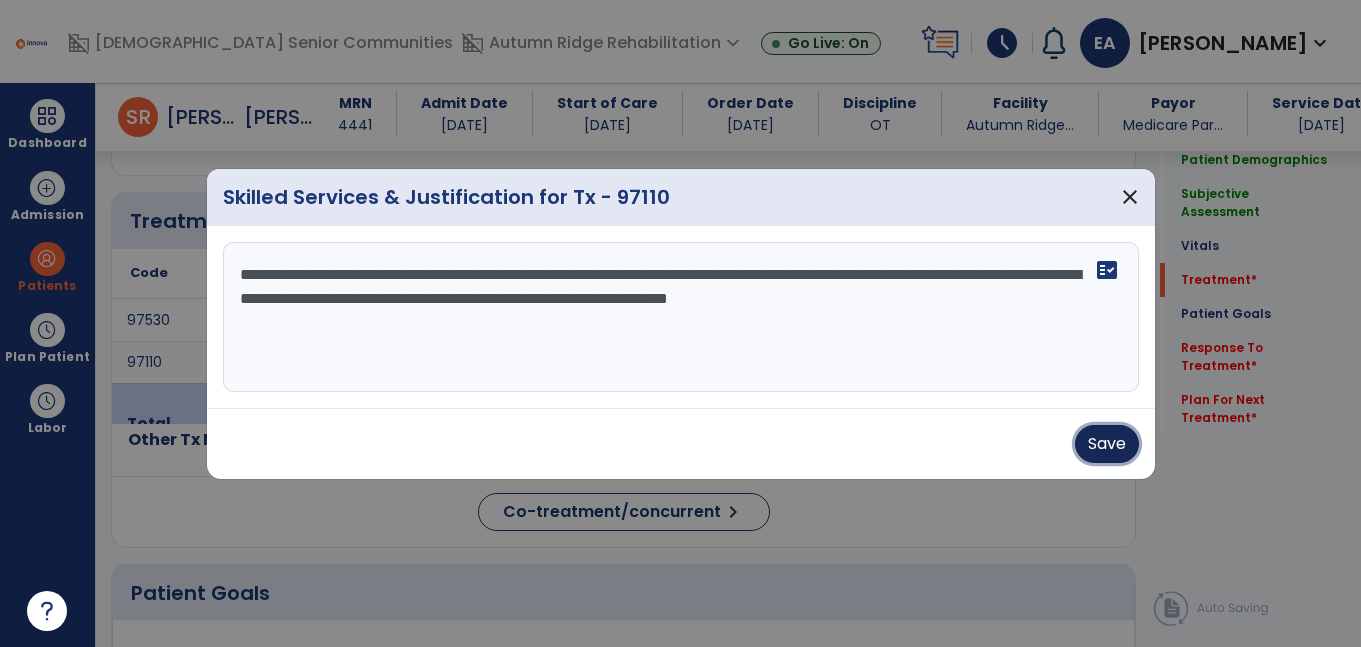 click on "Save" at bounding box center [1107, 444] 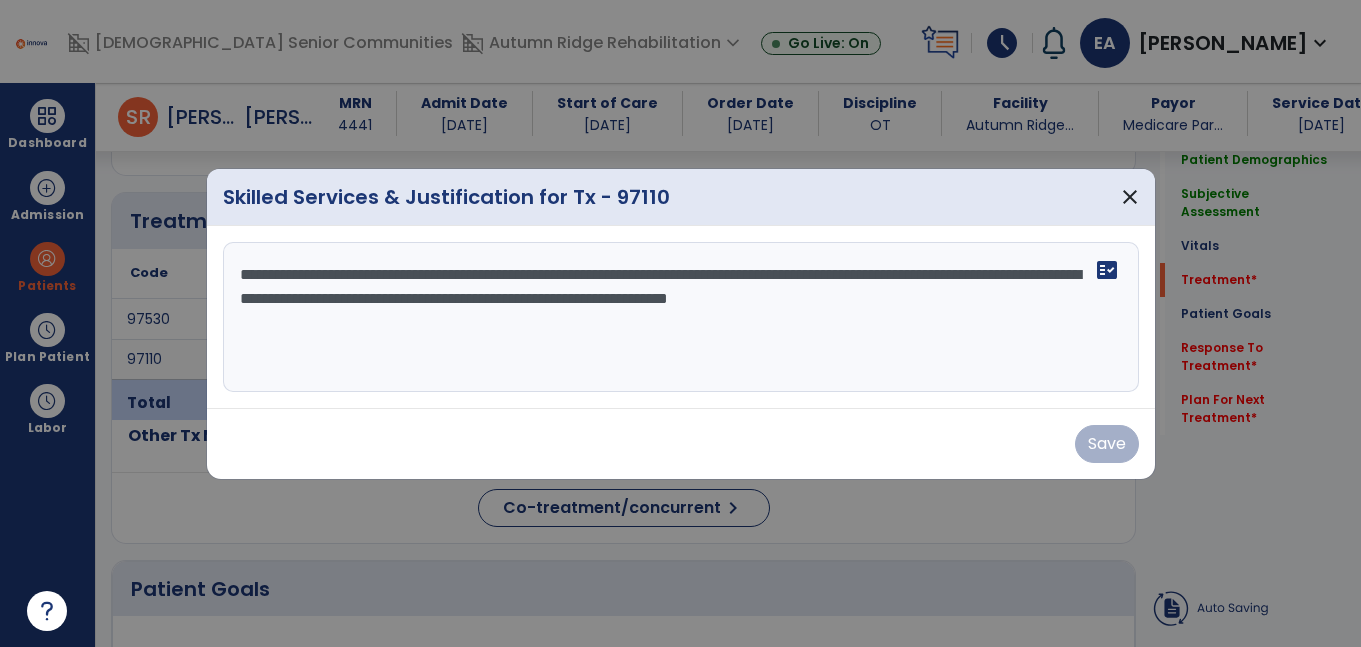 click on "Save" at bounding box center (681, 444) 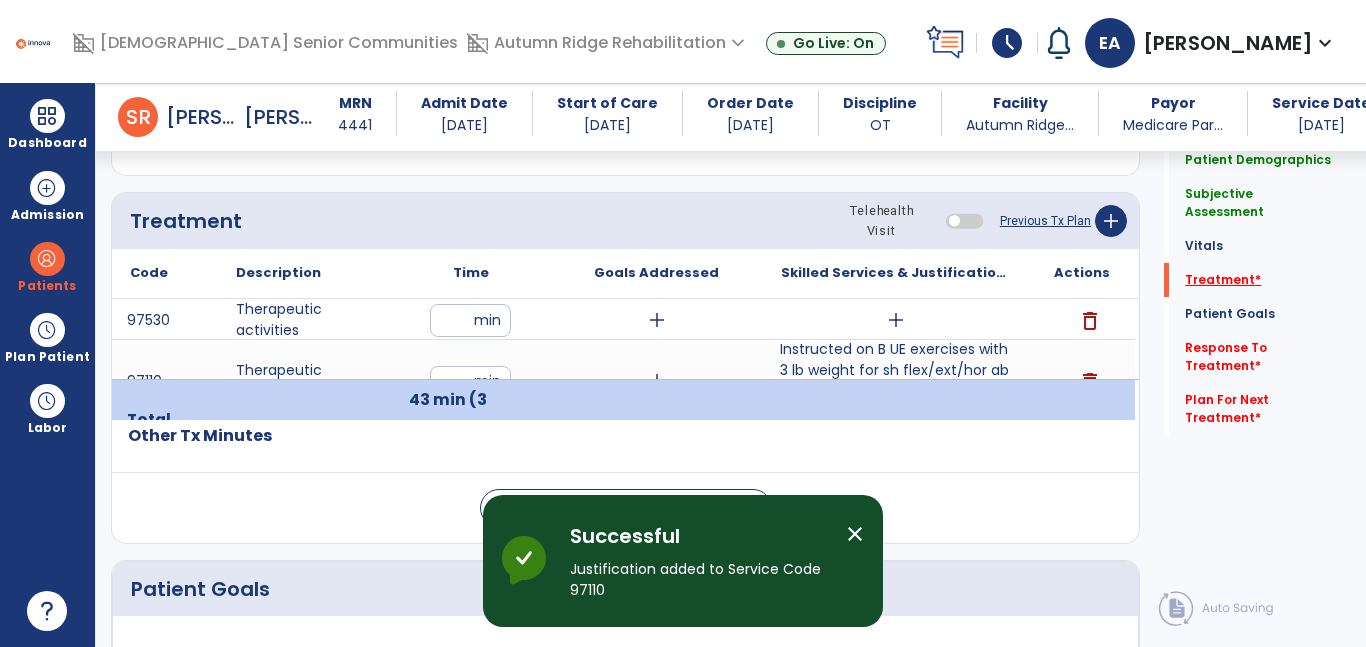 click on "Treatment   *" 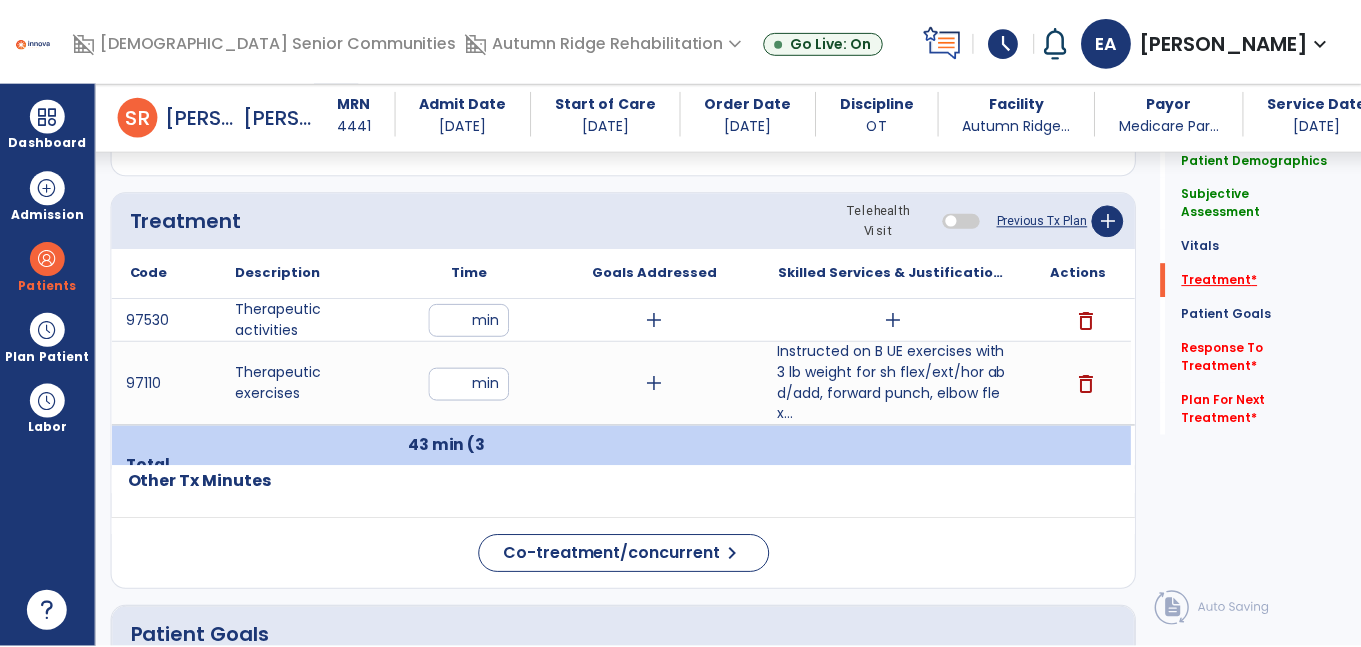 scroll, scrollTop: 1163, scrollLeft: 0, axis: vertical 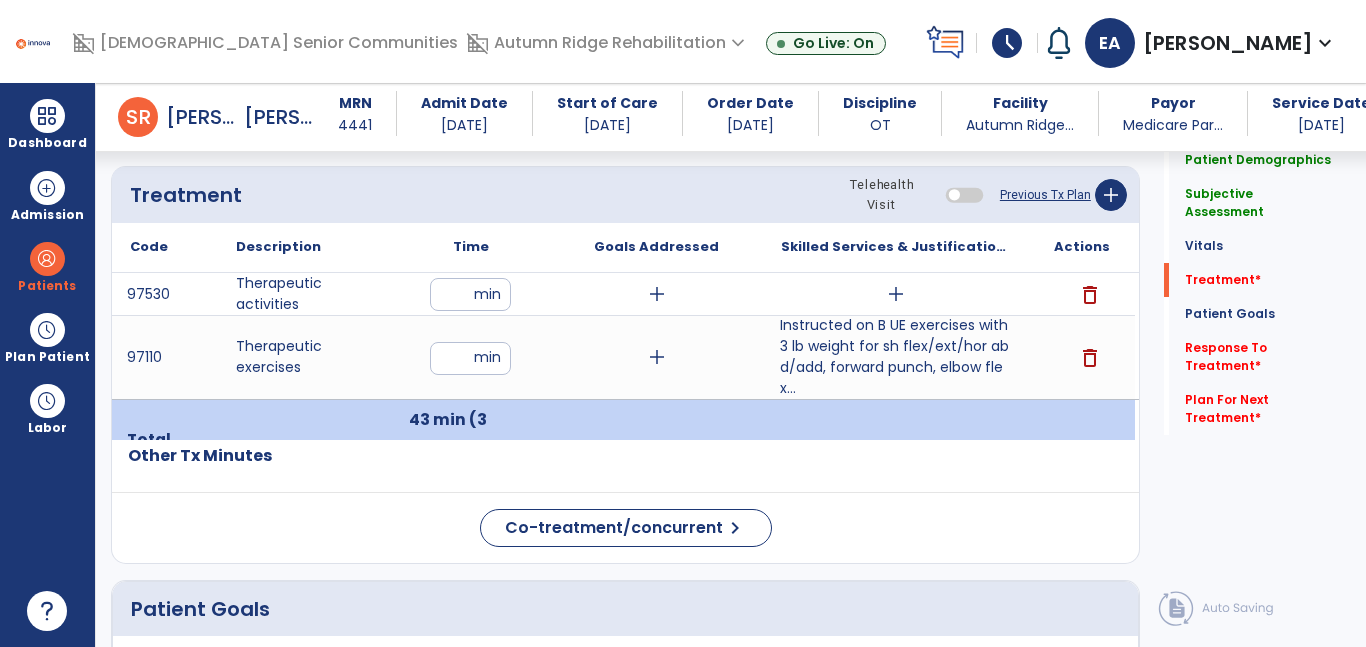 click on "add" at bounding box center (896, 294) 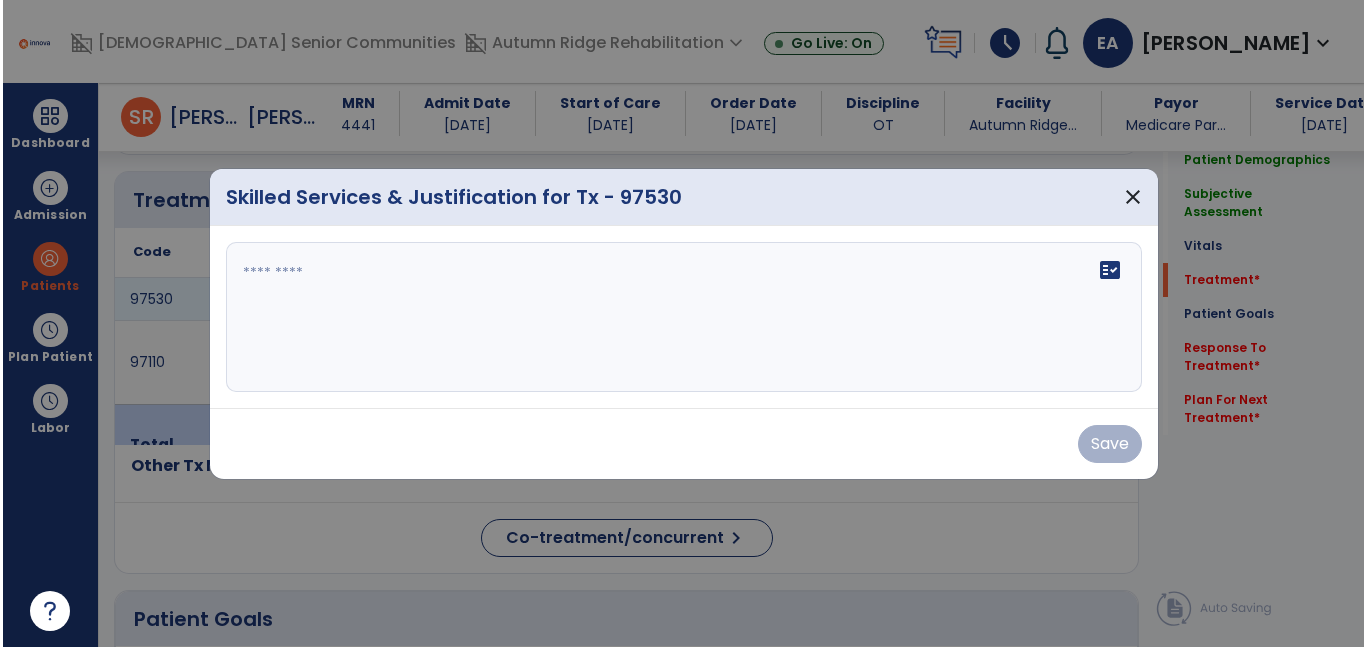 scroll, scrollTop: 1163, scrollLeft: 0, axis: vertical 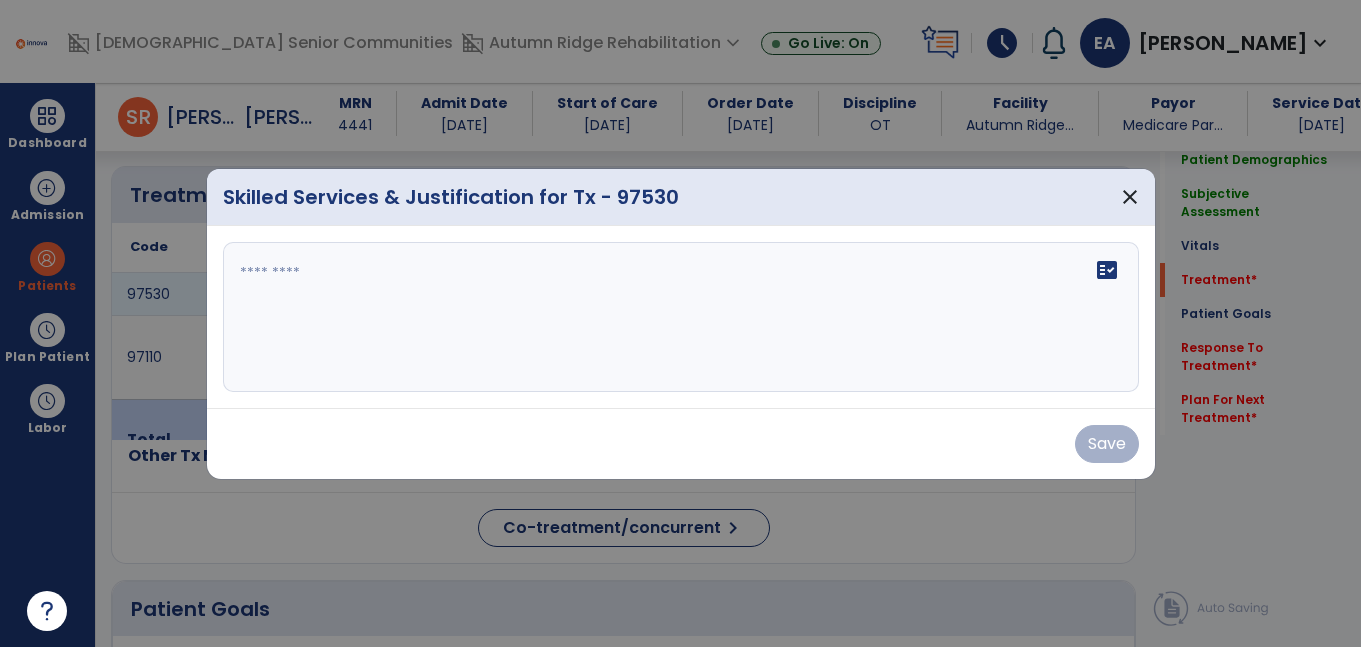 click at bounding box center (681, 317) 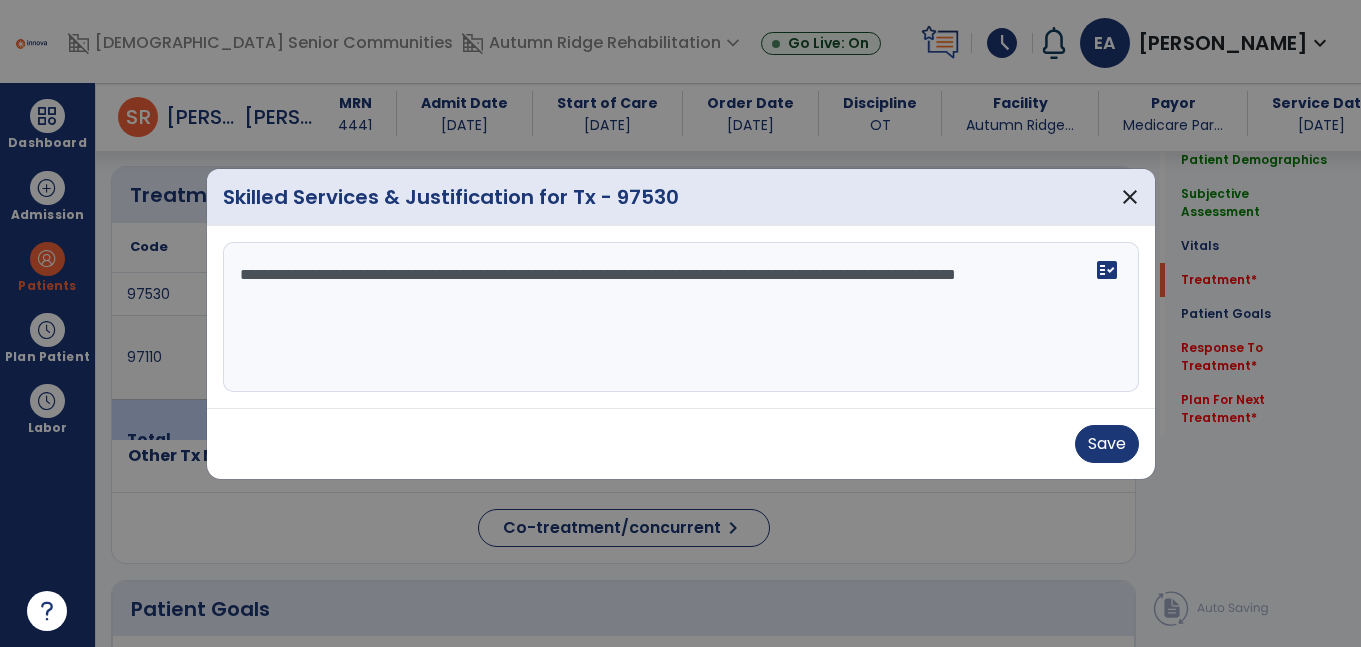 click on "**********" at bounding box center (681, 317) 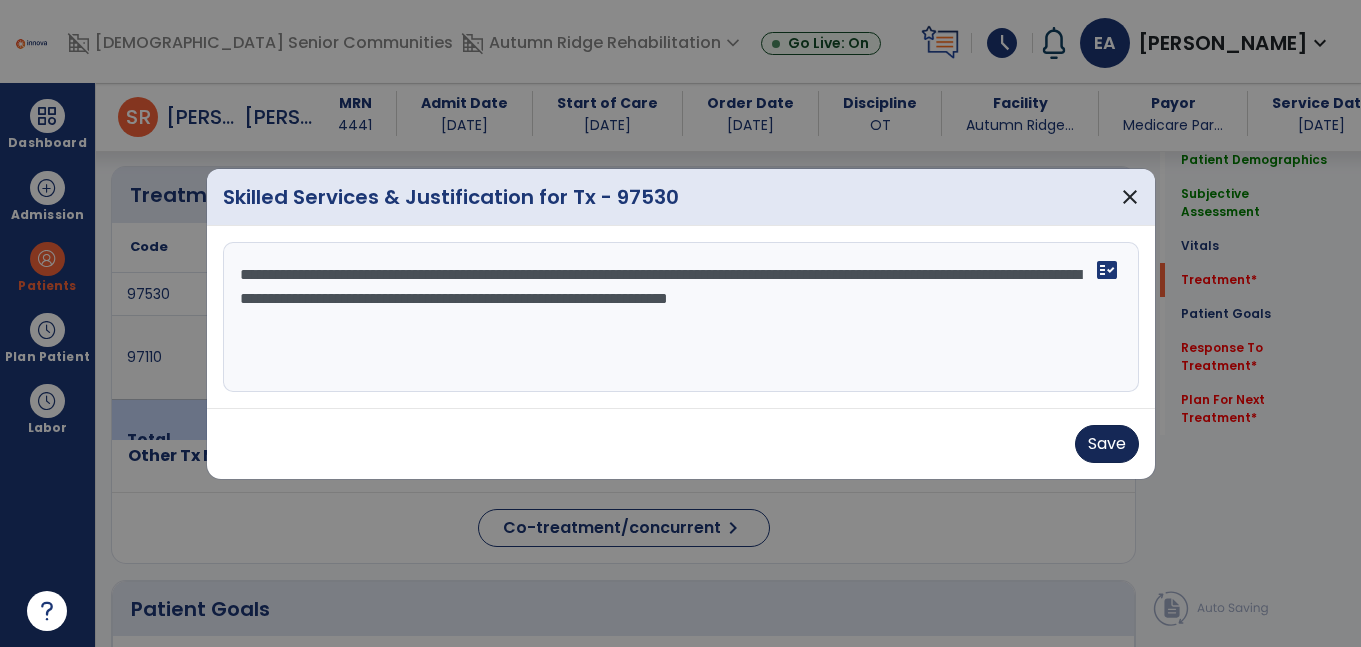 type on "**********" 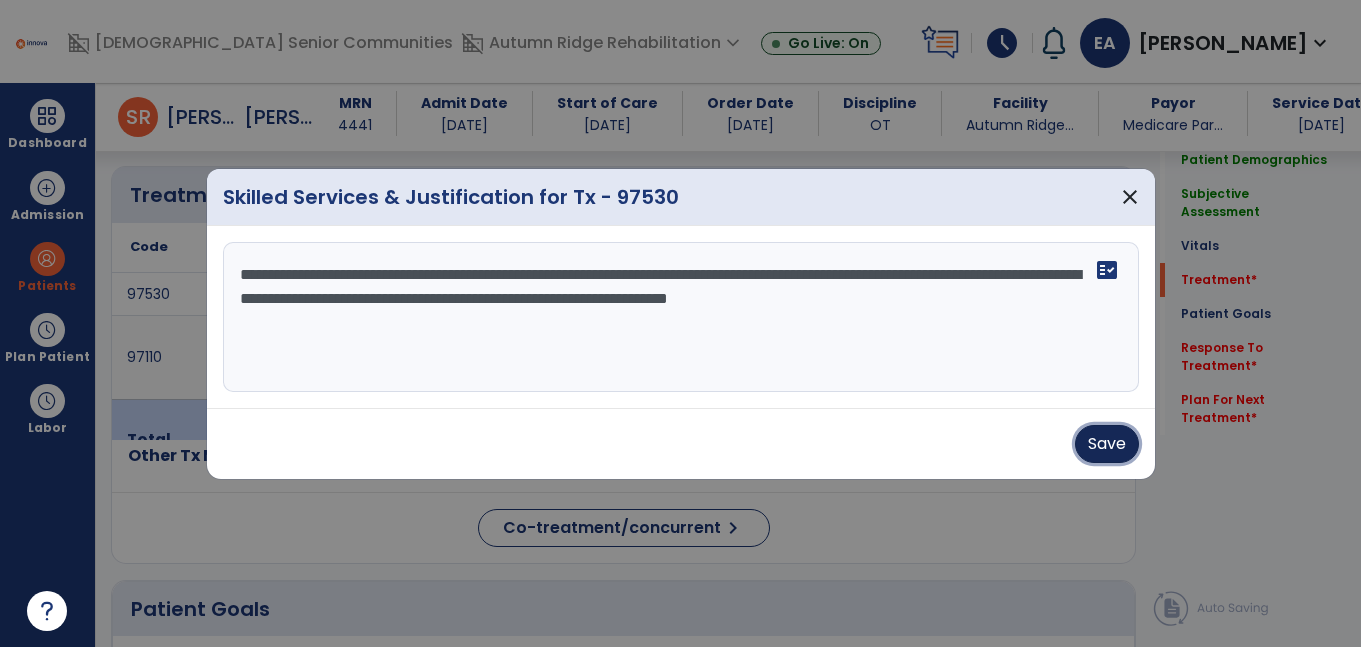 click on "Save" at bounding box center (1107, 444) 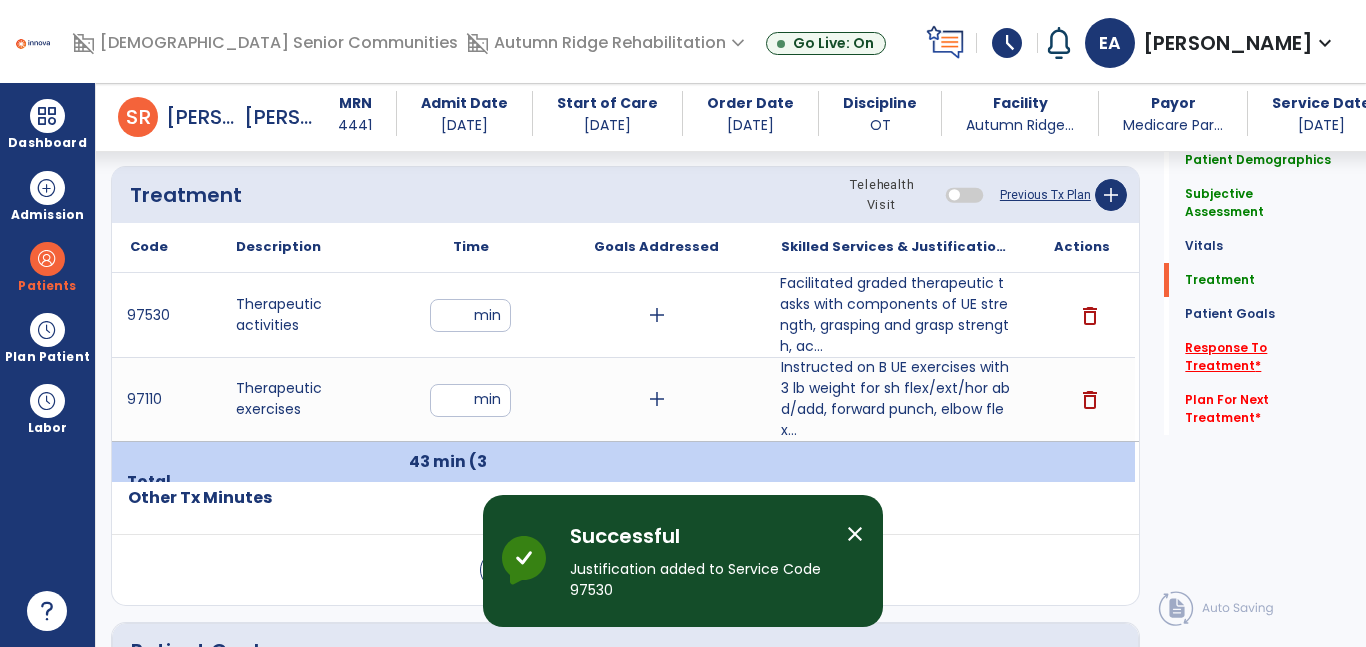 click on "Response To Treatment   *" 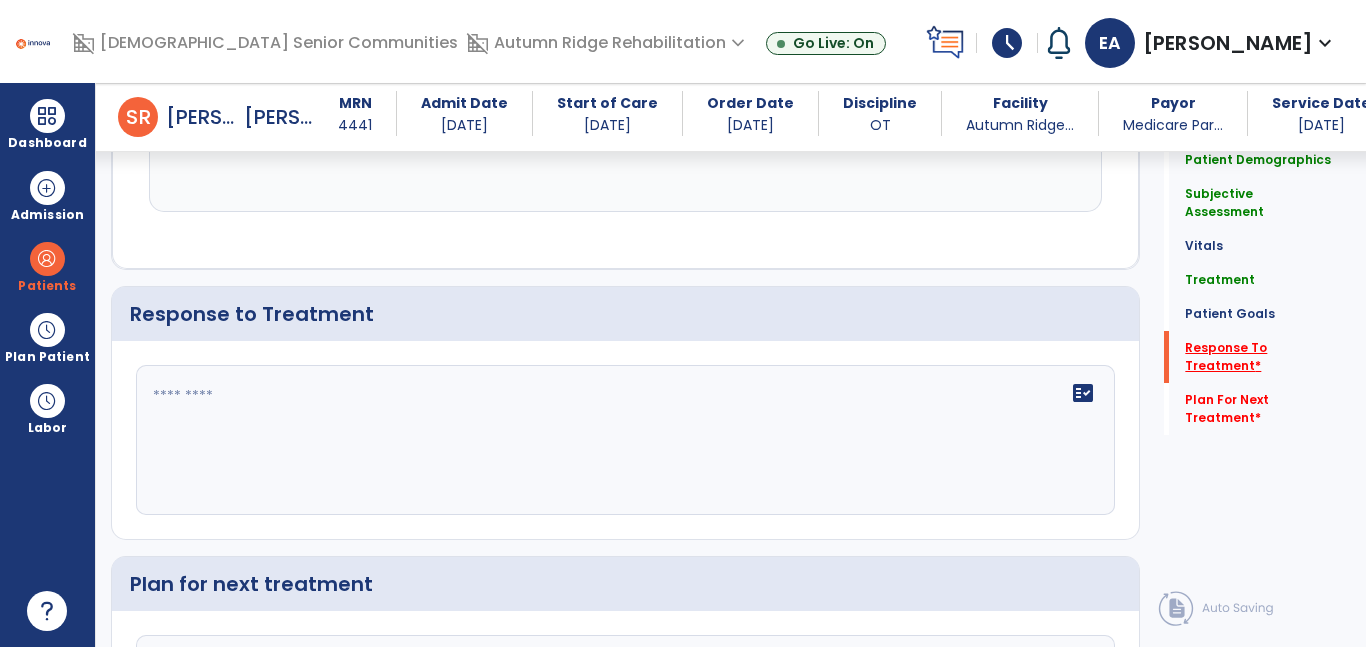 scroll, scrollTop: 3762, scrollLeft: 0, axis: vertical 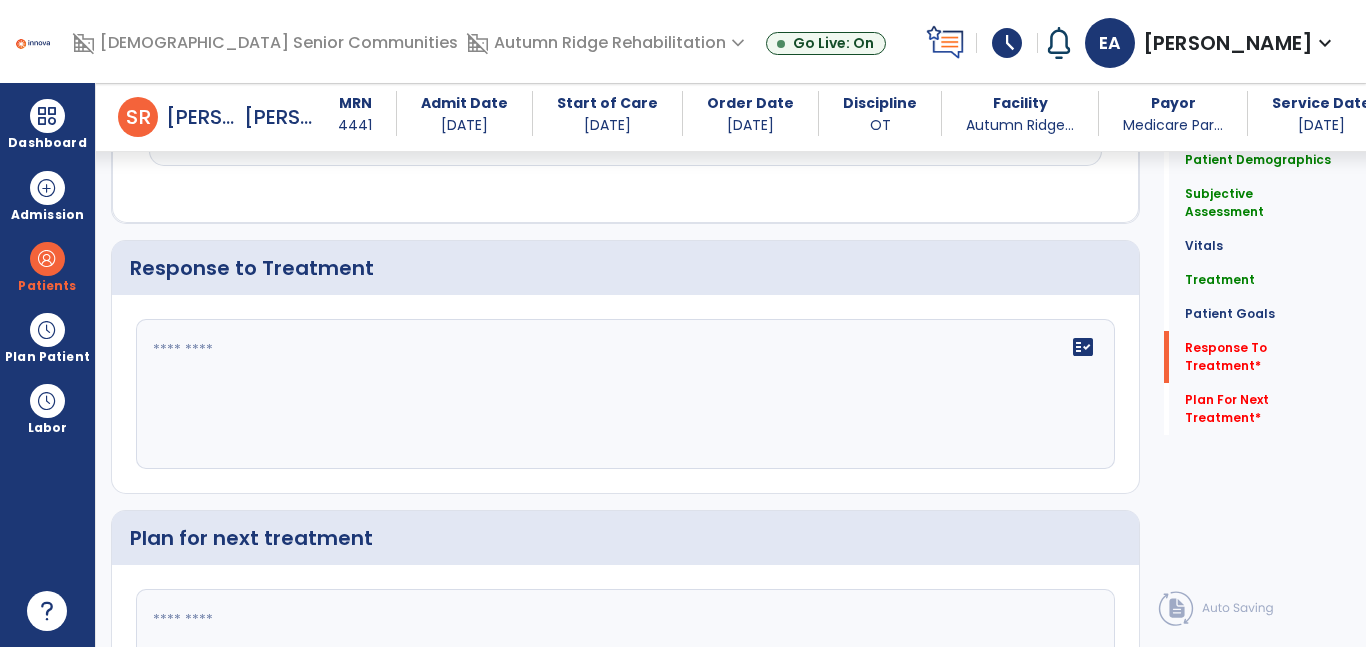 click 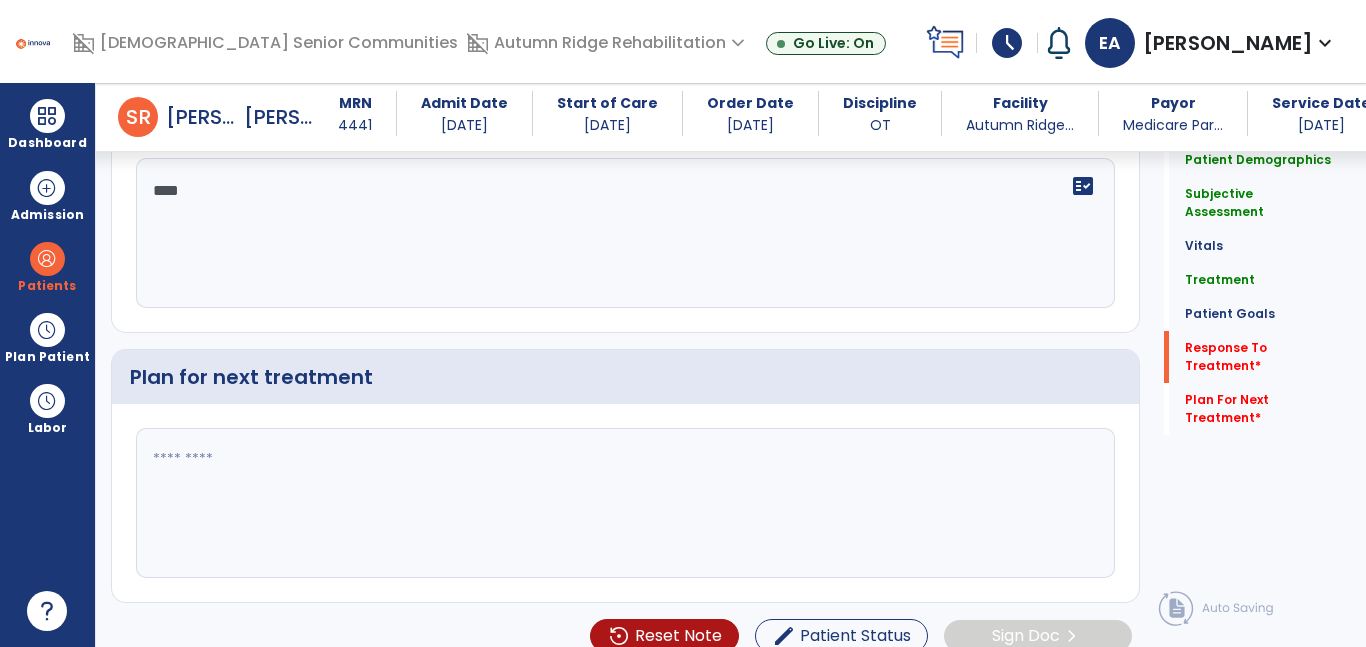 scroll, scrollTop: 3943, scrollLeft: 0, axis: vertical 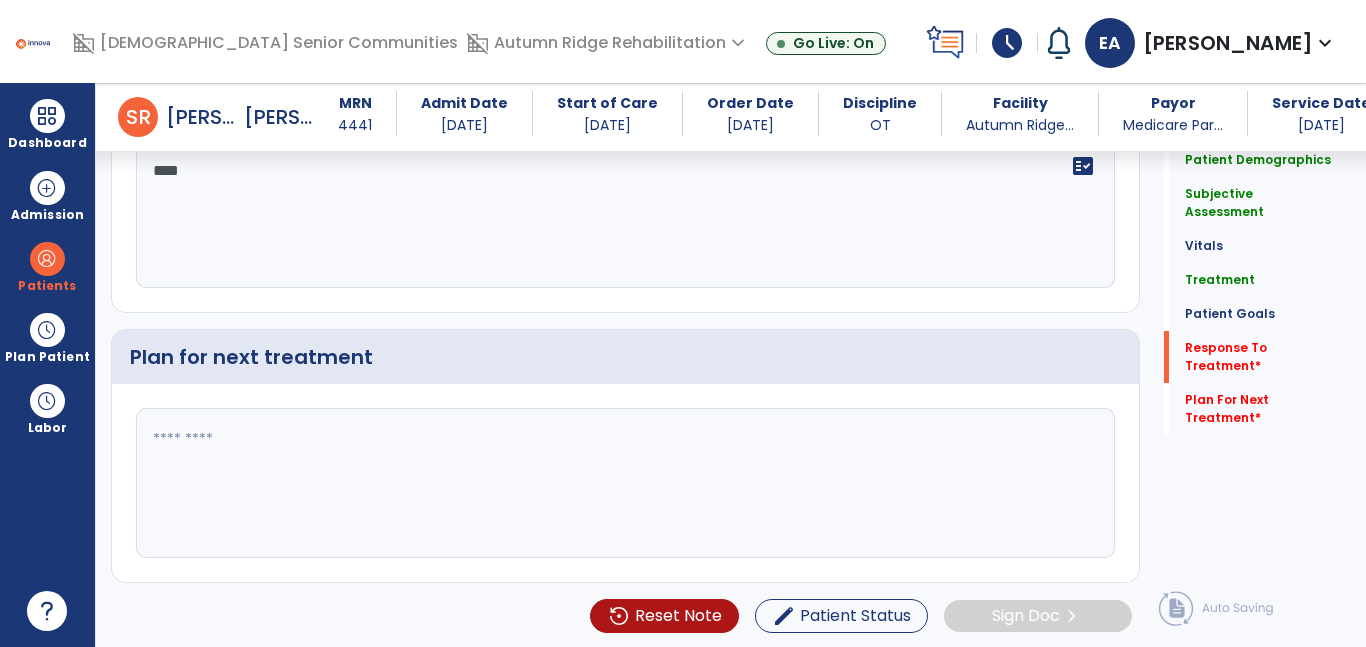 type on "****" 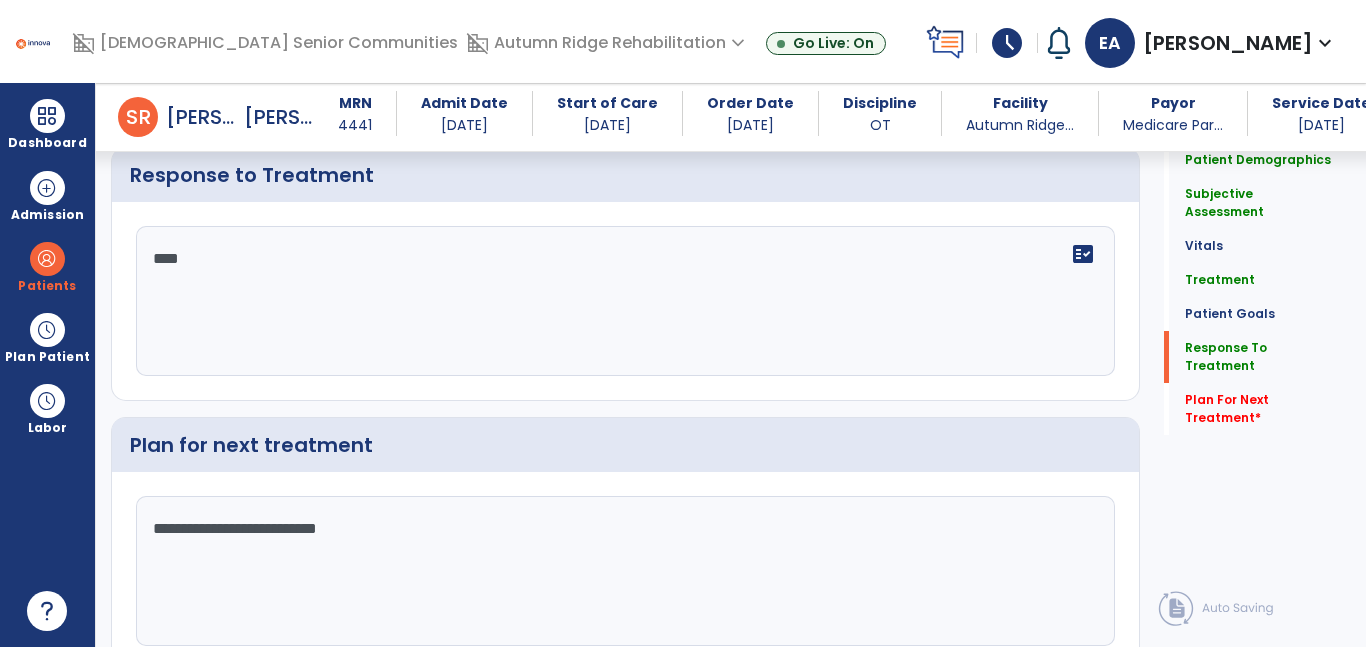 scroll, scrollTop: 3943, scrollLeft: 0, axis: vertical 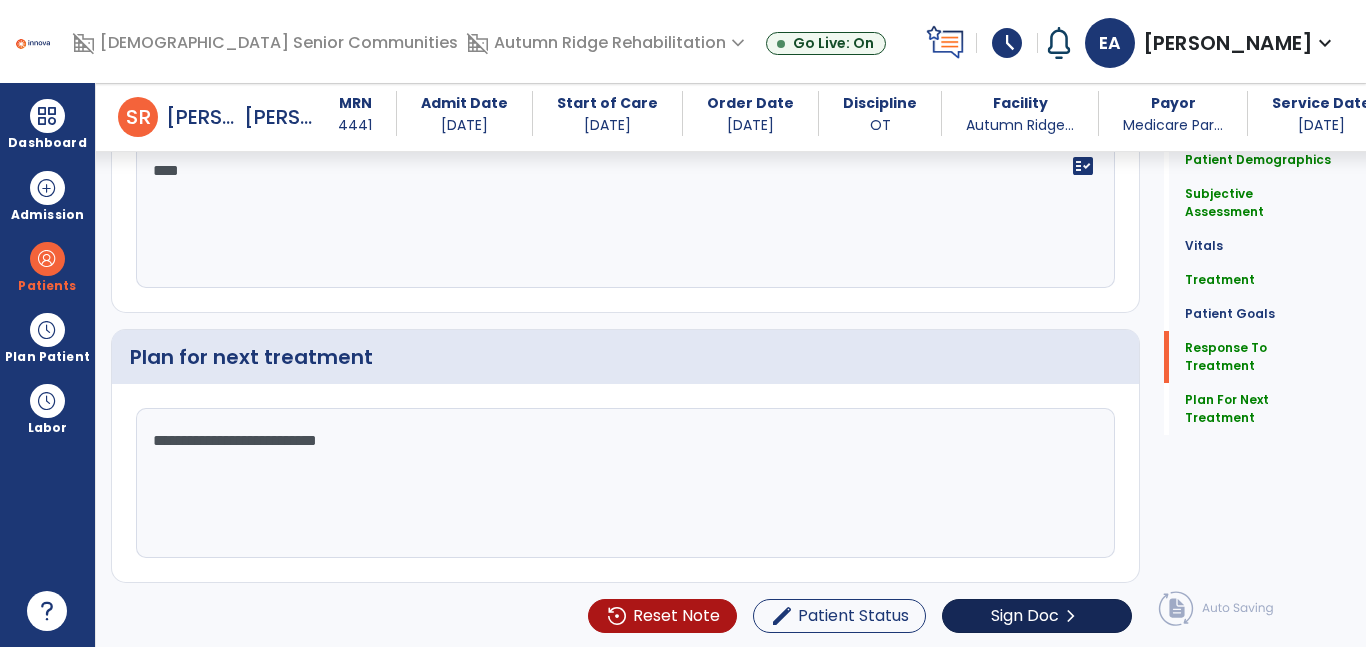 type on "**********" 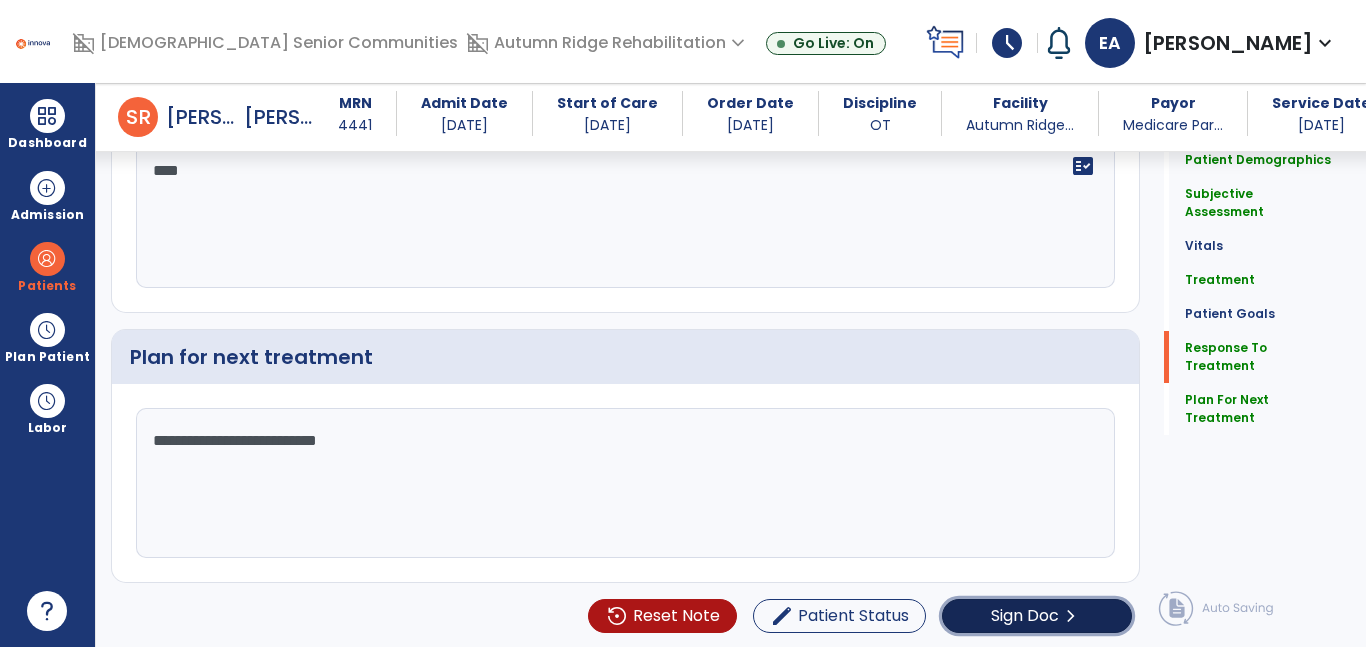 click on "chevron_right" 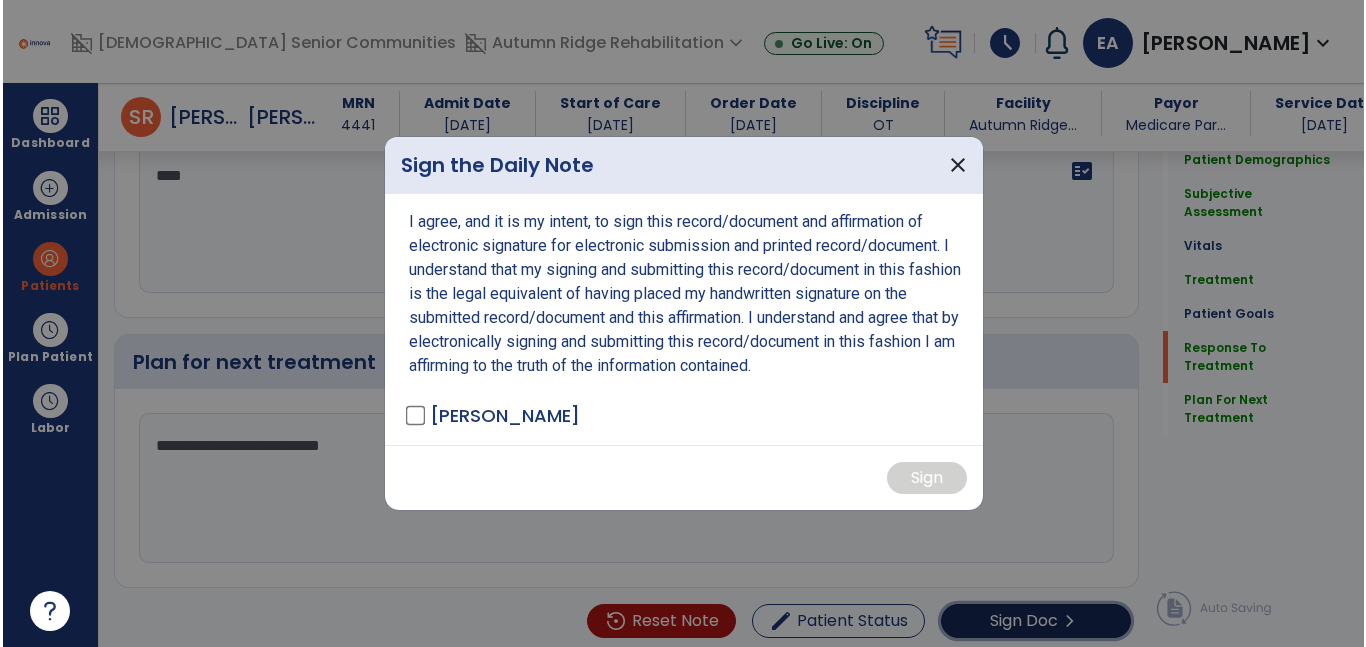 scroll, scrollTop: 3943, scrollLeft: 0, axis: vertical 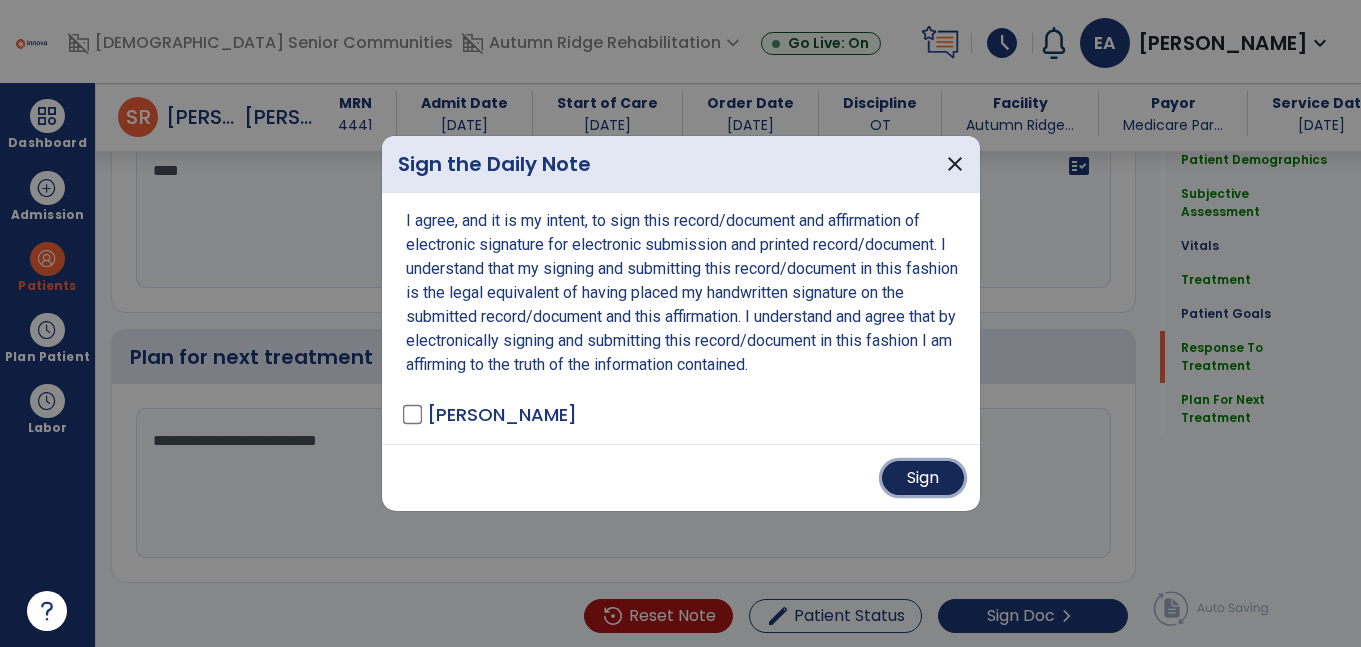click on "Sign" at bounding box center (923, 478) 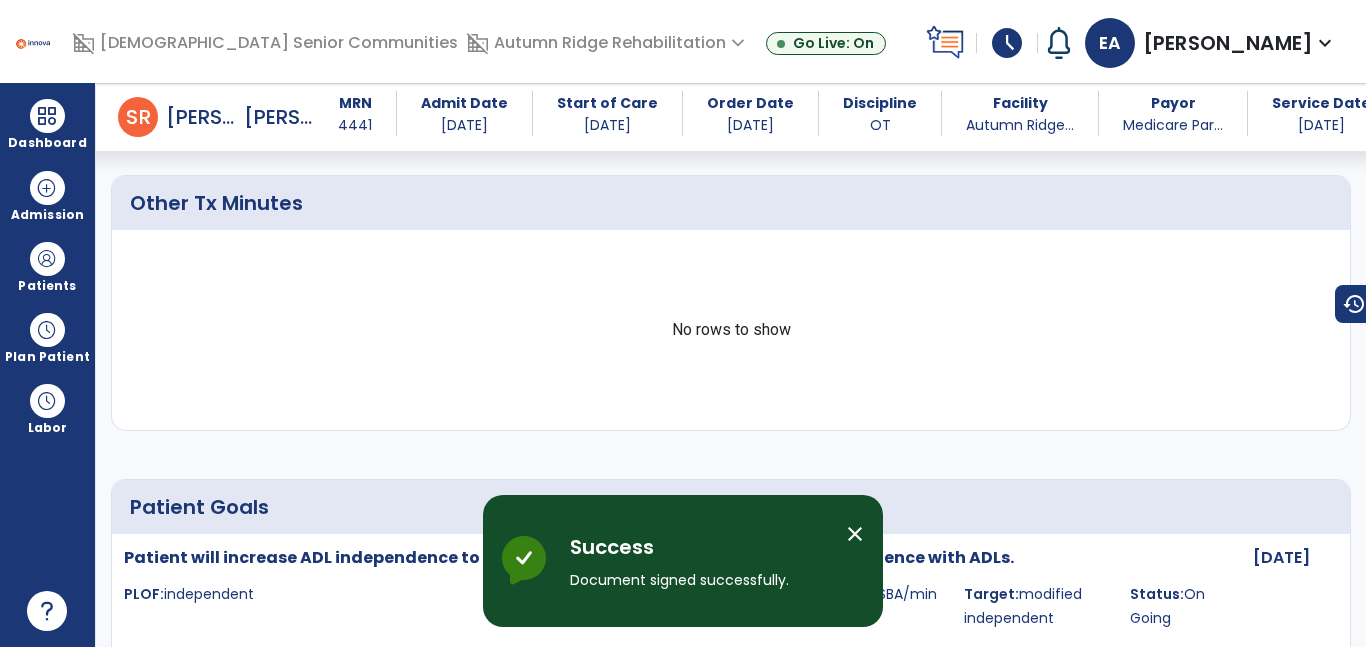 scroll, scrollTop: 0, scrollLeft: 0, axis: both 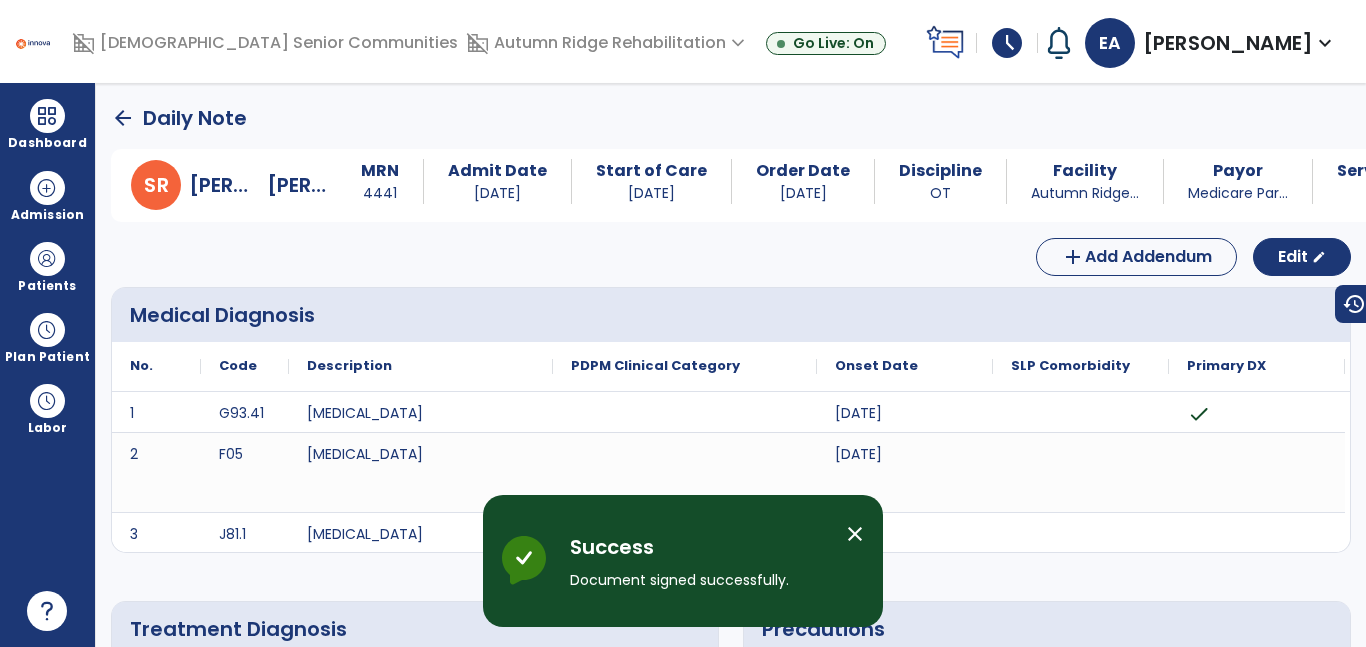 click on "arrow_back" 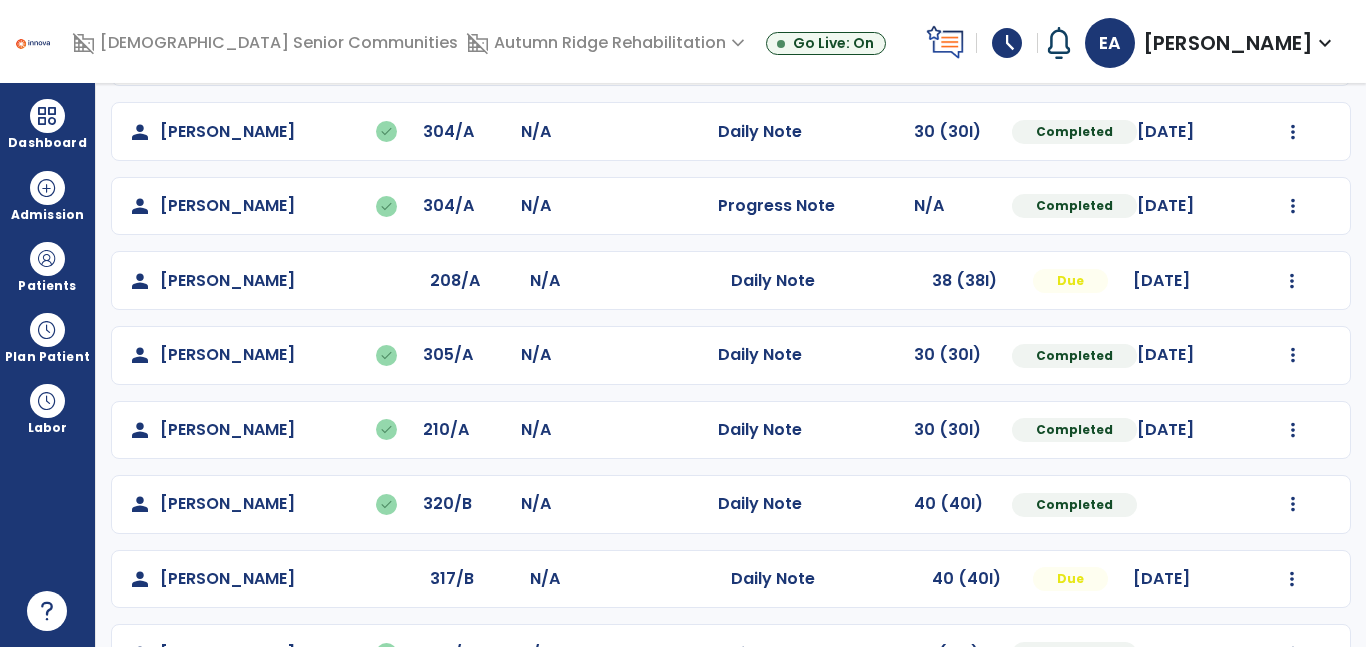 scroll, scrollTop: 365, scrollLeft: 0, axis: vertical 